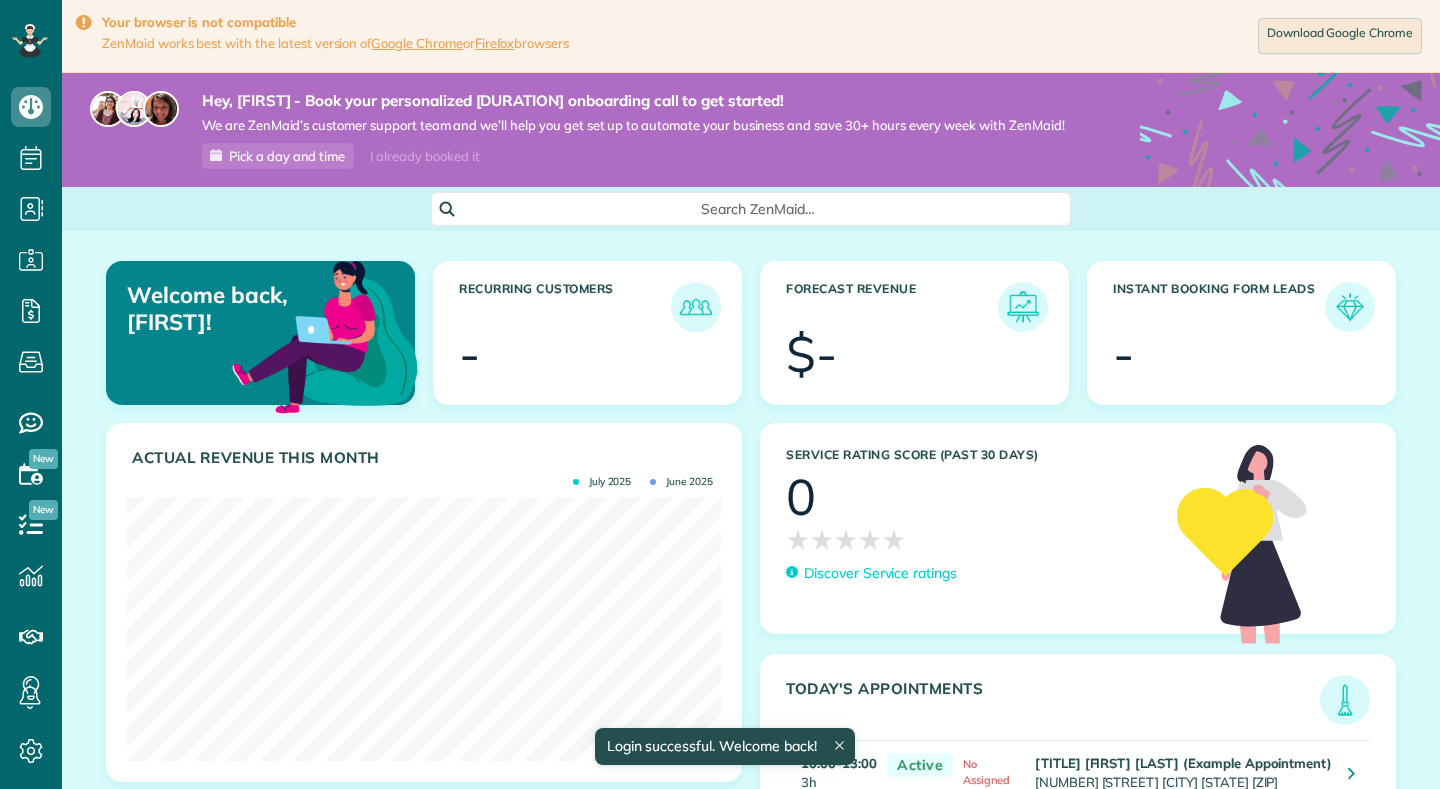 scroll, scrollTop: 0, scrollLeft: 0, axis: both 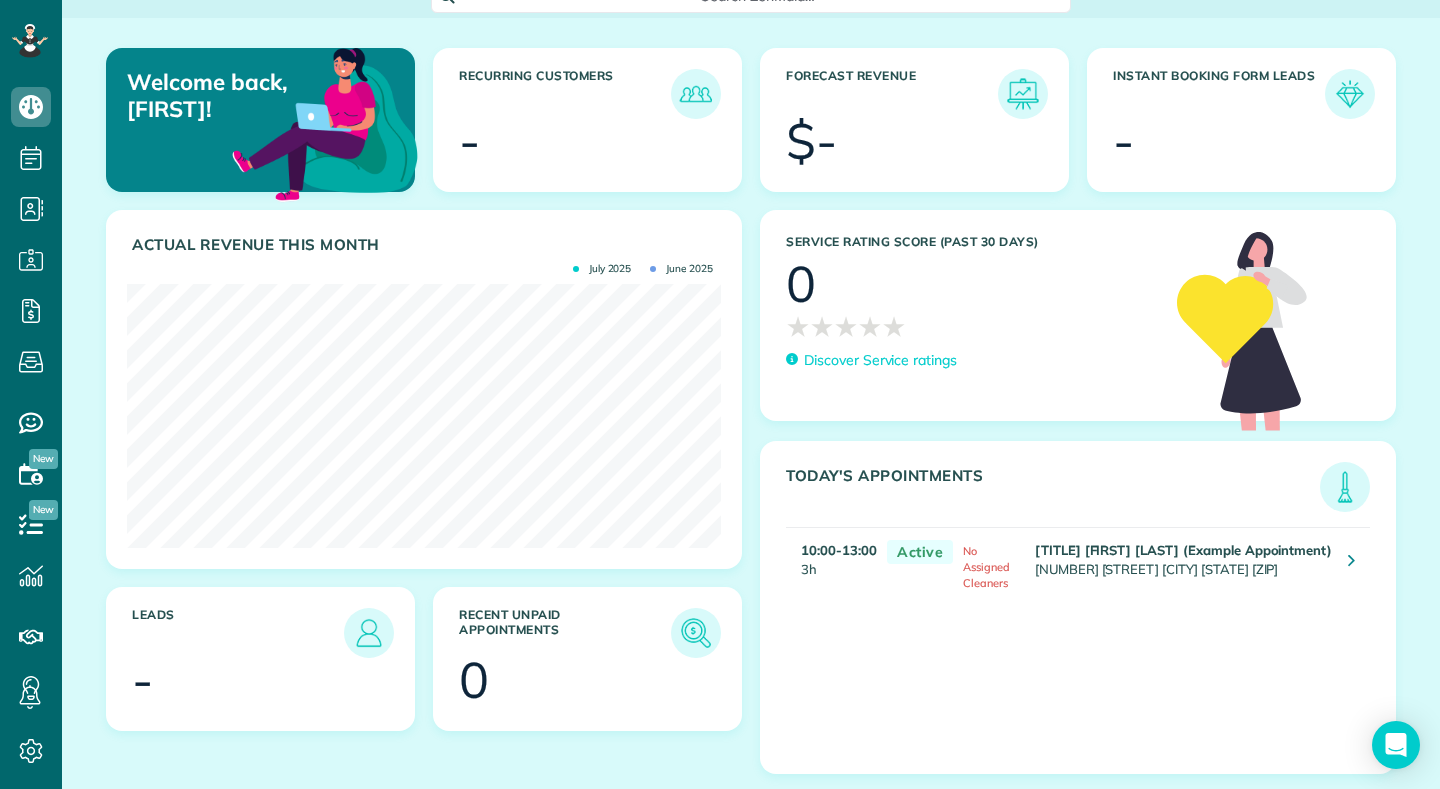 click on "Mr. Amar Ghose (Example Appointment)" at bounding box center [1183, 550] 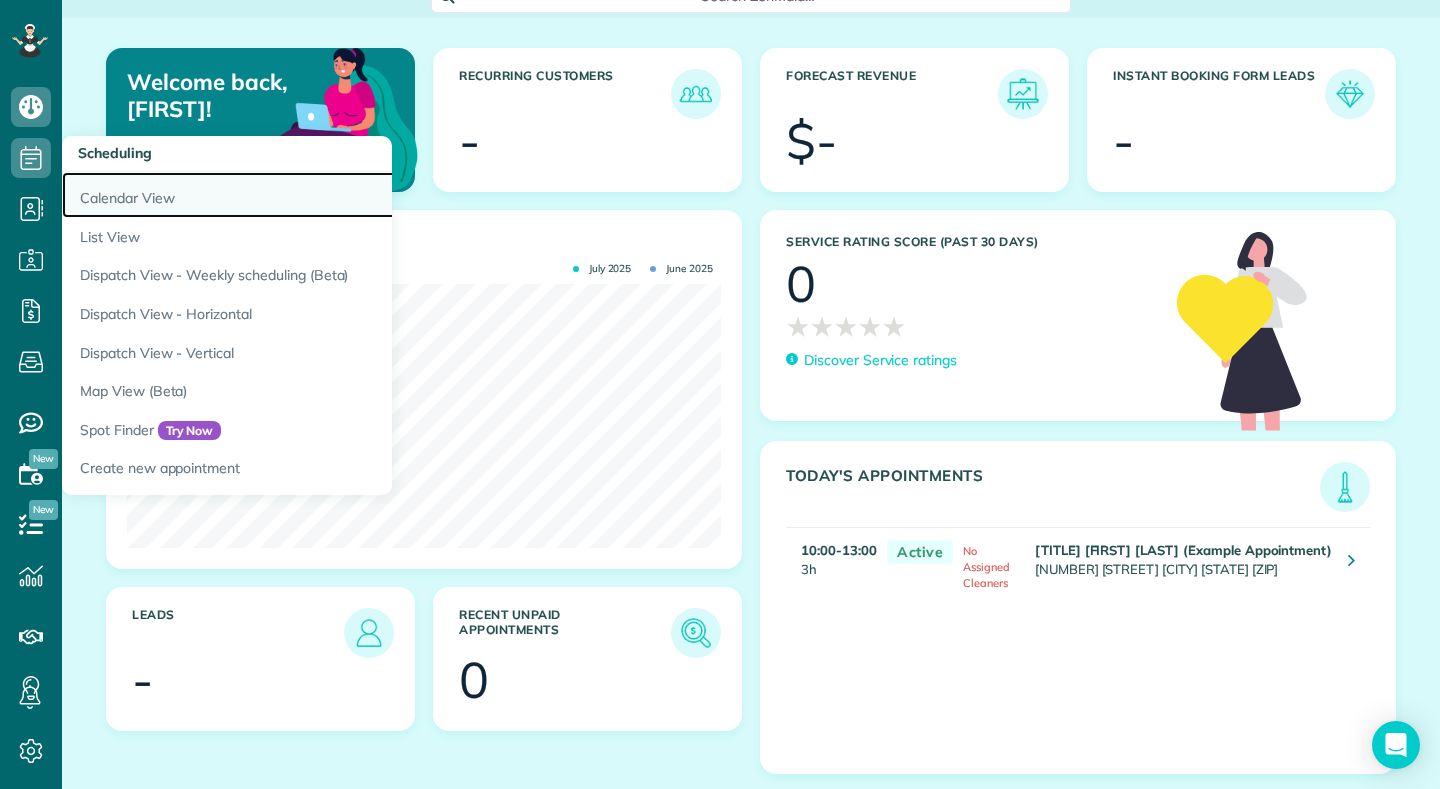 click on "Calendar View" at bounding box center (312, 195) 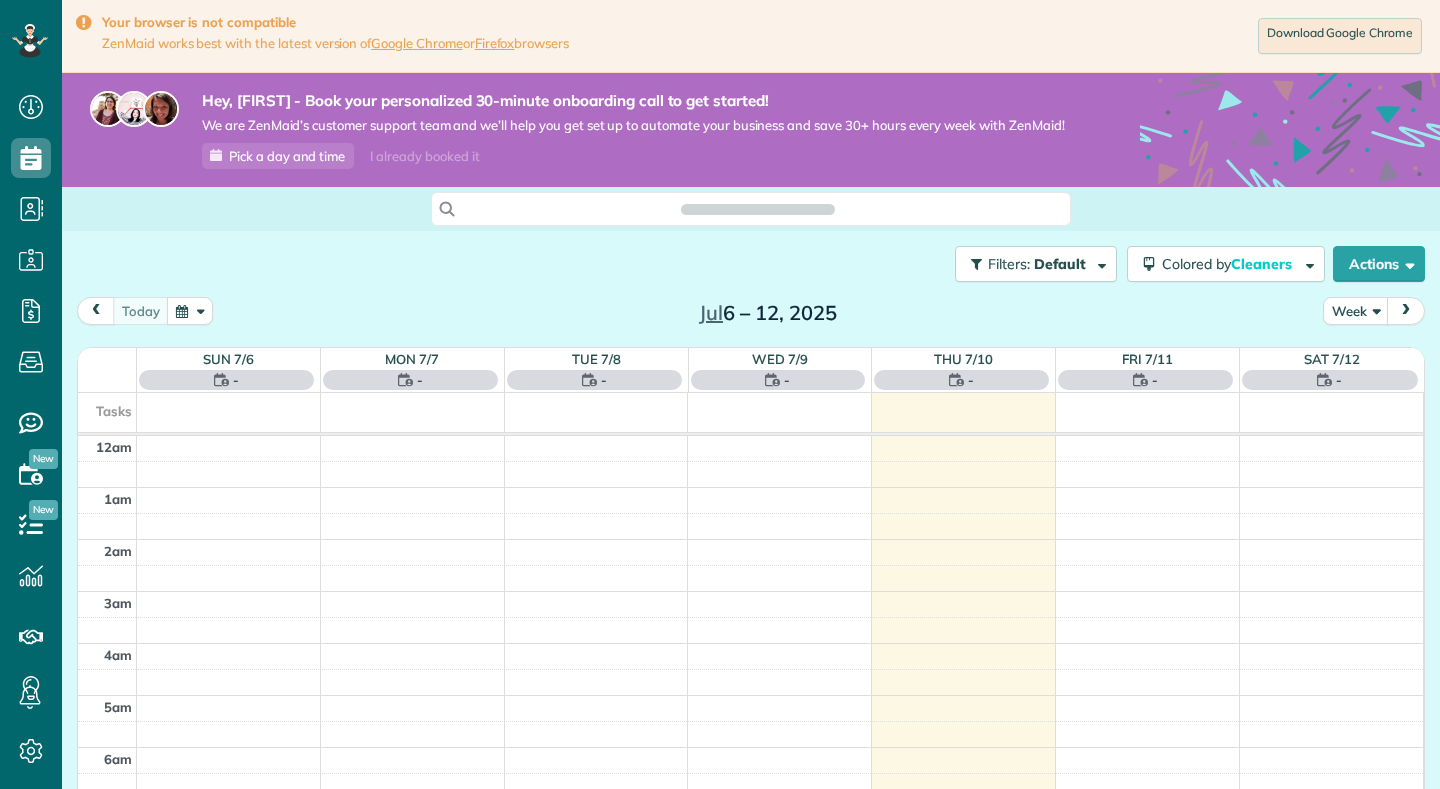 scroll, scrollTop: 0, scrollLeft: 0, axis: both 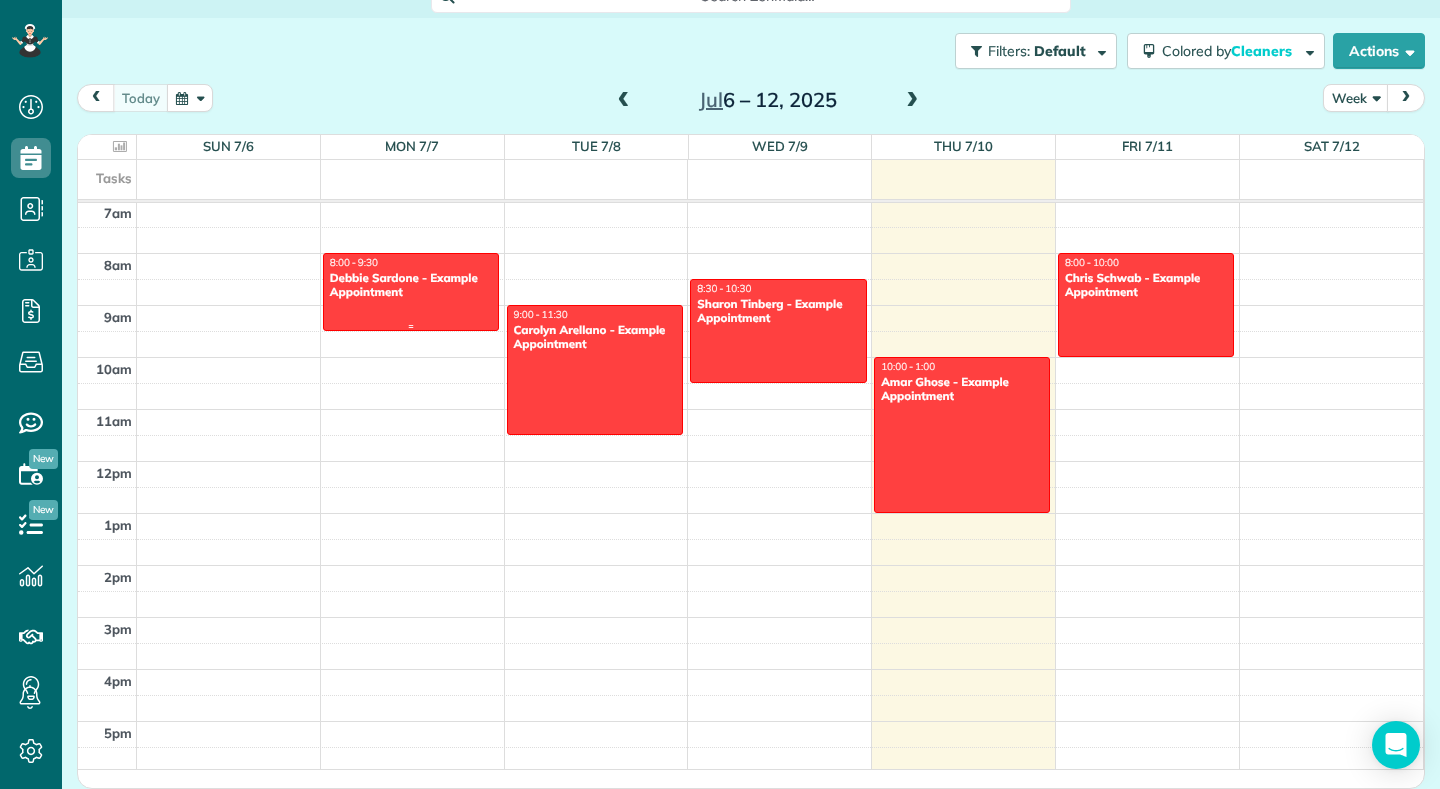 click at bounding box center (411, 292) 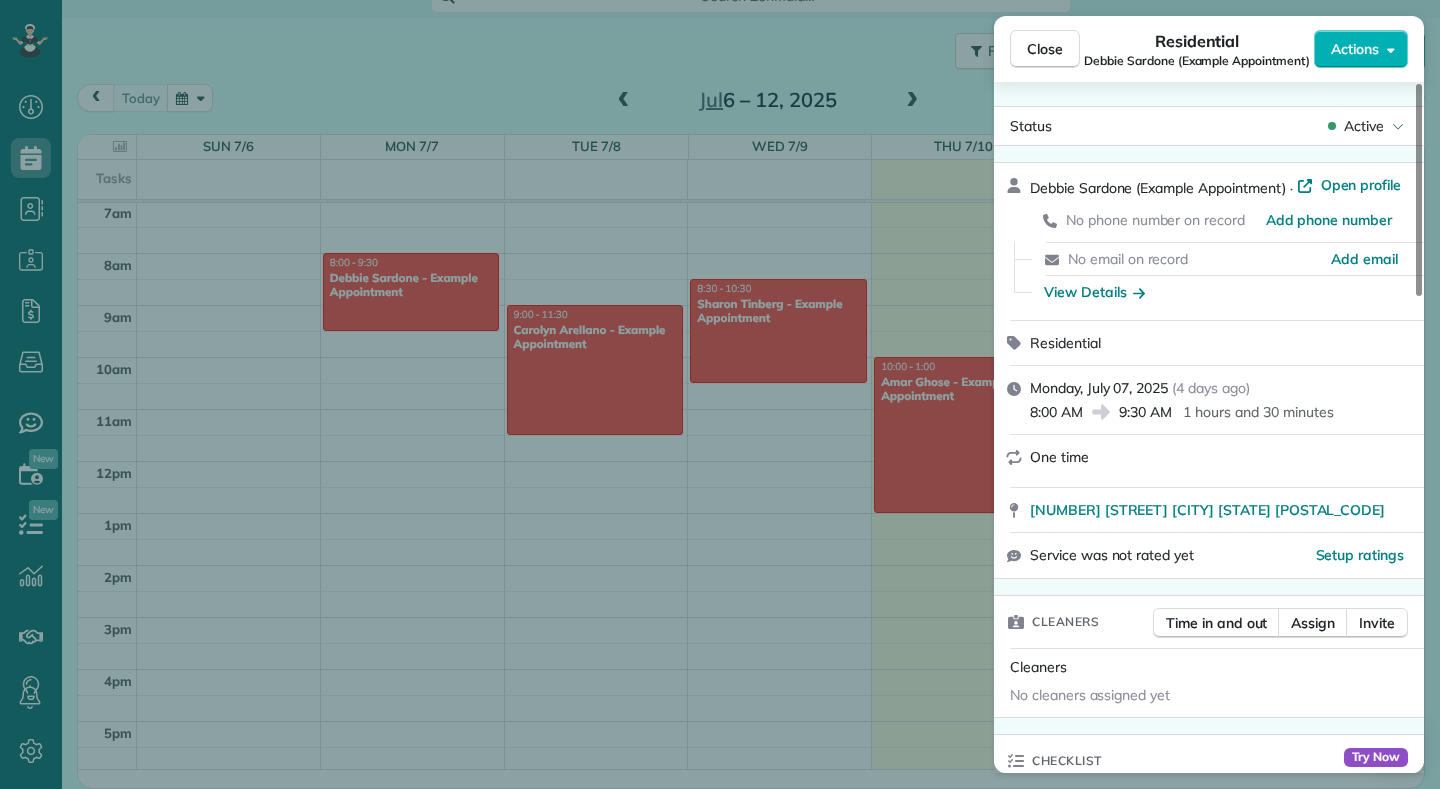click on "Close Residential Debbie Sardone (Example Appointment) Actions Status Active Debbie Sardone (Example Appointment) · Open profile No phone number on record Add phone number No email on record Add email View Details Residential Monday, July 07, 2025 ( 4 days ago ) 8:00 AM 9:30 AM 1 hours and 30 minutes One time 1234 Wilshire Boulevard Los Angeles CA 90017 Service was not rated yet Setup ratings Cleaners Time in and out Assign Invite Cleaners No cleaners assigned yet Checklist Try Now Keep this appointment up to your standards. Stay on top of every detail, keep your cleaners organised, and your client happy. Assign a checklist Watch a 5 min demo Billing Billing actions Price $0.00 Overcharge $0.00 Discount $0.00 Coupon discount - Primary tax - Secondary tax - Total appointment price $0.00 Tips collected New feature! $0.00 Mark as paid Total including tip $0.00 Get paid online in no-time! Send an invoice and reward your cleaners with tips Charge customer credit card Appointment custom fields Work items Notes 1 0" at bounding box center [720, 394] 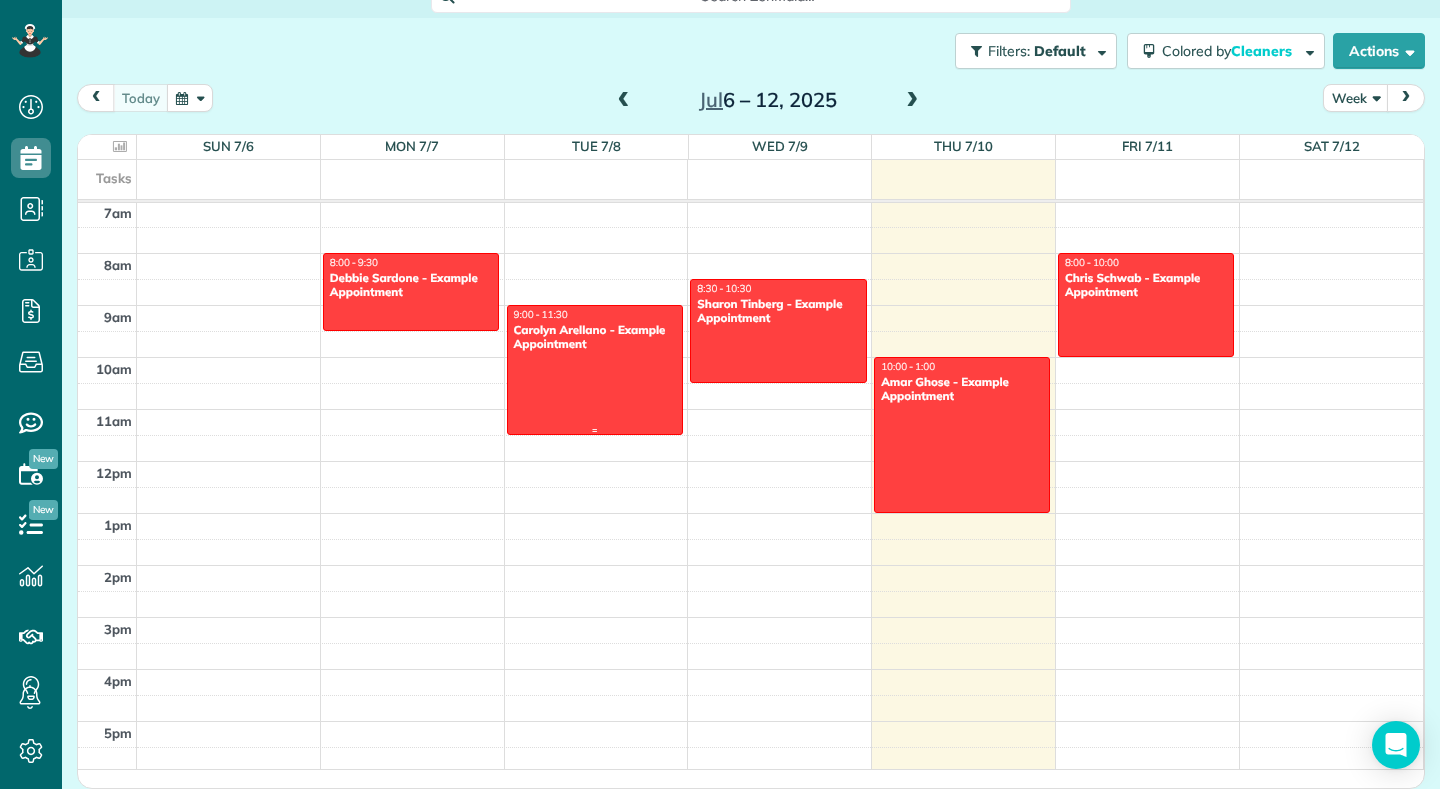 click on "Carolyn Arellano - Example Appointment" at bounding box center (595, 337) 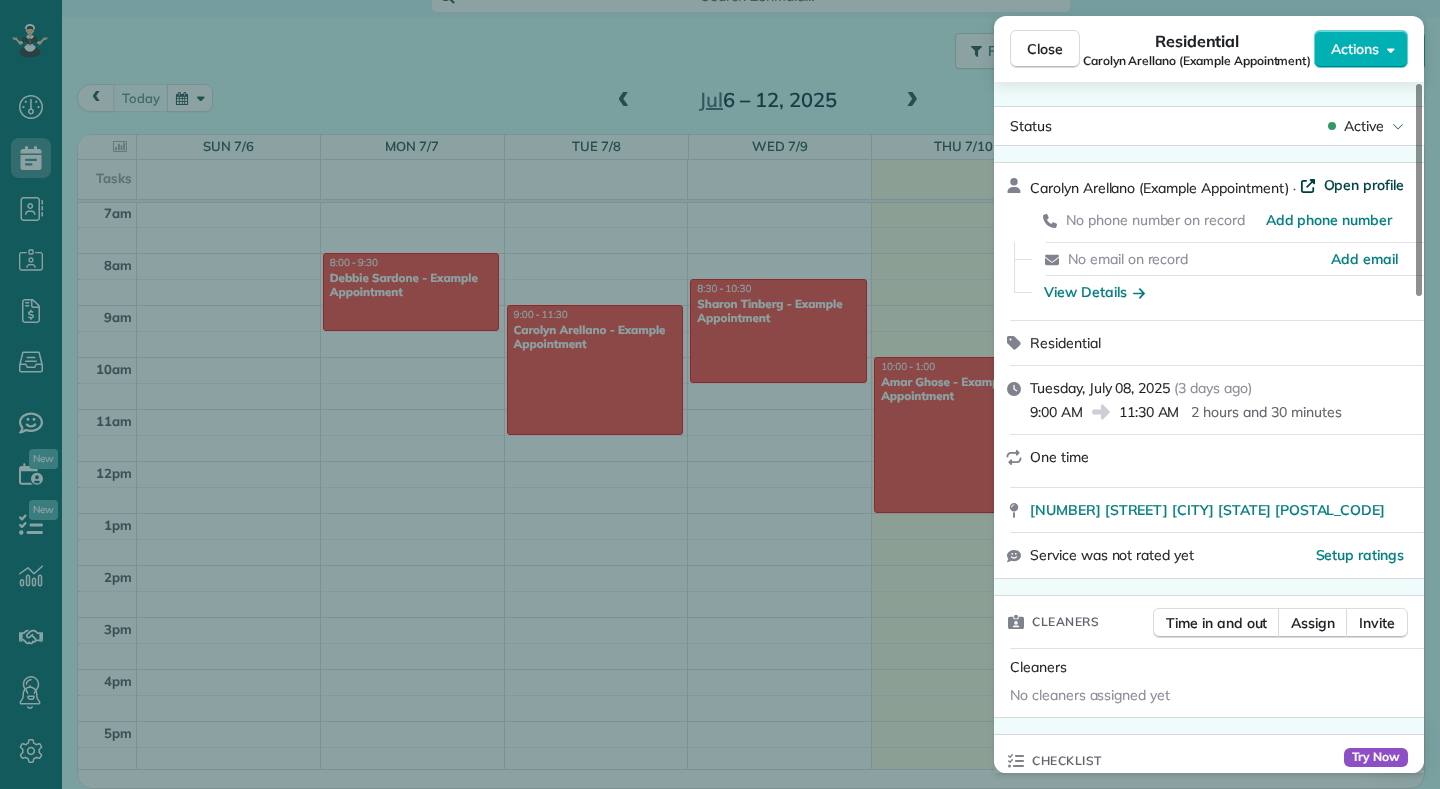 click on "Open profile" at bounding box center [1364, 185] 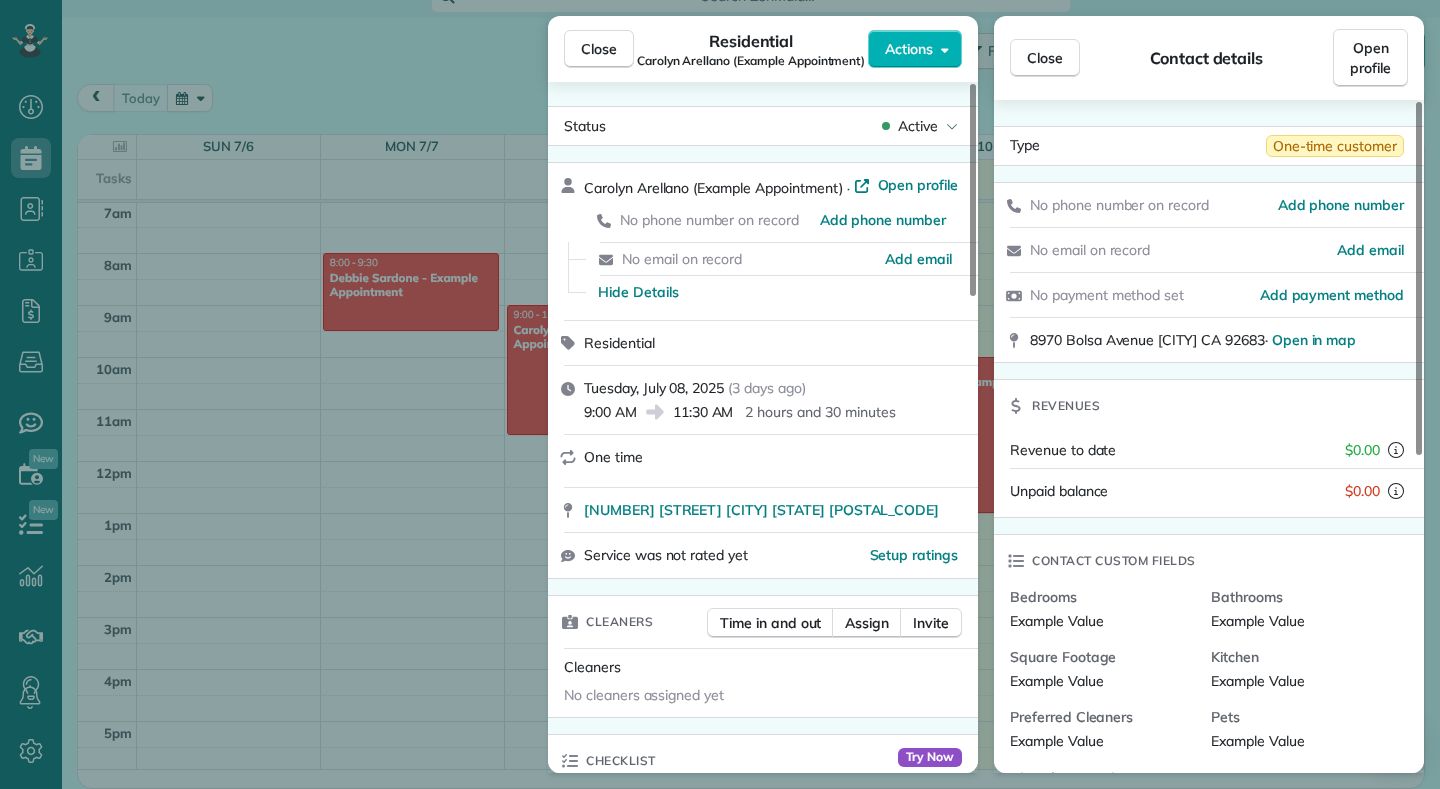 click on "Close Residential Carolyn Arellano (Example Appointment) Actions Status Active Carolyn Arellano (Example Appointment) · Open profile No phone number on record Add phone number No email on record Add email Hide Details Residential Tuesday, July 08, 2025 ( 3 days ago ) 9:00 AM 11:30 AM 2 hours and 30 minutes One time 8970 Bolsa Avenue Westminster CA 92683 Service was not rated yet Setup ratings Cleaners Time in and out Assign Invite Cleaners No cleaners assigned yet Checklist Try Now Keep this appointment up to your standards. Stay on top of every detail, keep your cleaners organised, and your client happy. Assign a checklist Watch a 5 min demo Billing Billing actions Price $0.00 Overcharge $0.00 Discount $0.00 Coupon discount - Primary tax - Secondary tax - Total appointment price $0.00 Tips collected New feature! $0.00 Mark as paid Total including tip $0.00 Get paid online in no-time! Send an invoice and reward your cleaners with tips Charge customer credit card Appointment custom fields Work items Notes 1 0" at bounding box center (720, 394) 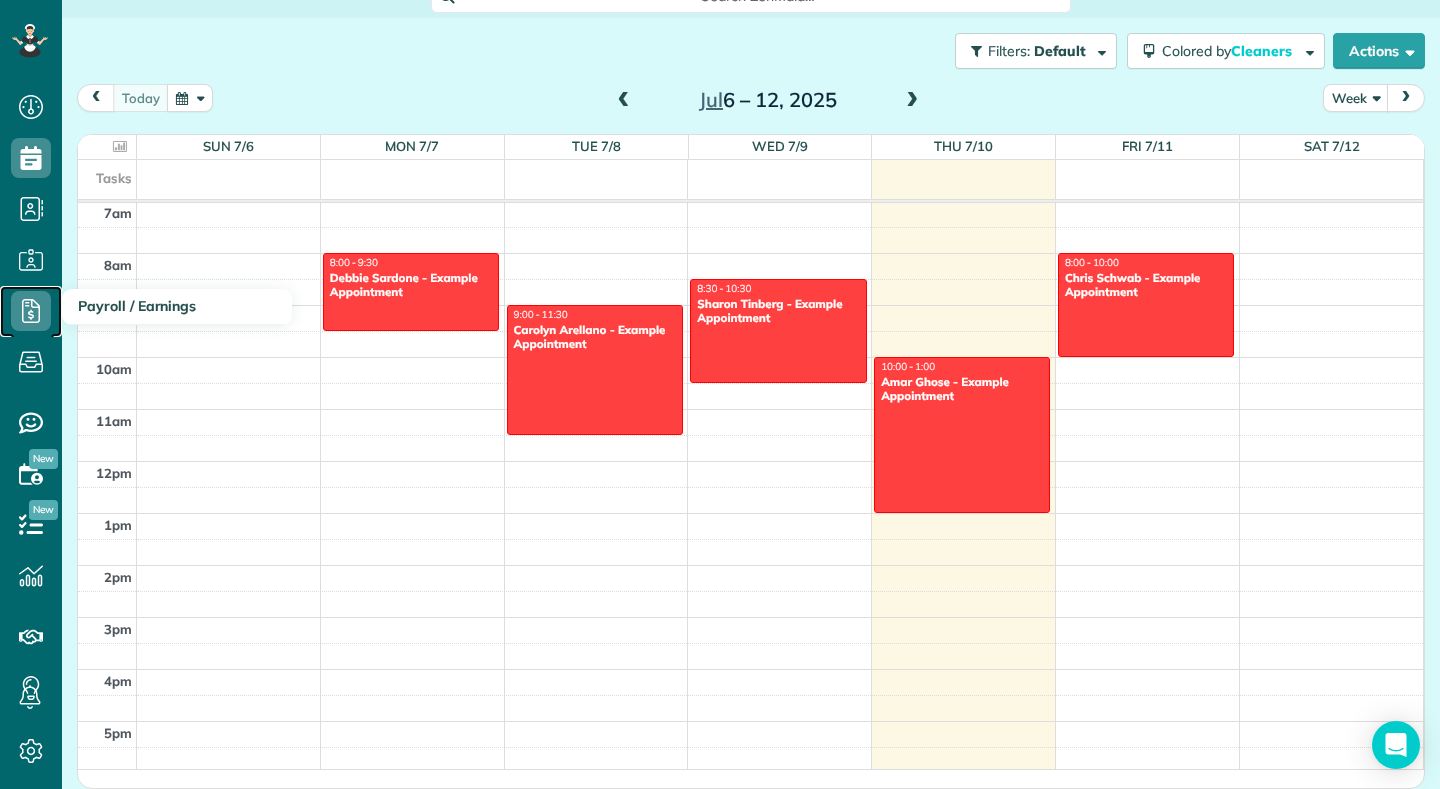 click 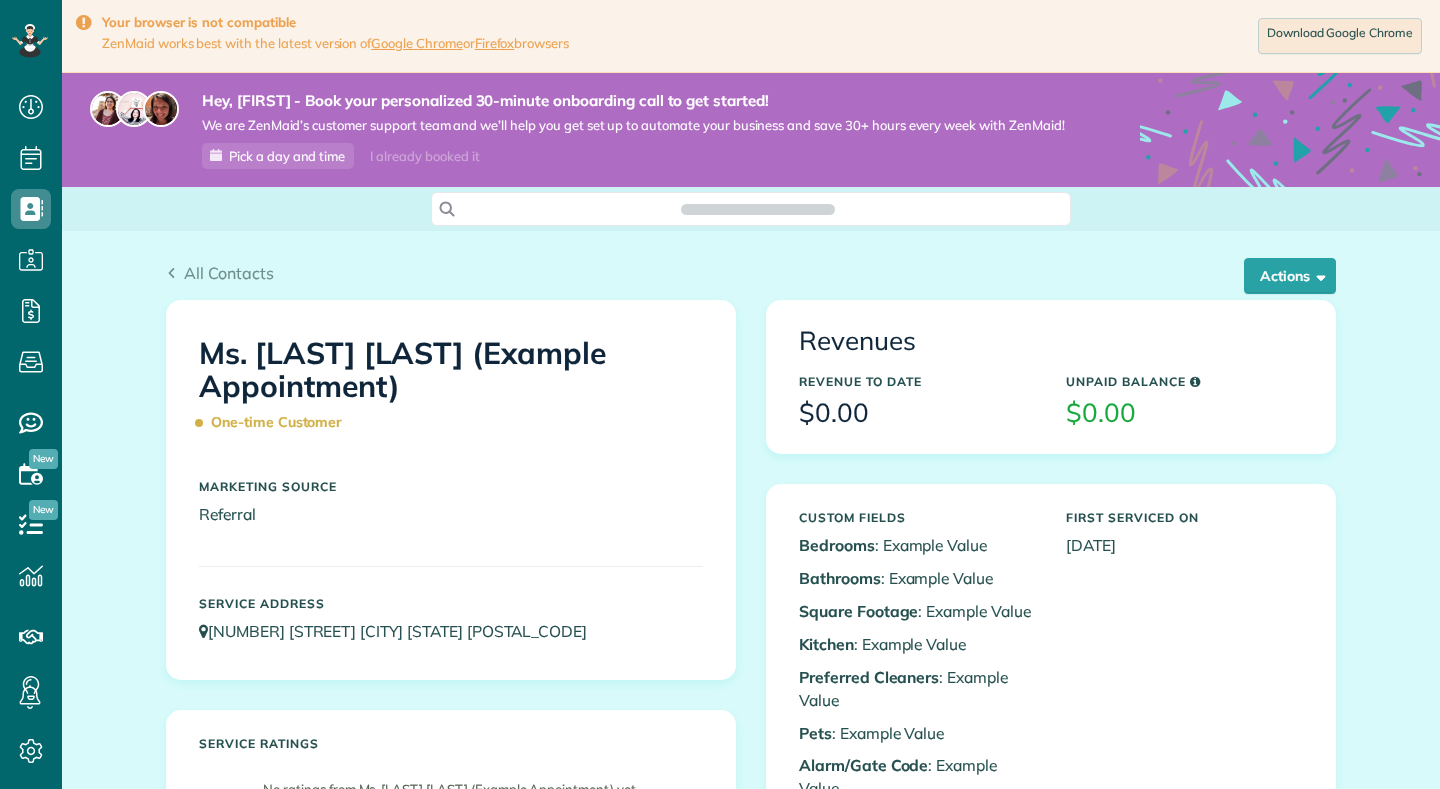 scroll, scrollTop: 0, scrollLeft: 0, axis: both 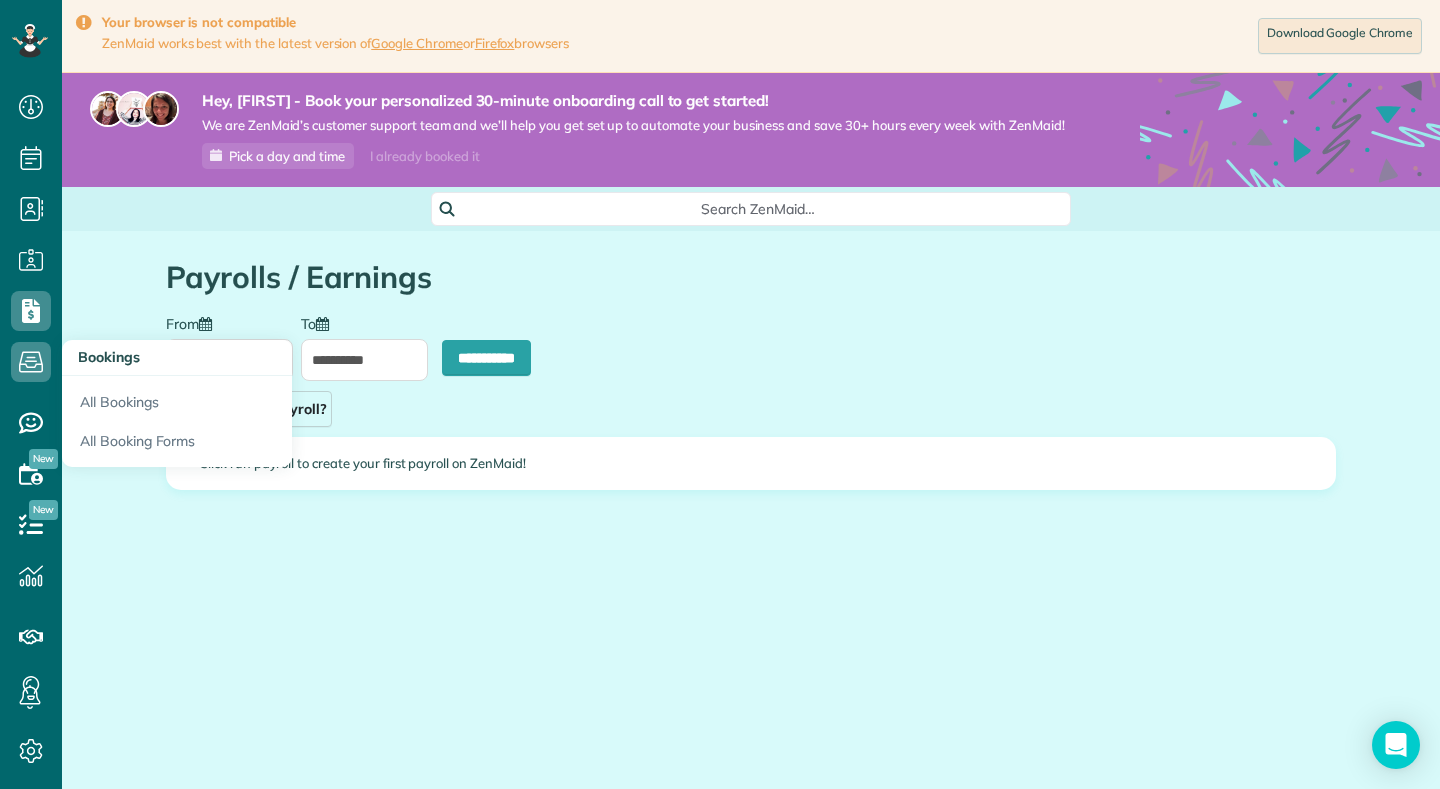 type on "**********" 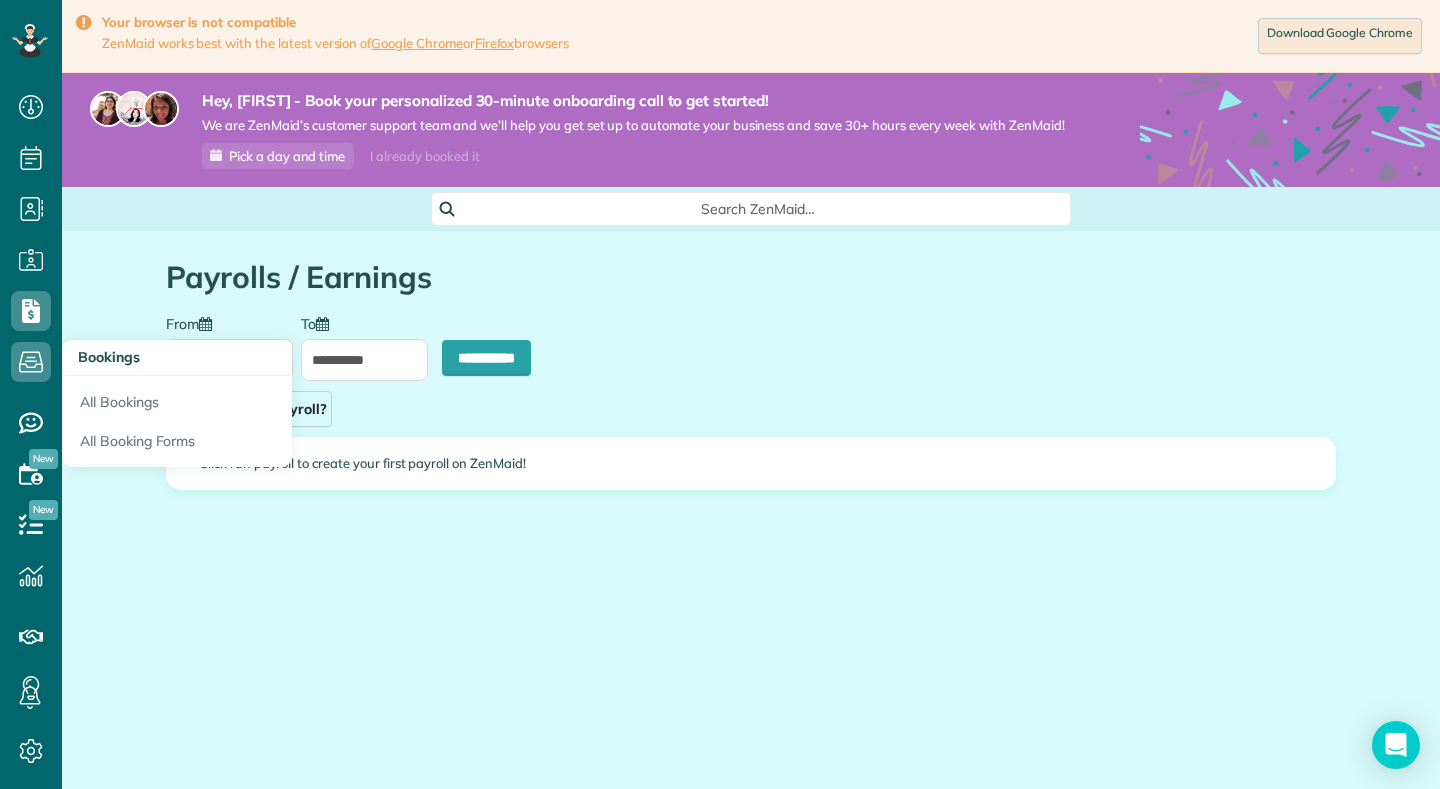 type on "**********" 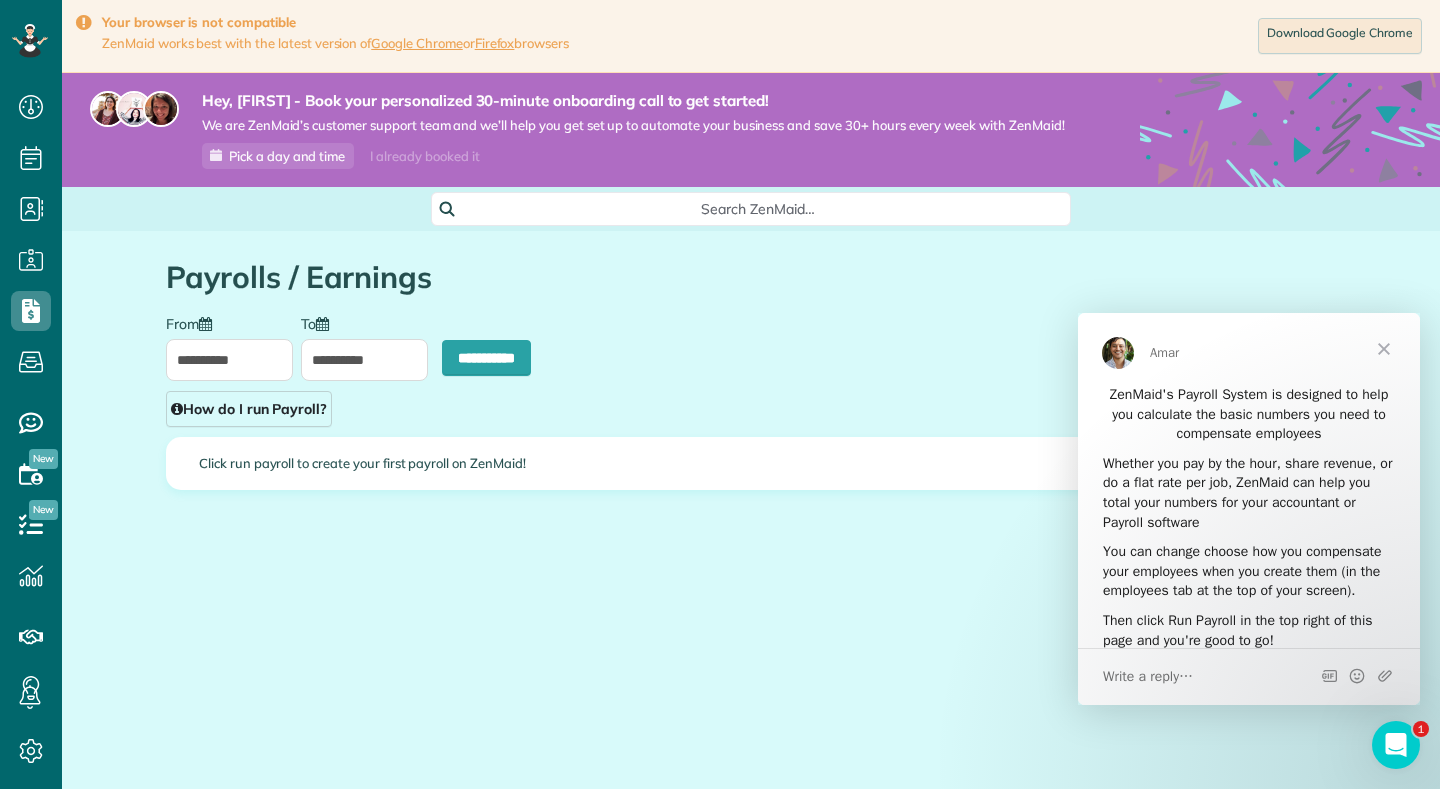 scroll, scrollTop: 0, scrollLeft: 0, axis: both 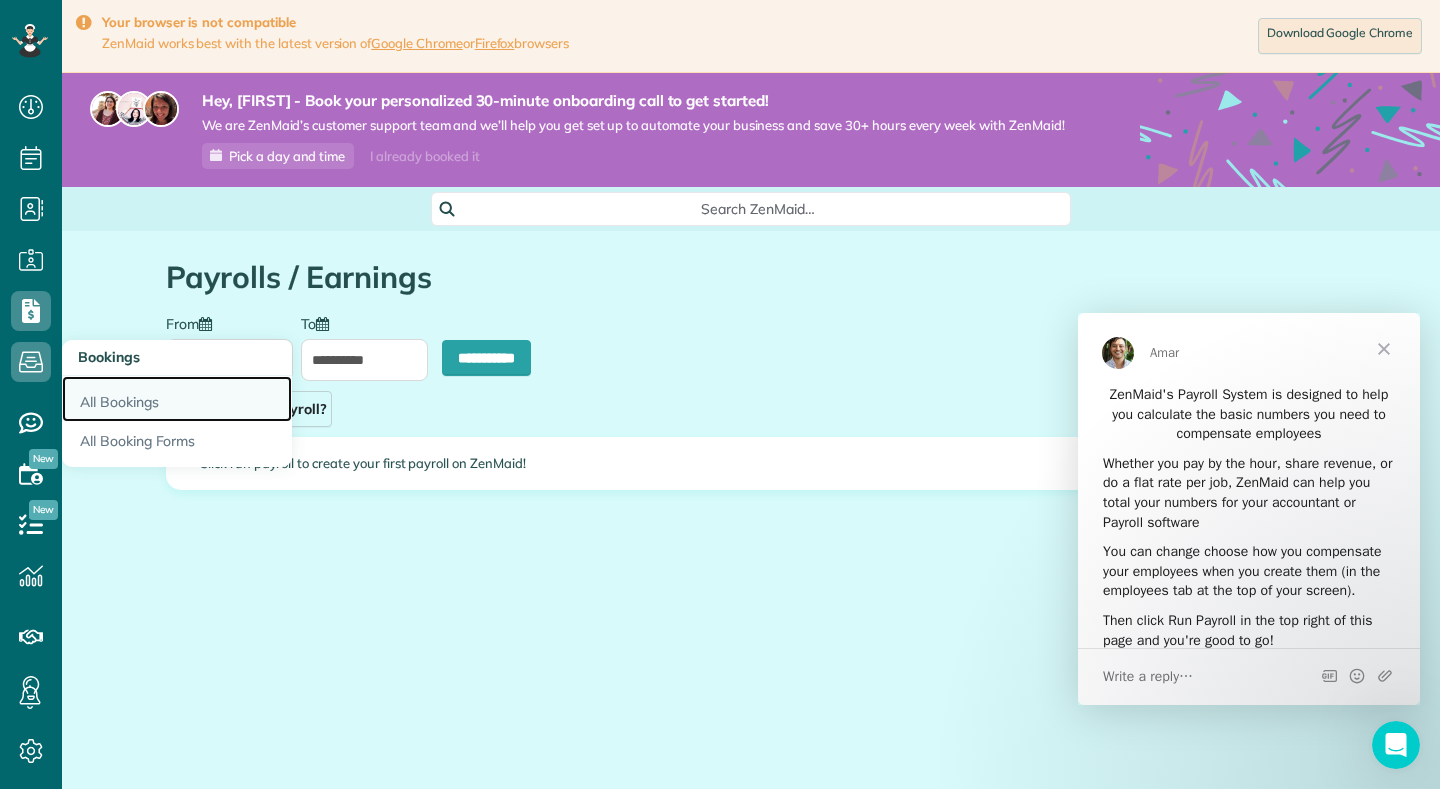 click on "All Bookings" at bounding box center (177, 399) 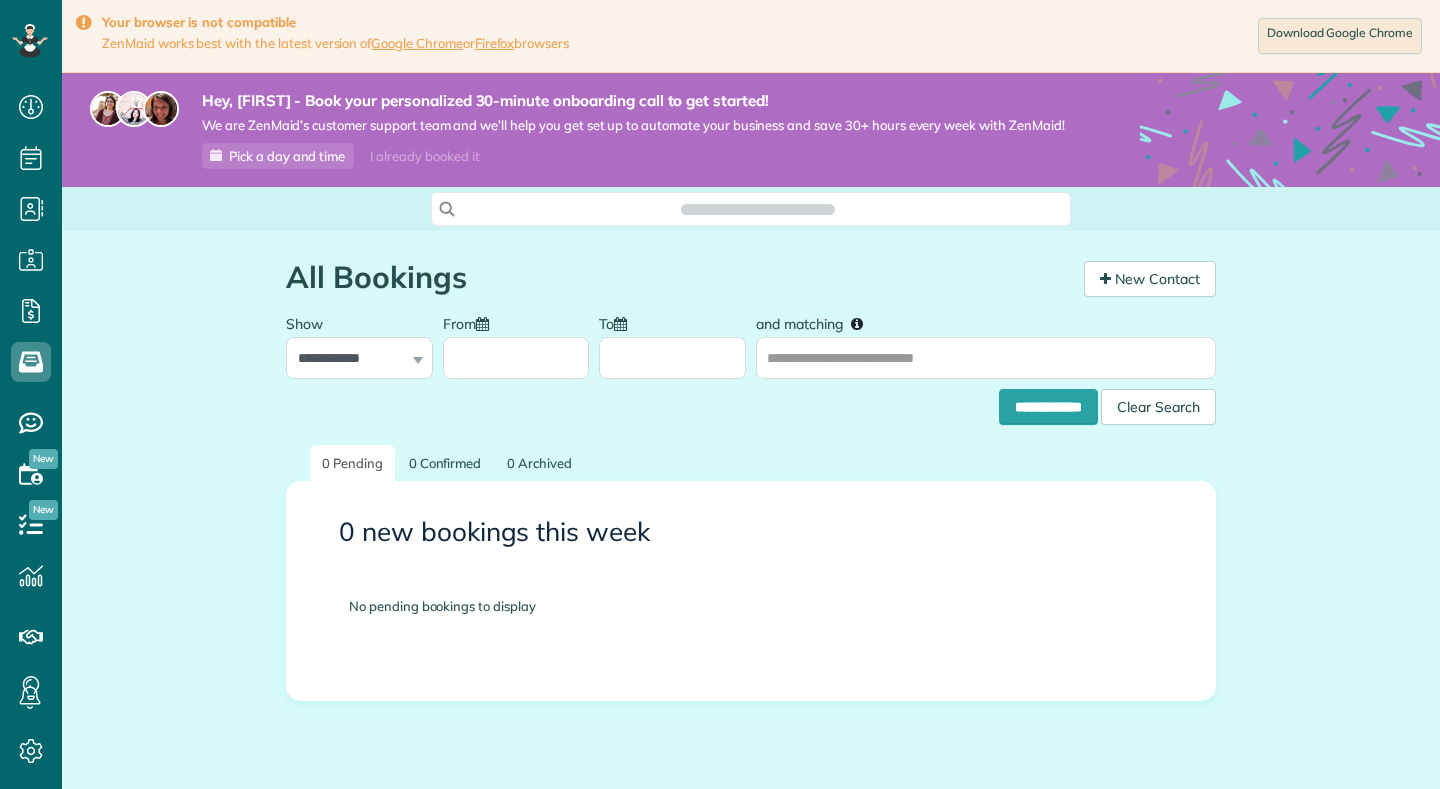 scroll, scrollTop: 0, scrollLeft: 0, axis: both 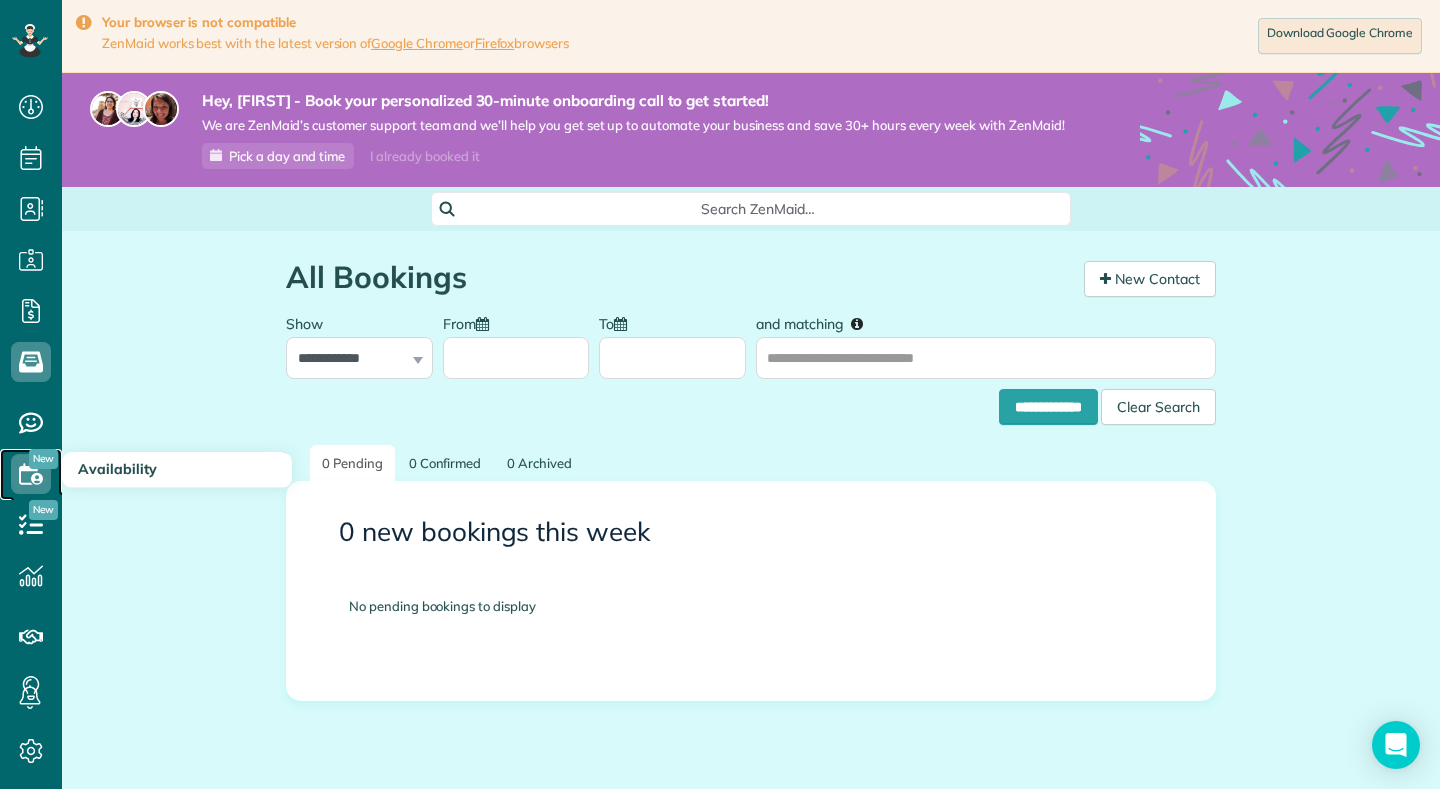 click 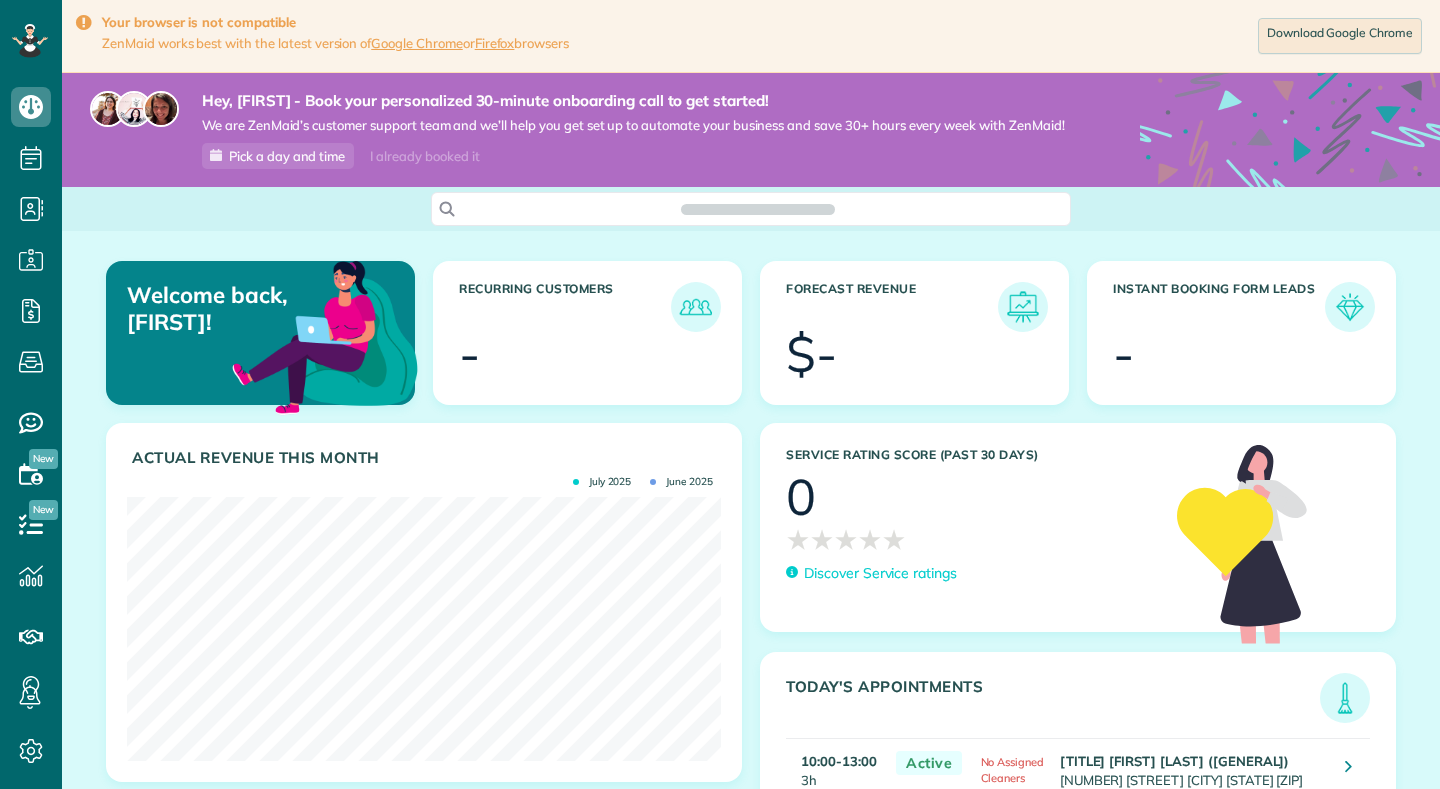 scroll, scrollTop: 0, scrollLeft: 0, axis: both 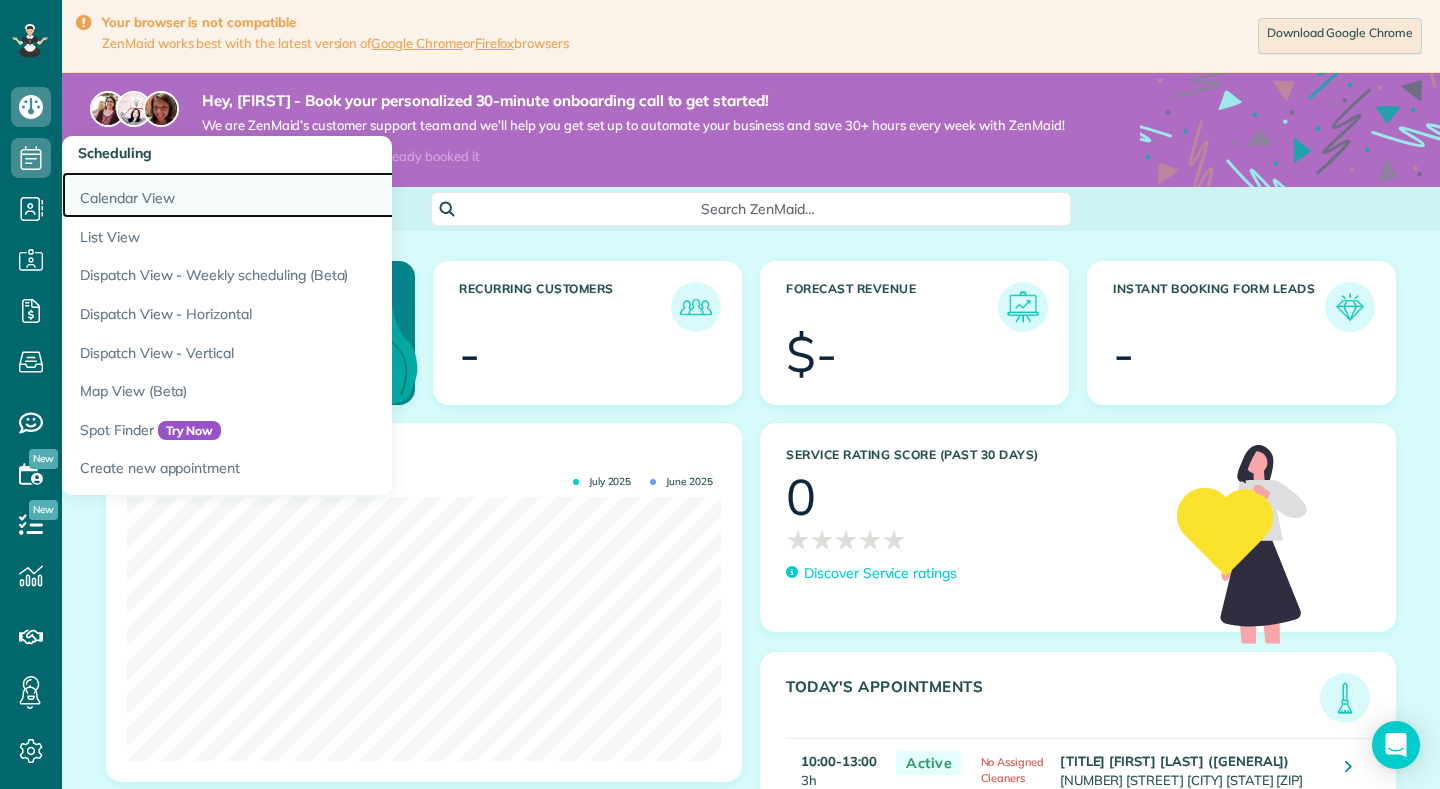 click on "Calendar View" at bounding box center [312, 195] 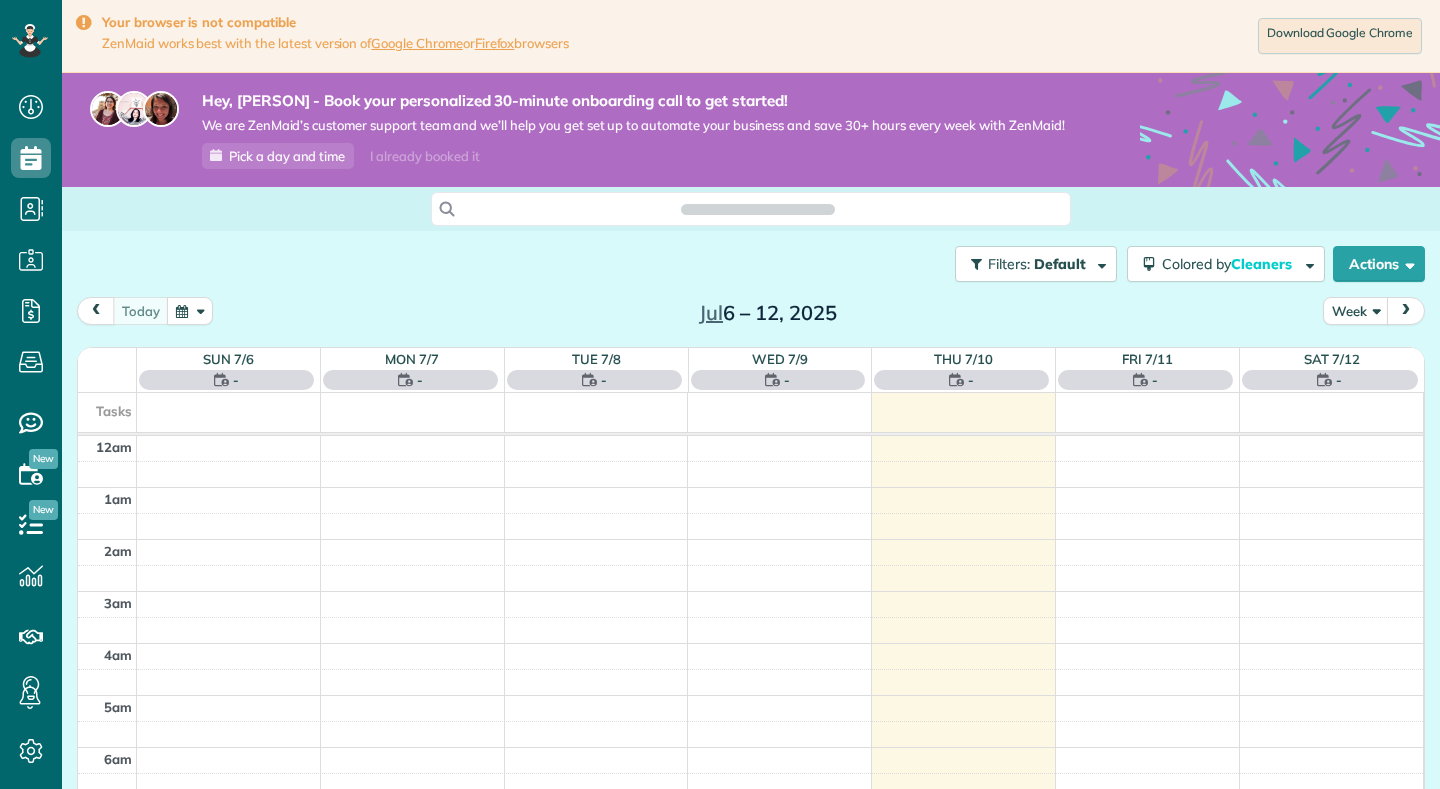 scroll, scrollTop: 0, scrollLeft: 0, axis: both 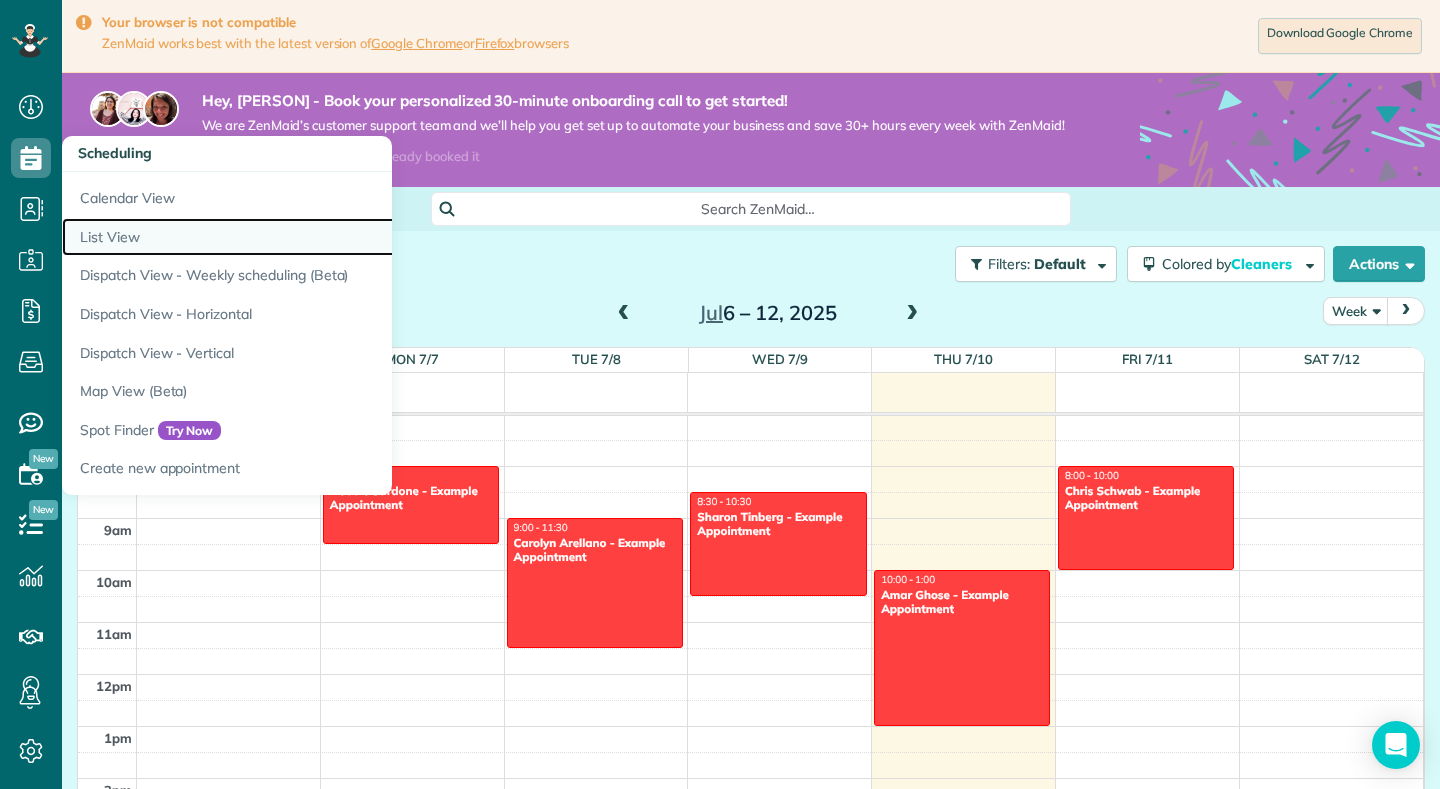 click on "List View" at bounding box center [312, 237] 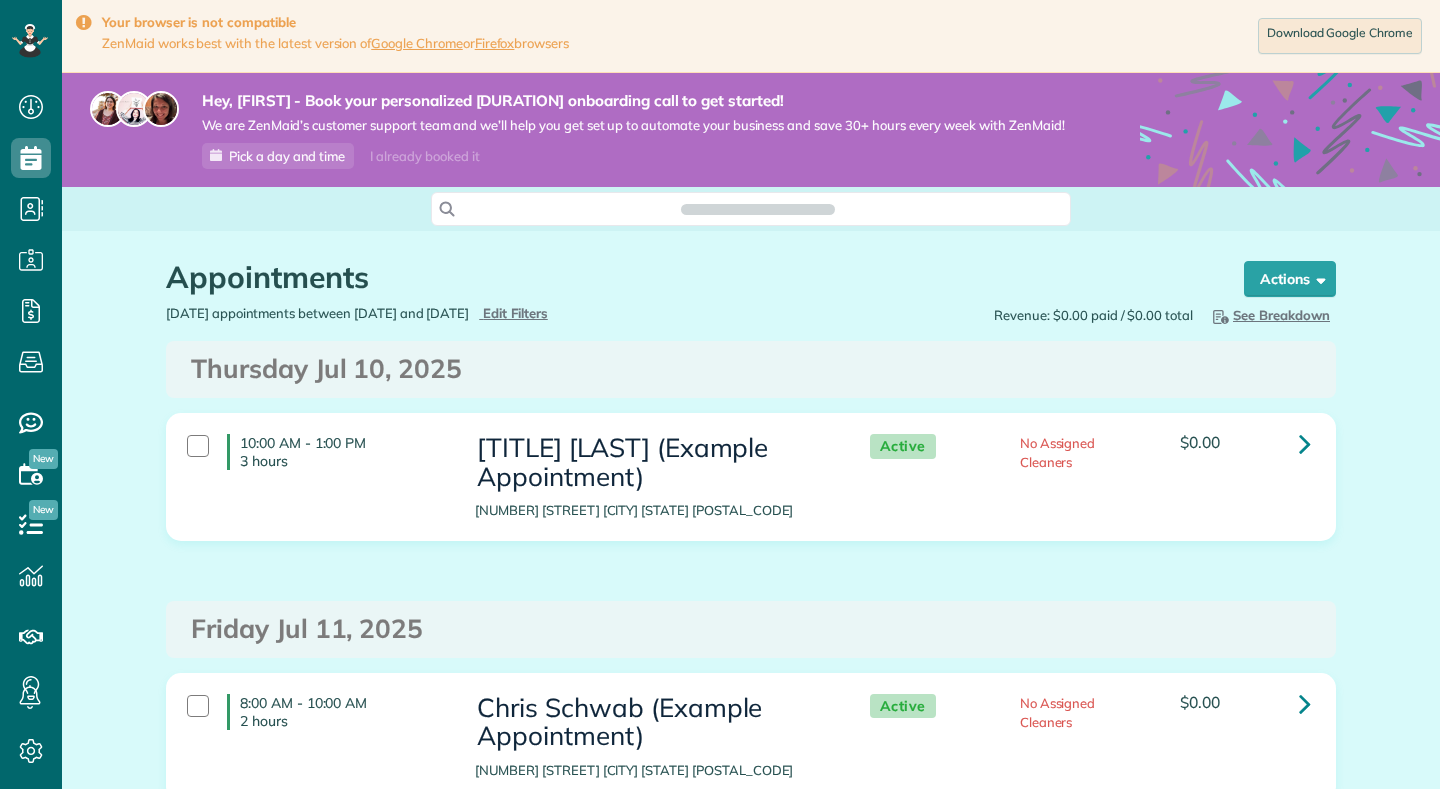 scroll, scrollTop: 0, scrollLeft: 0, axis: both 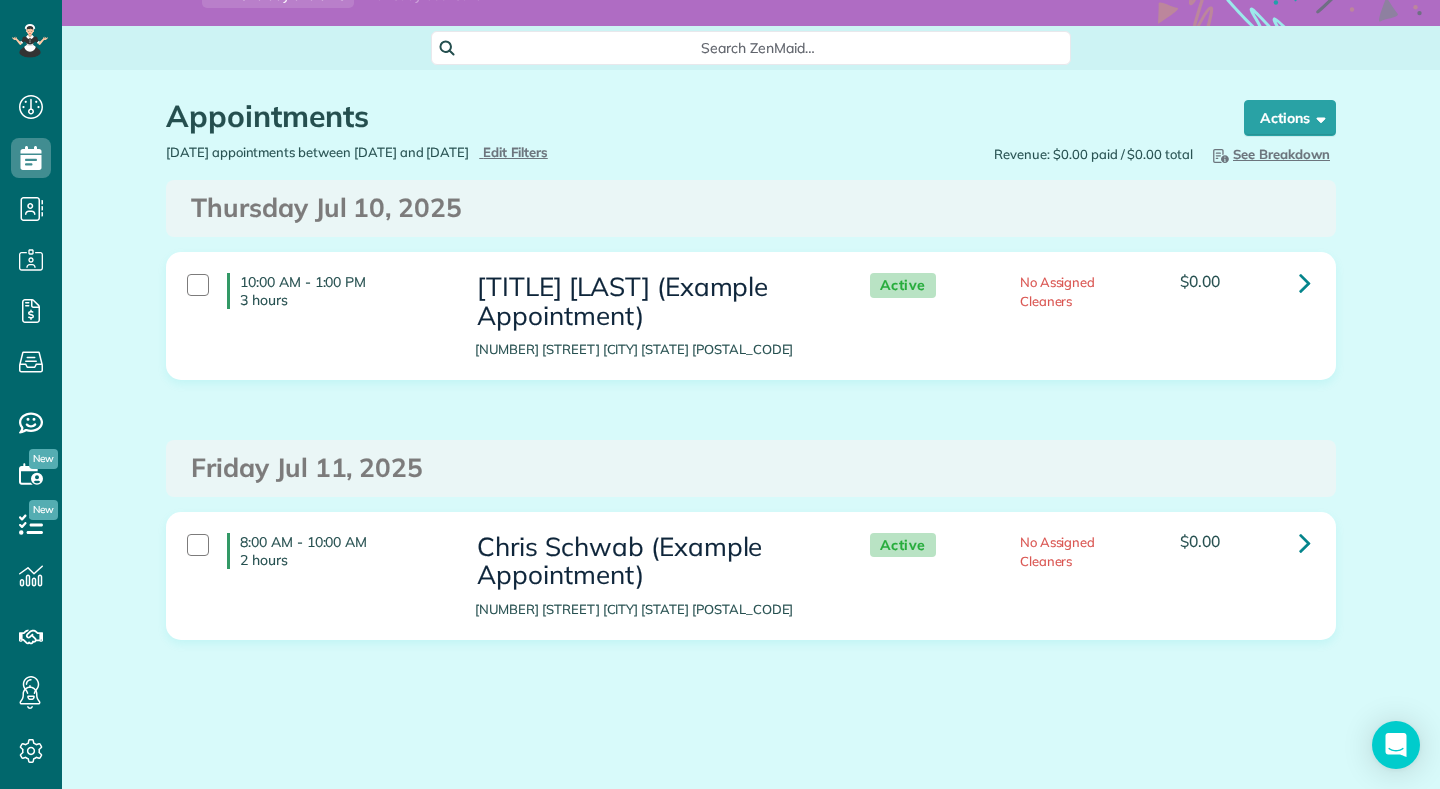 click on "[TIME] -  [TIME]
[DURATION]" at bounding box center [316, 291] 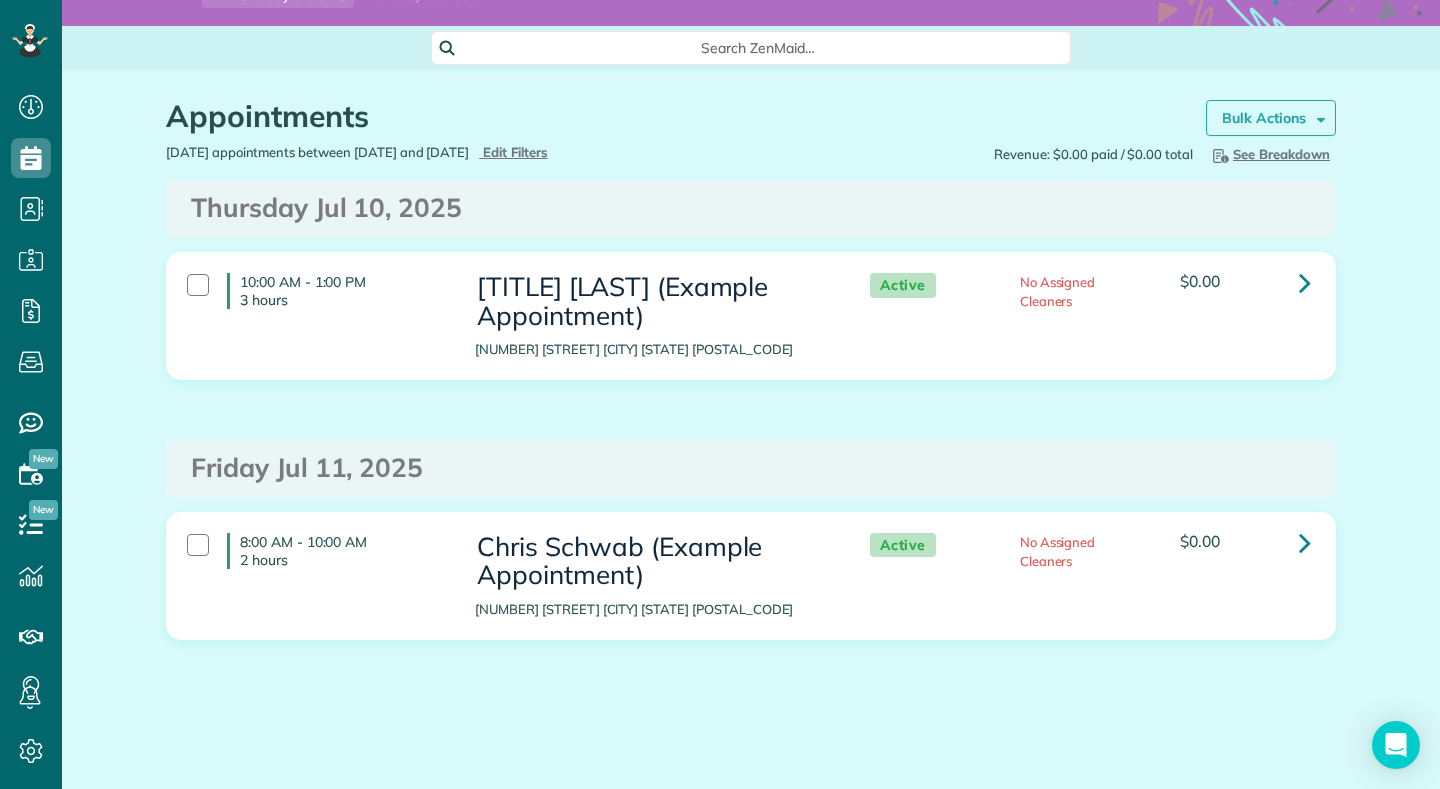 click at bounding box center [1317, 117] 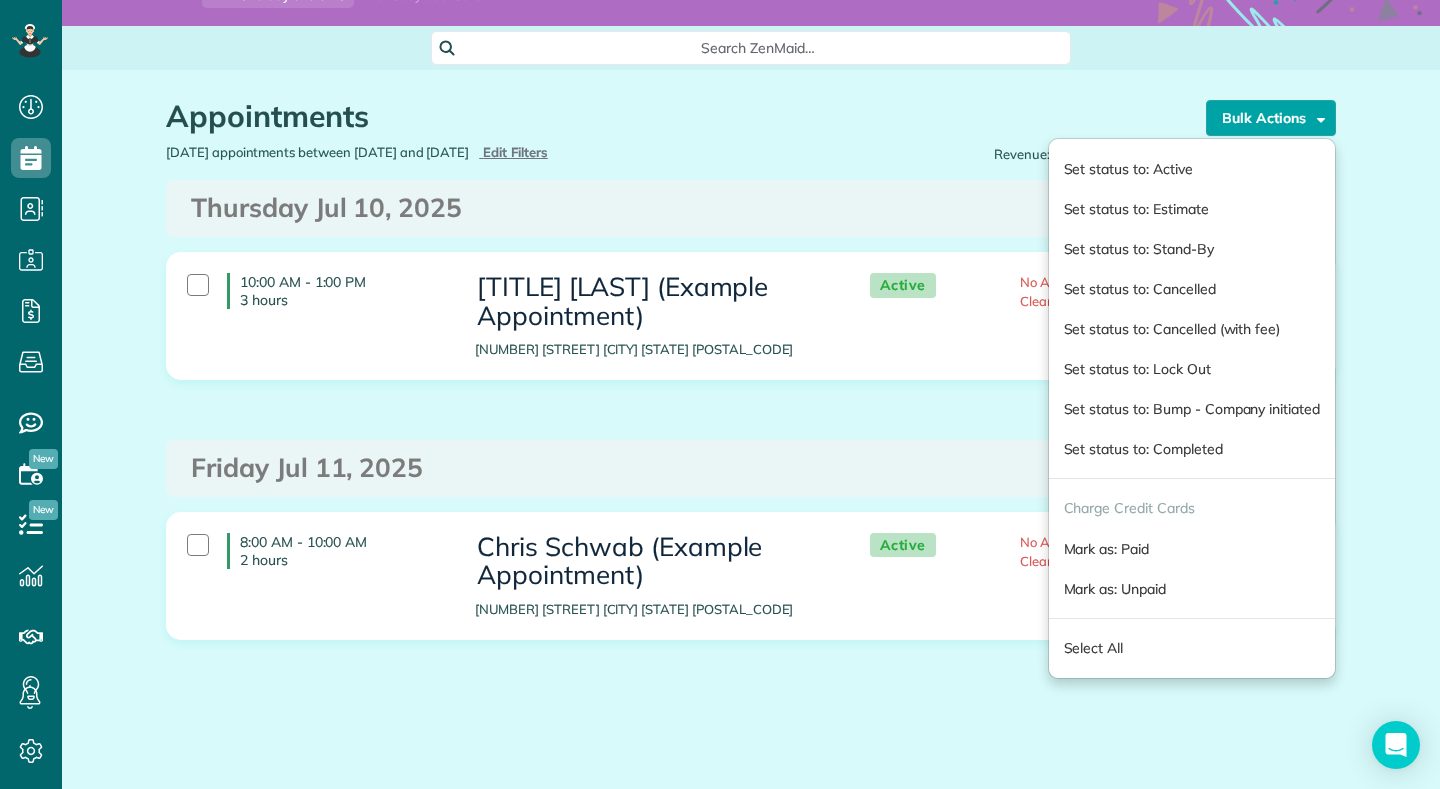 click on "Friday Jul 11, 2025" at bounding box center [751, 468] 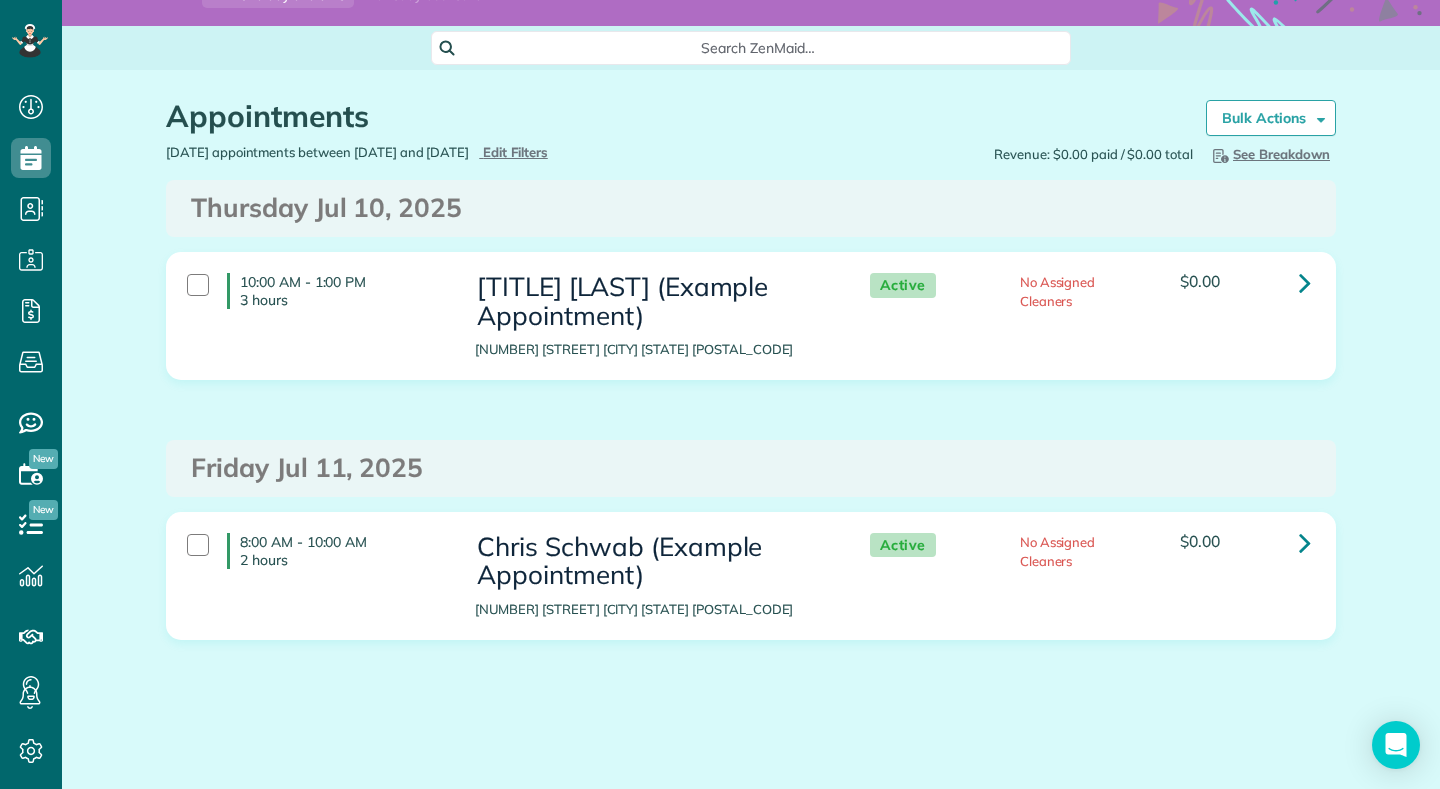 click on "[TIME] -  [TIME]
[DURATION]" at bounding box center [316, 291] 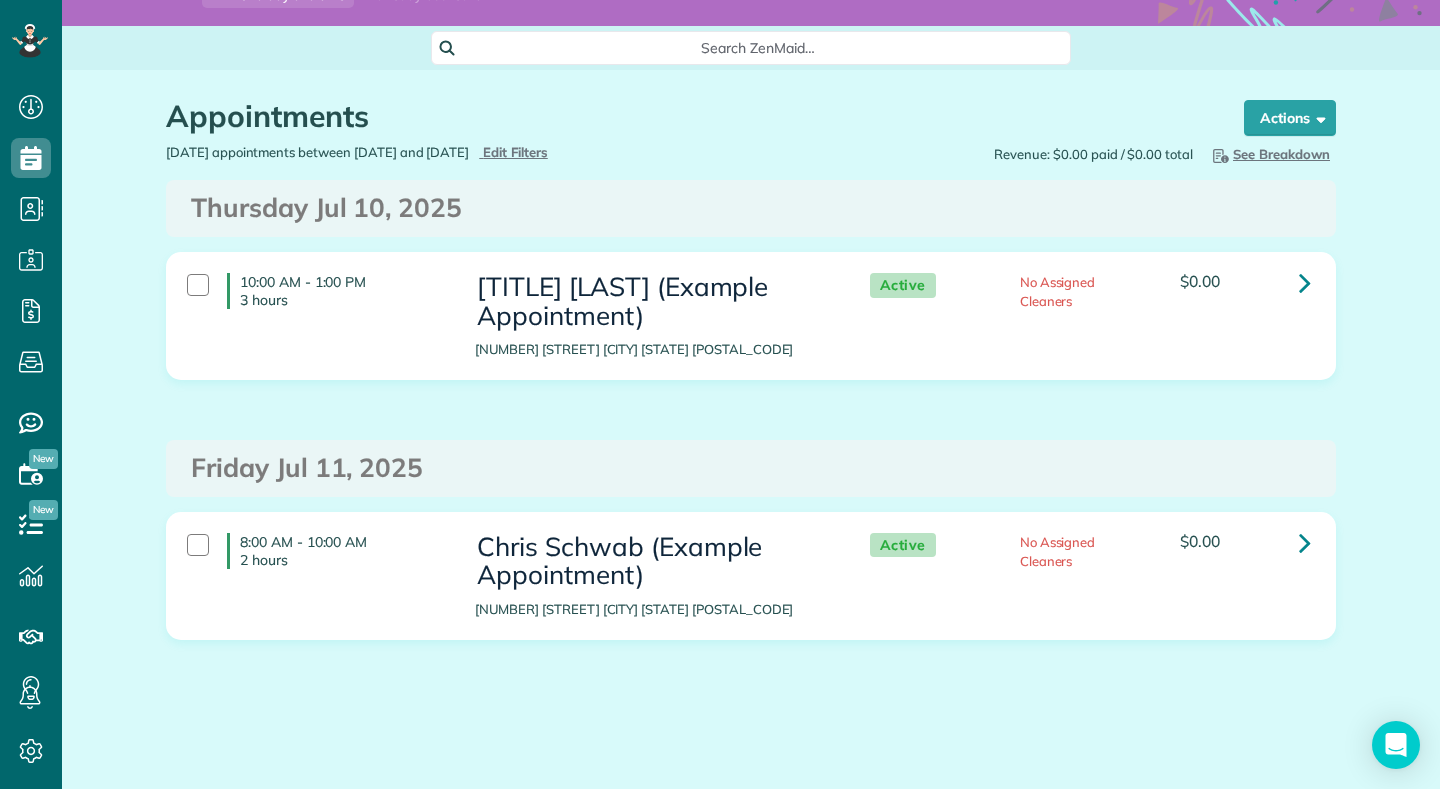 click on "Thursday Jul 10, 2025" at bounding box center (751, 208) 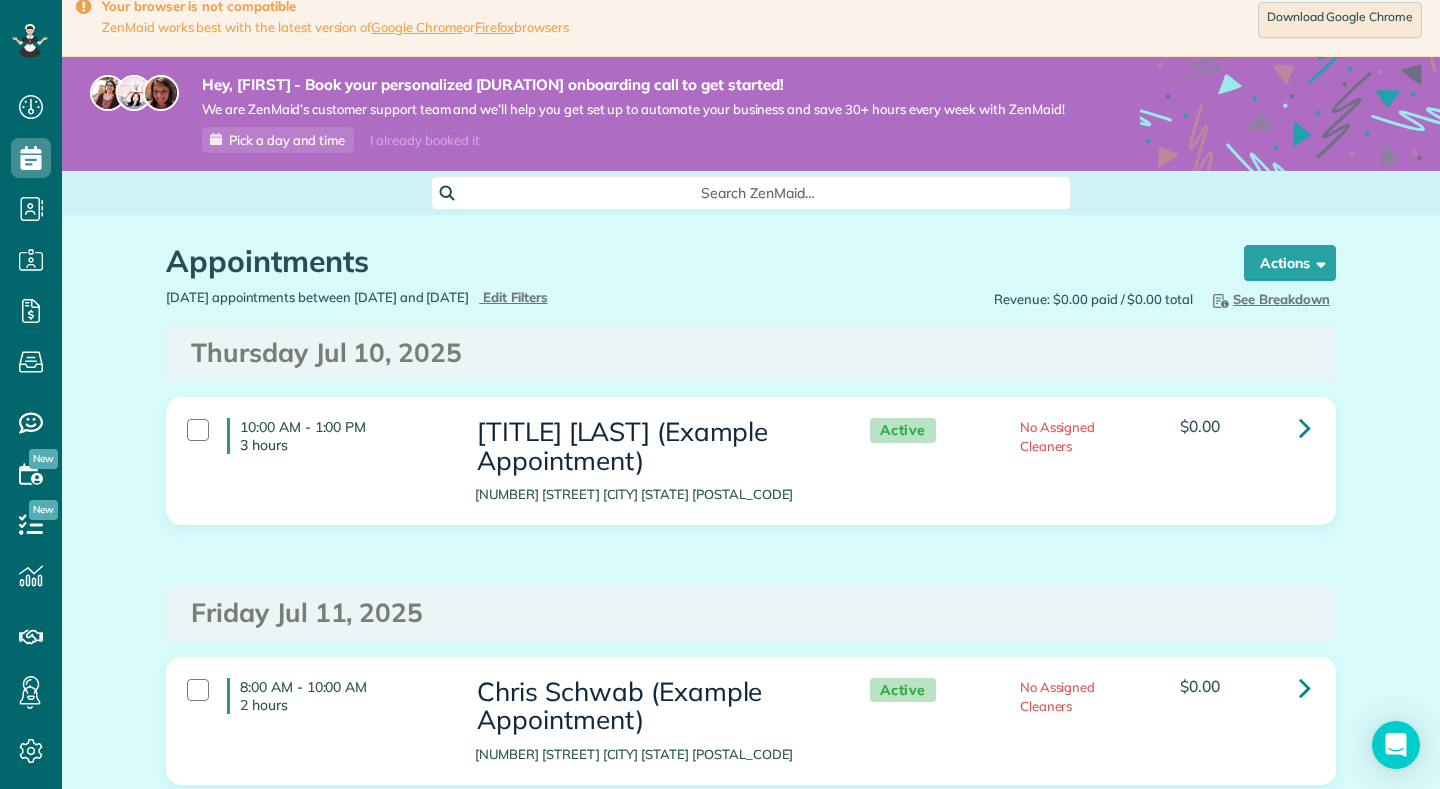 scroll, scrollTop: 0, scrollLeft: 0, axis: both 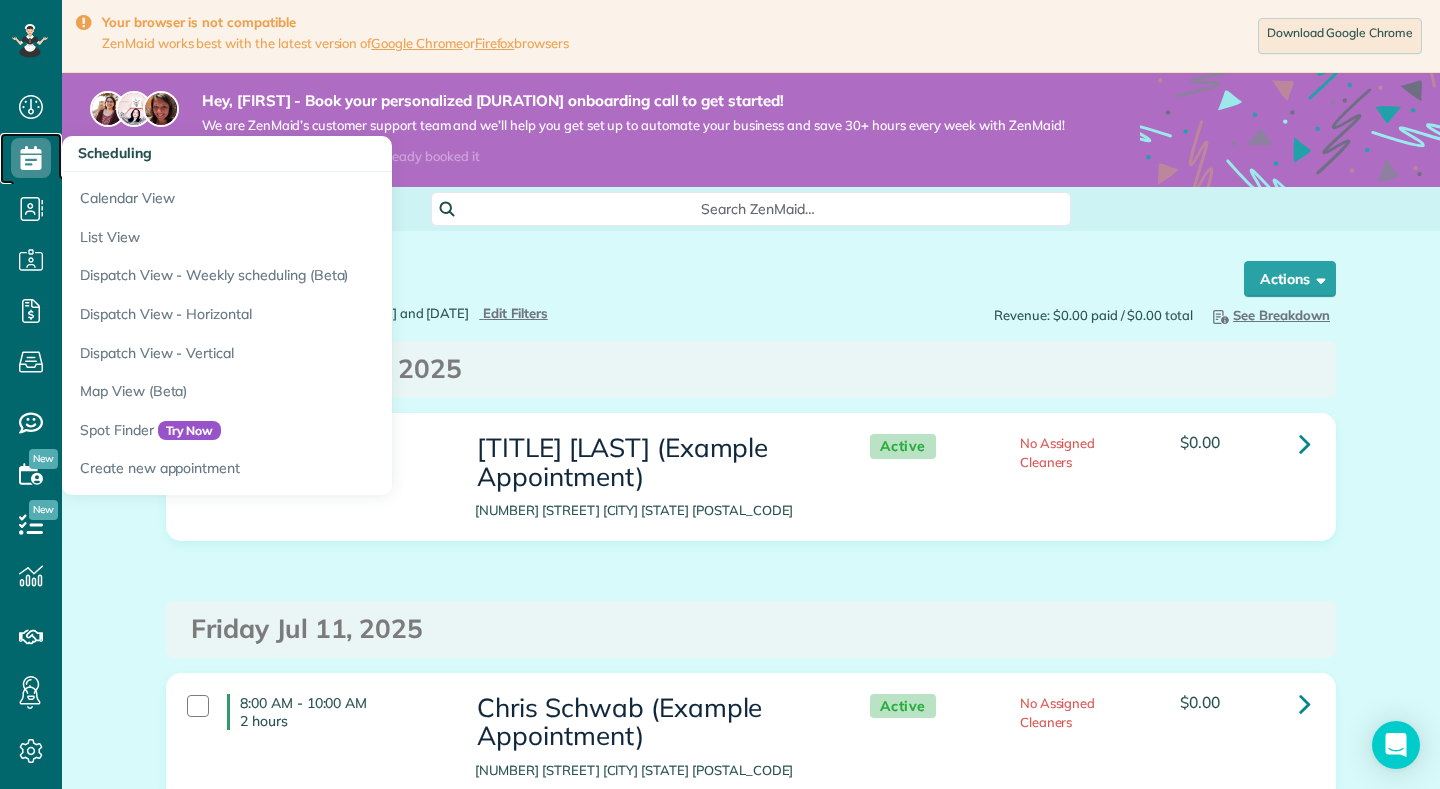 click 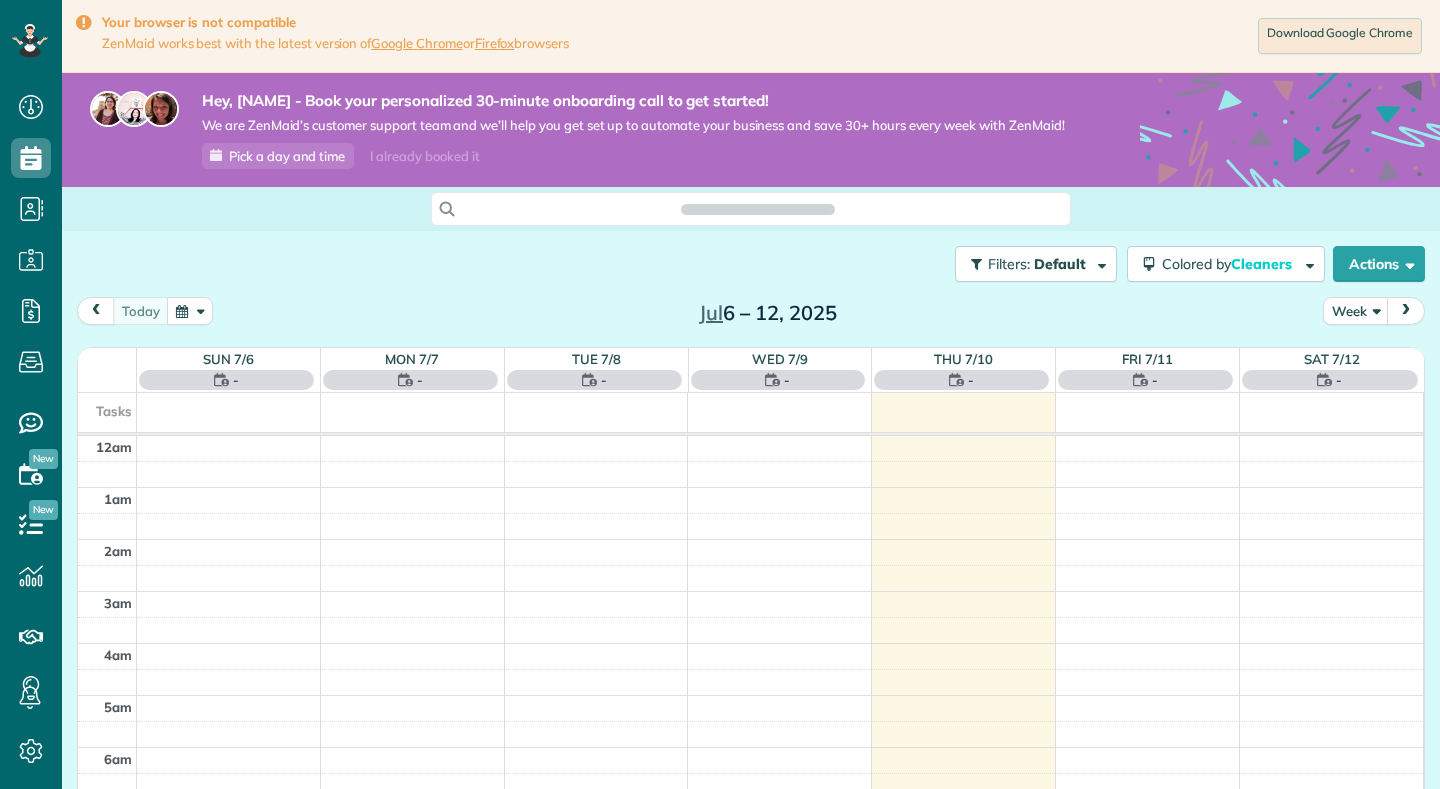 scroll, scrollTop: 0, scrollLeft: 0, axis: both 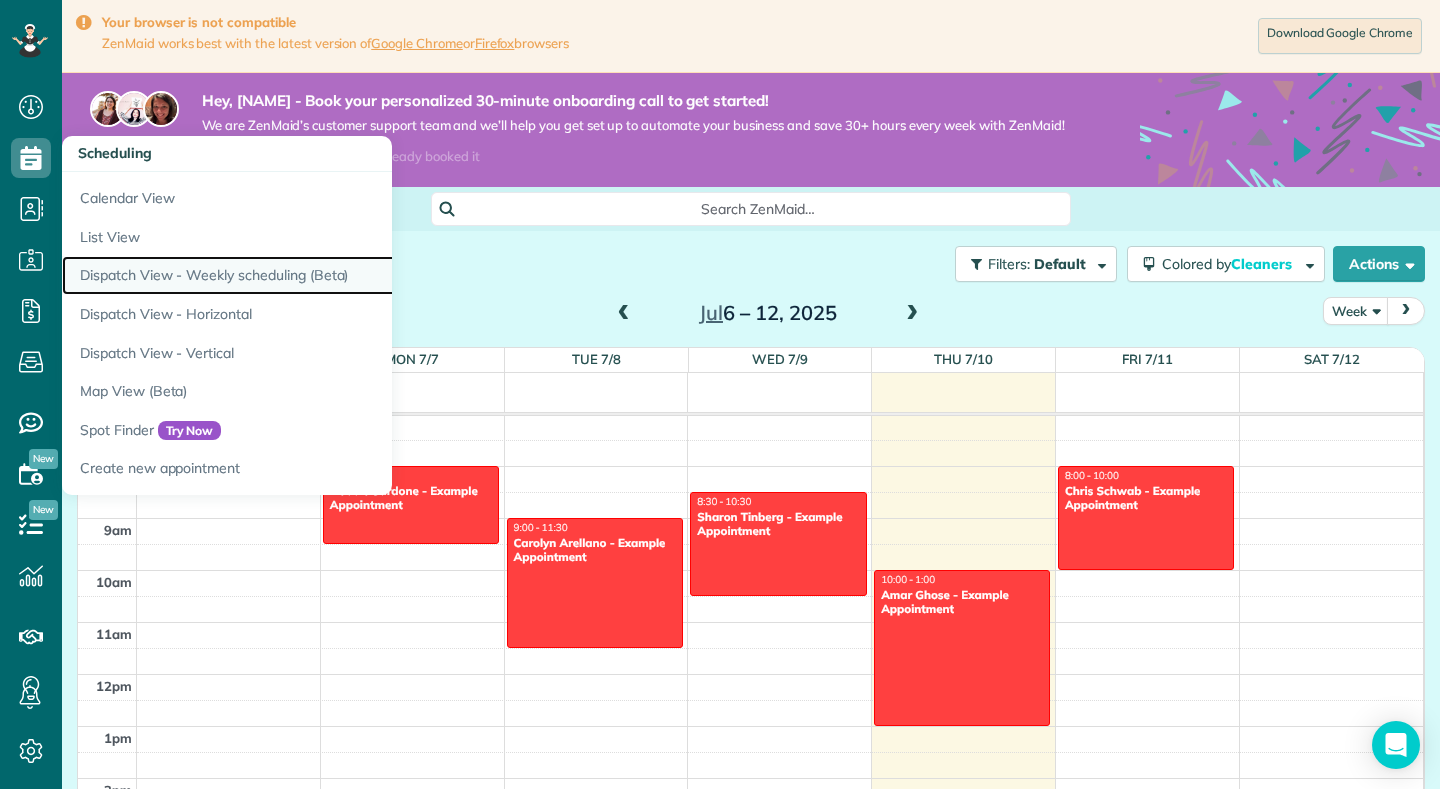 click on "Dispatch View - Weekly scheduling (Beta)" at bounding box center (312, 275) 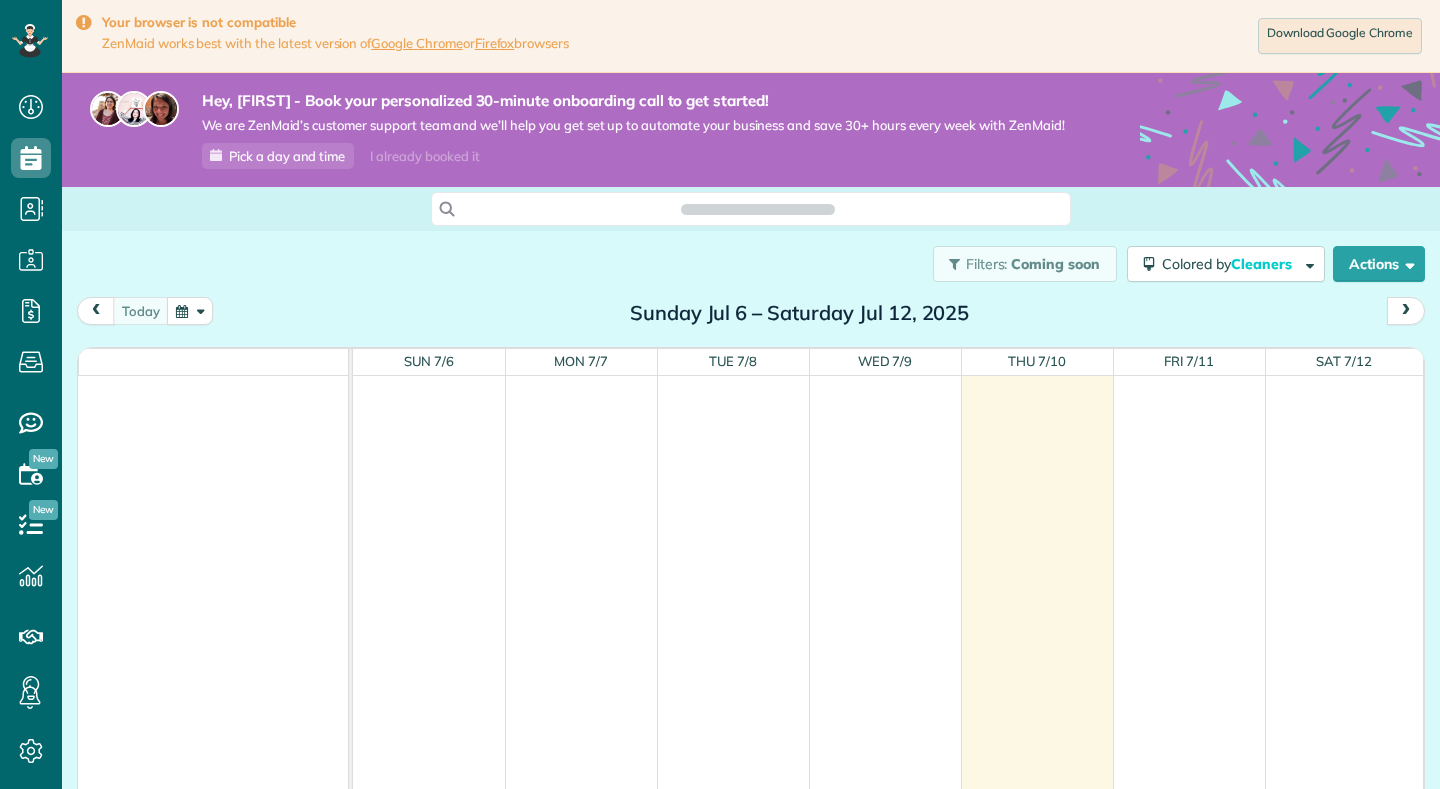scroll, scrollTop: 0, scrollLeft: 0, axis: both 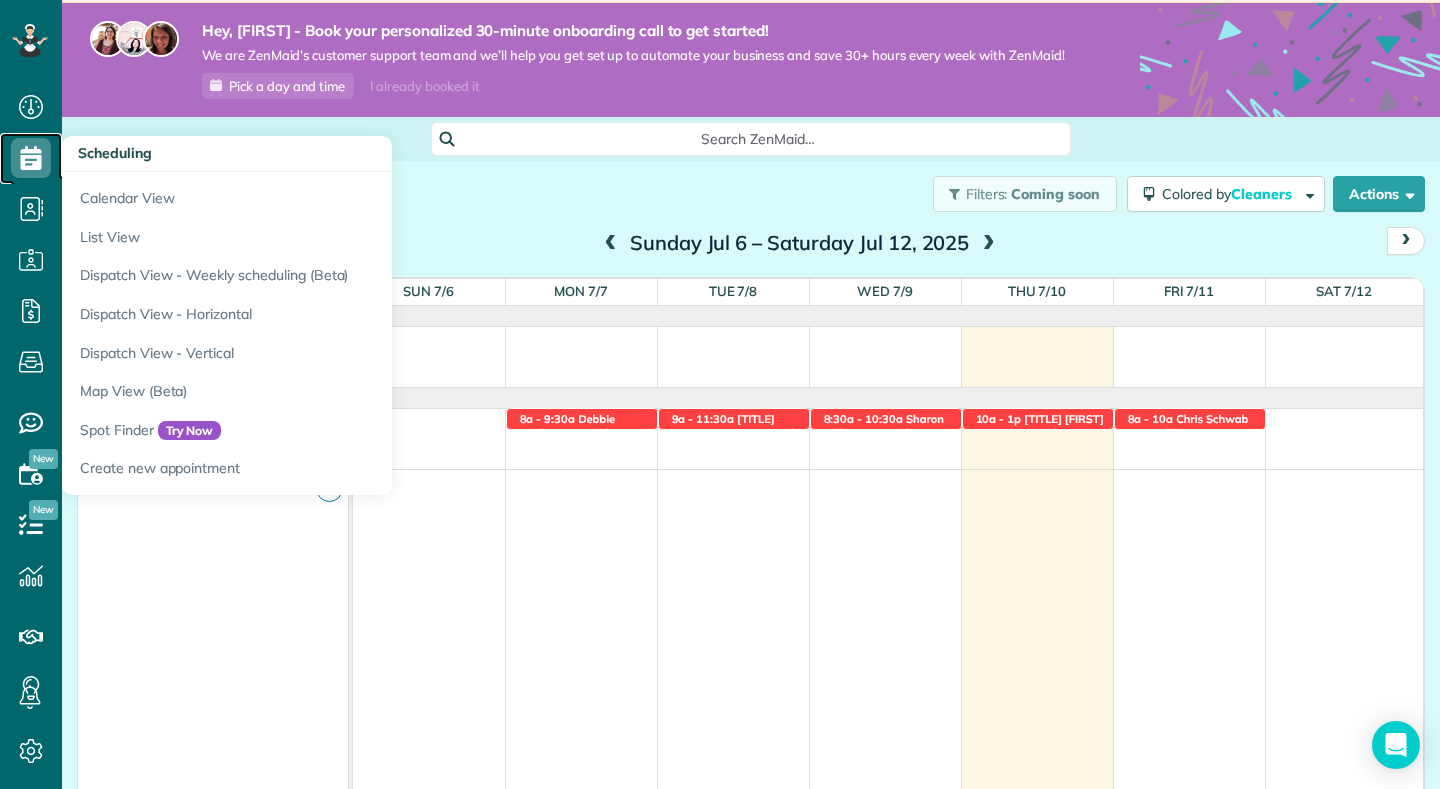 click on "Scheduling" at bounding box center (31, 178) 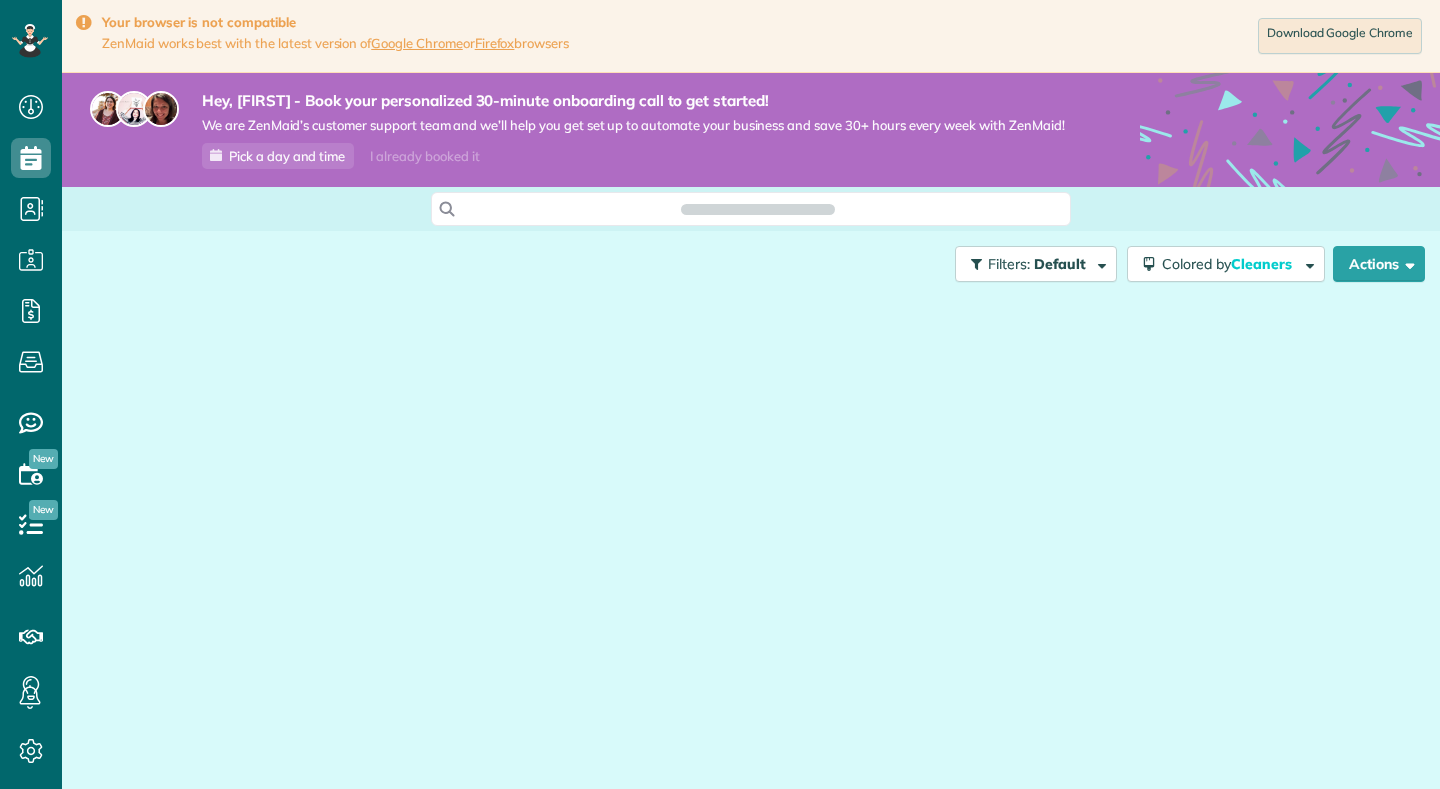 scroll, scrollTop: 0, scrollLeft: 0, axis: both 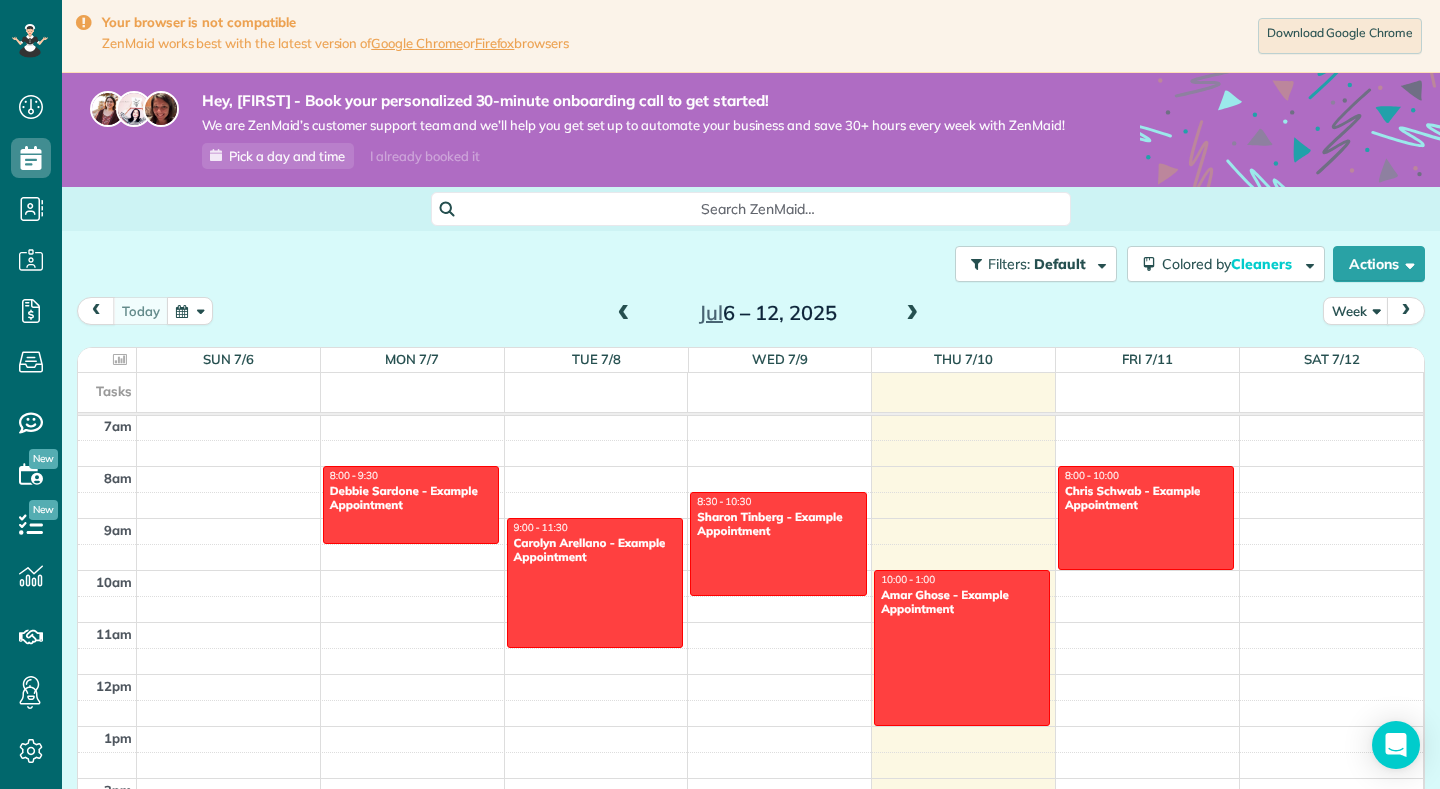 click on "Filters:   Default
Colored by  Cleaners
Color by Cleaner
Color by Team
Color by Status
Color by Recurrence
Color by Paid/Unpaid
Filters  Default
Schedule Changes
Actions
Create Appointment
Create Task
Clock In/Out
Send Work Orders
Print Route Sheets
Today's Emails/Texts
View Metrics" at bounding box center (751, 264) 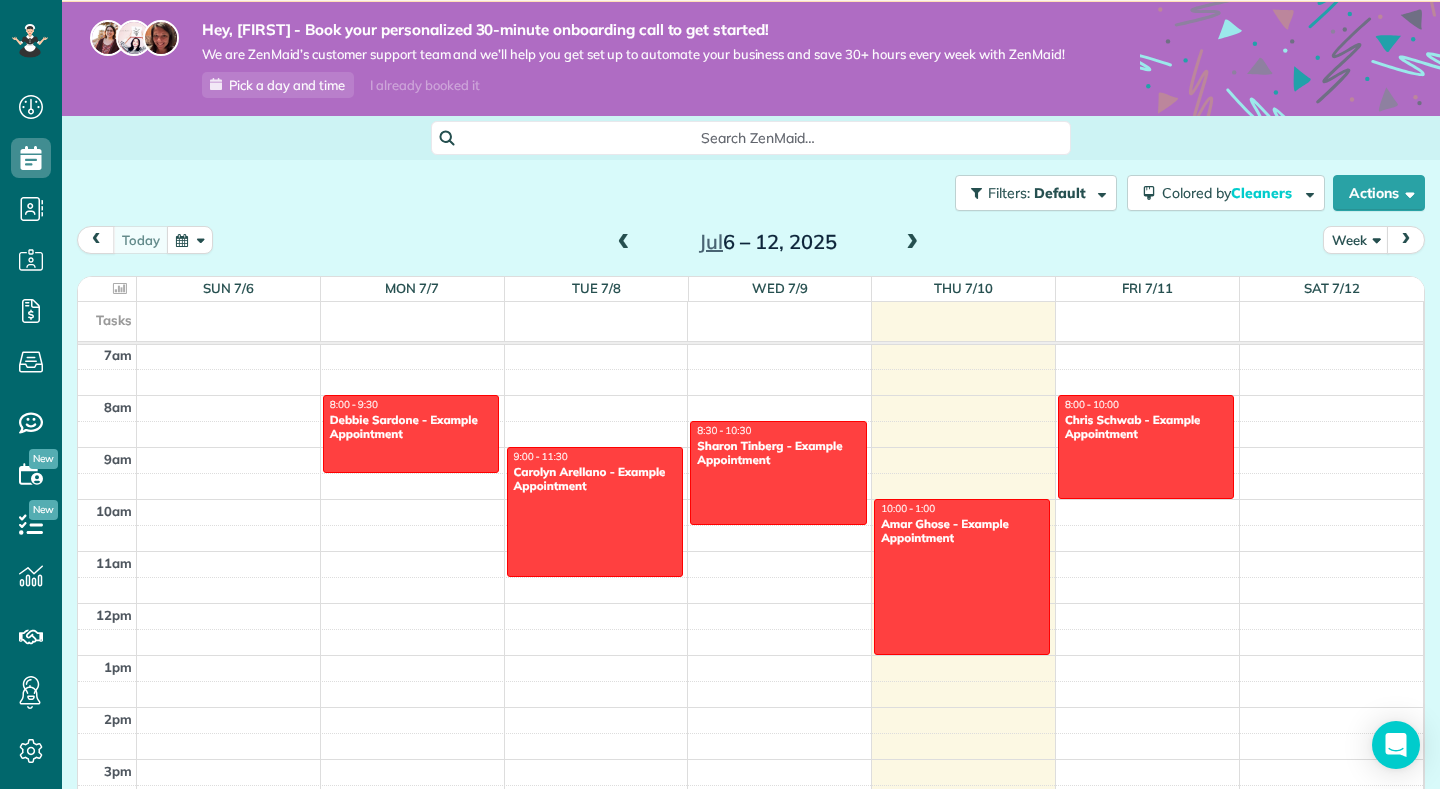 scroll, scrollTop: 73, scrollLeft: 0, axis: vertical 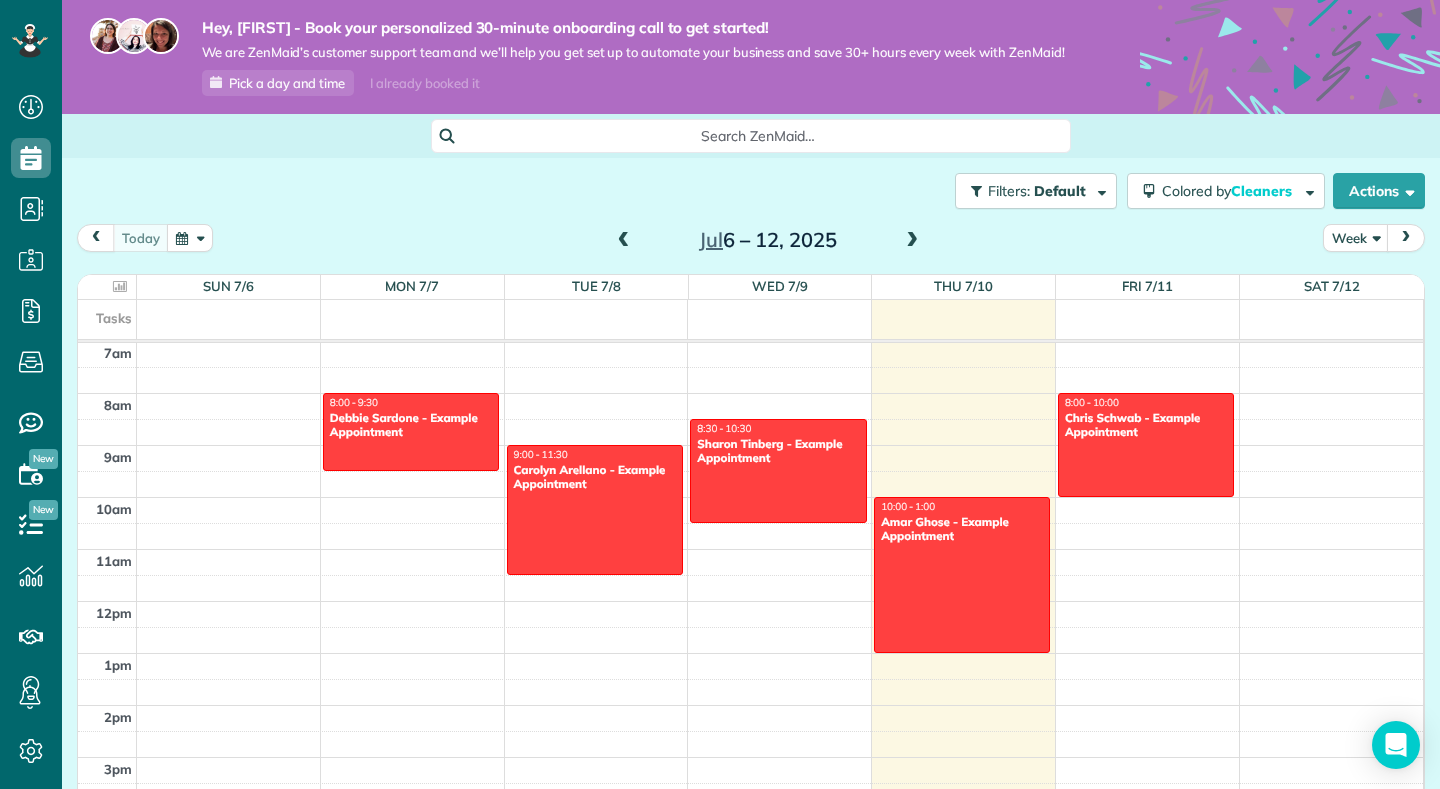 click on "Mon 7/7 $0.00 0  Man Hours 1  Appointments 0% Paid 0% Assigned" at bounding box center (412, 286) 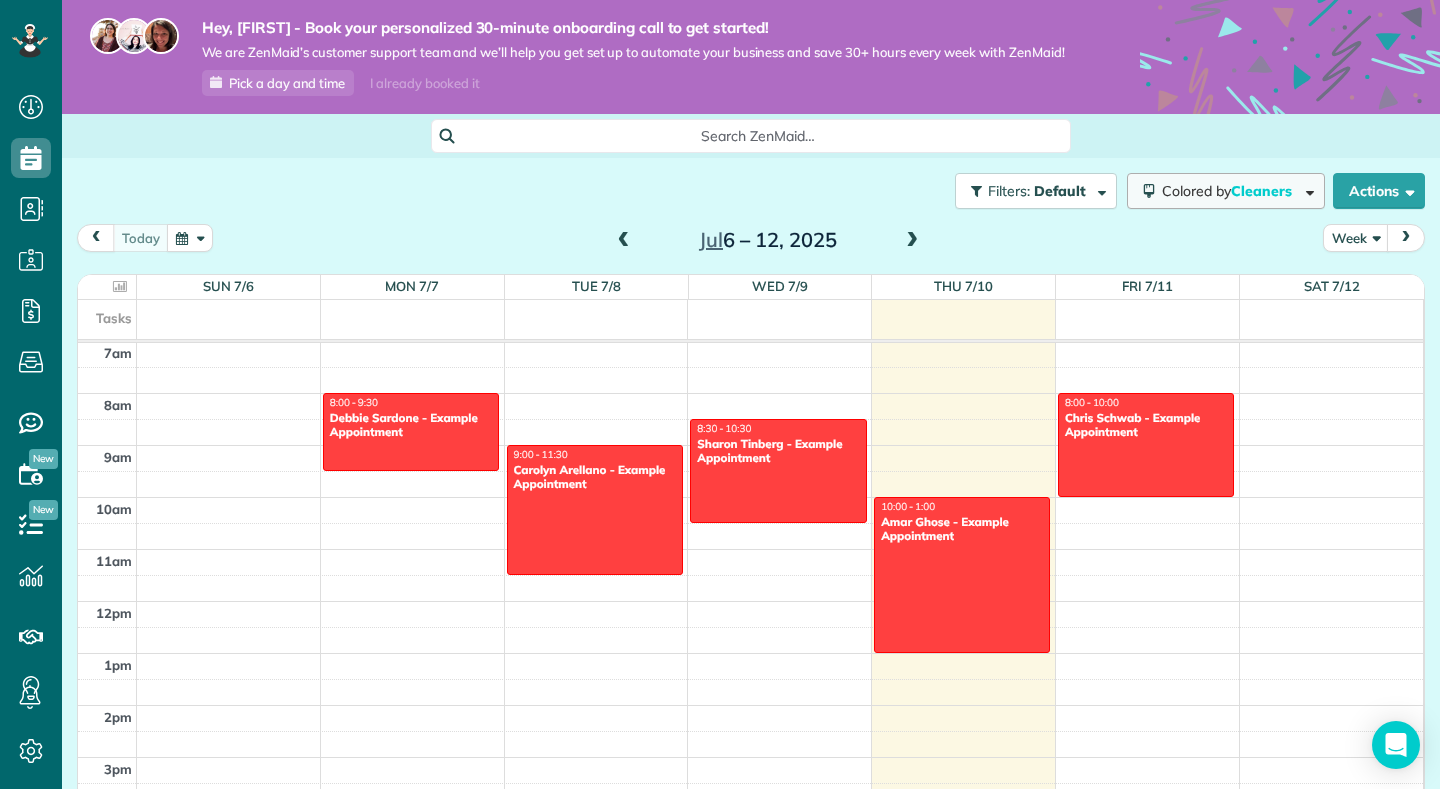 click on "Cleaners" at bounding box center (1263, 191) 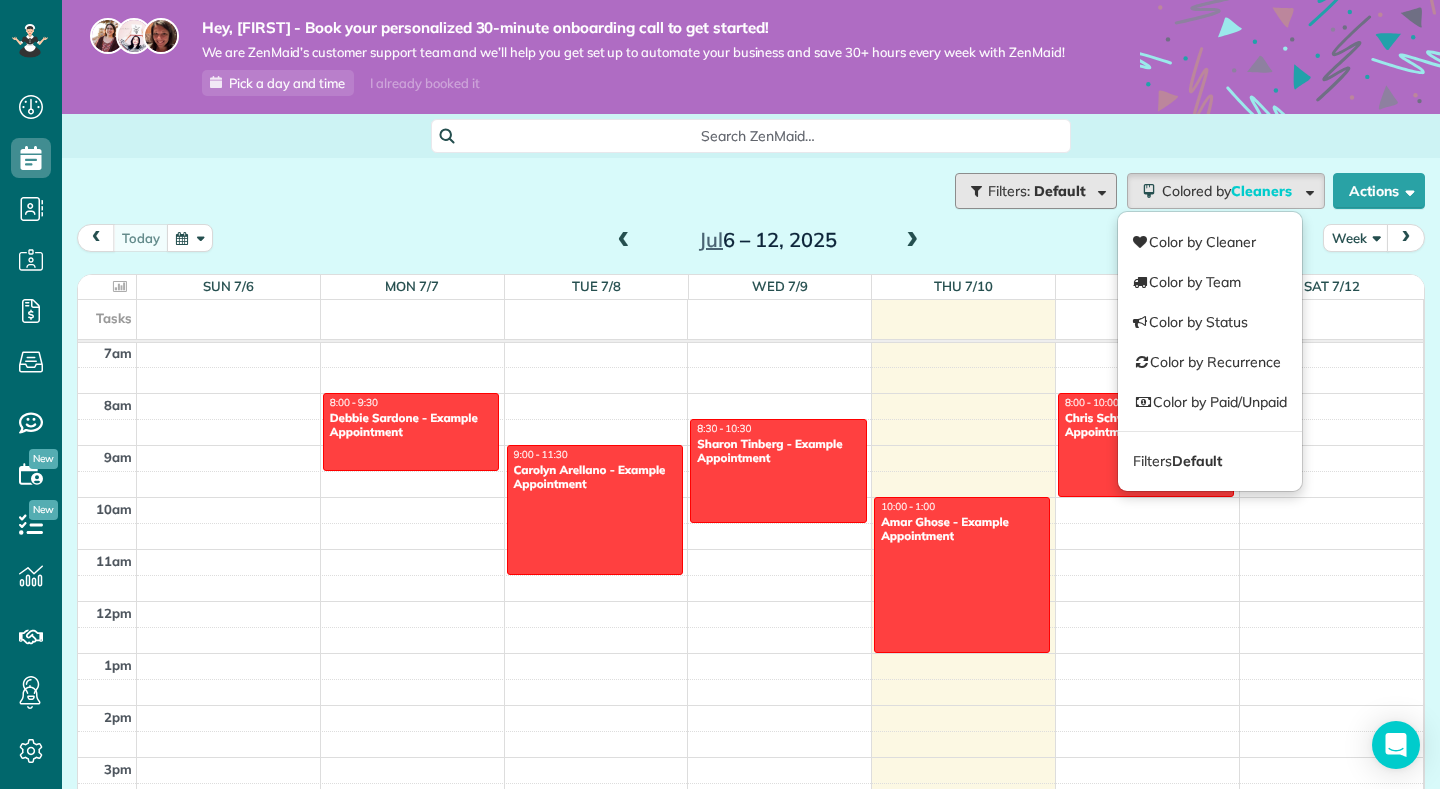 click at bounding box center [1098, 190] 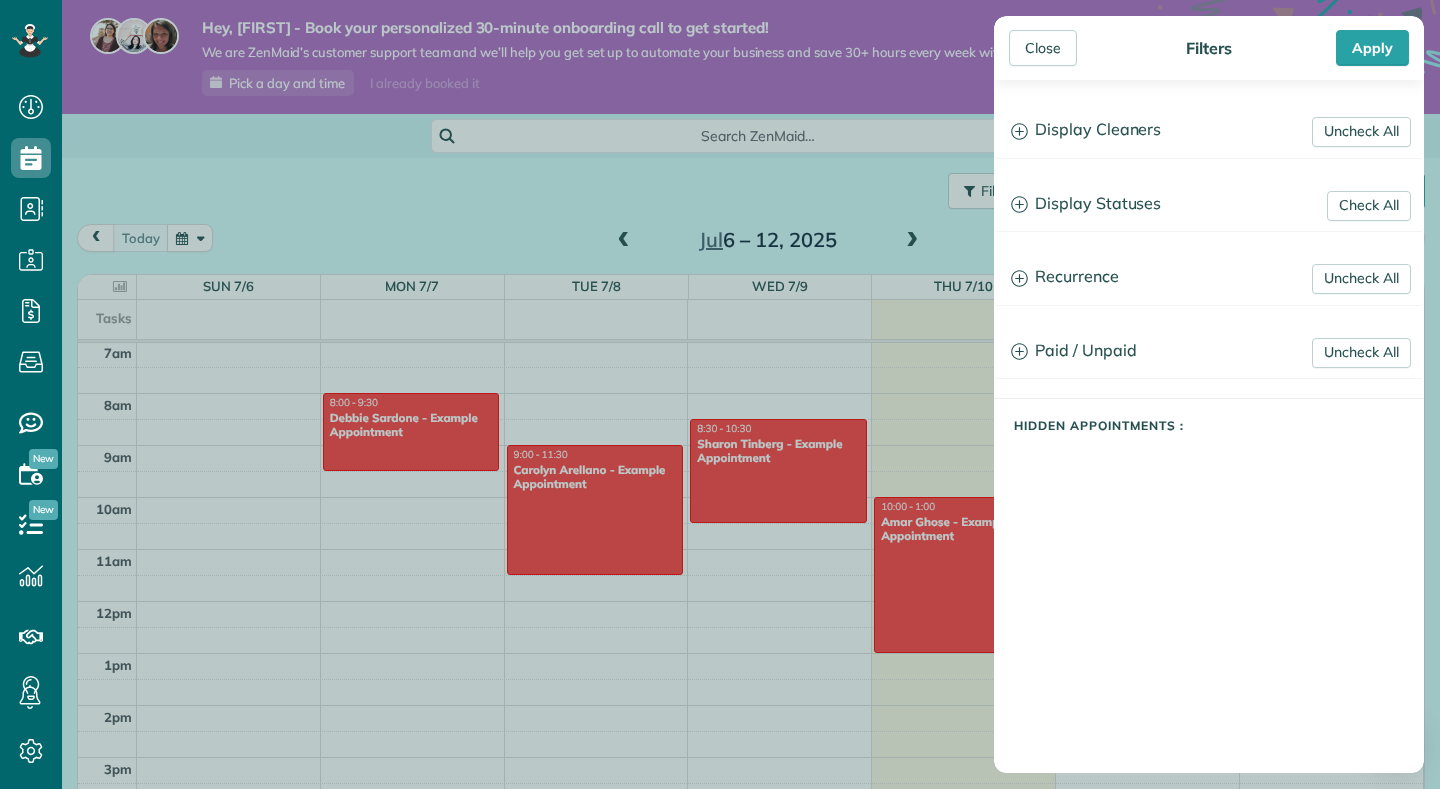 click on "Close
Filters
Apply
Uncheck All
Display Cleaners
Courtney Wilbanks
No Cleaners Assigned
Check All
Display Statuses
Active
Estimate
Stand-By" at bounding box center [720, 394] 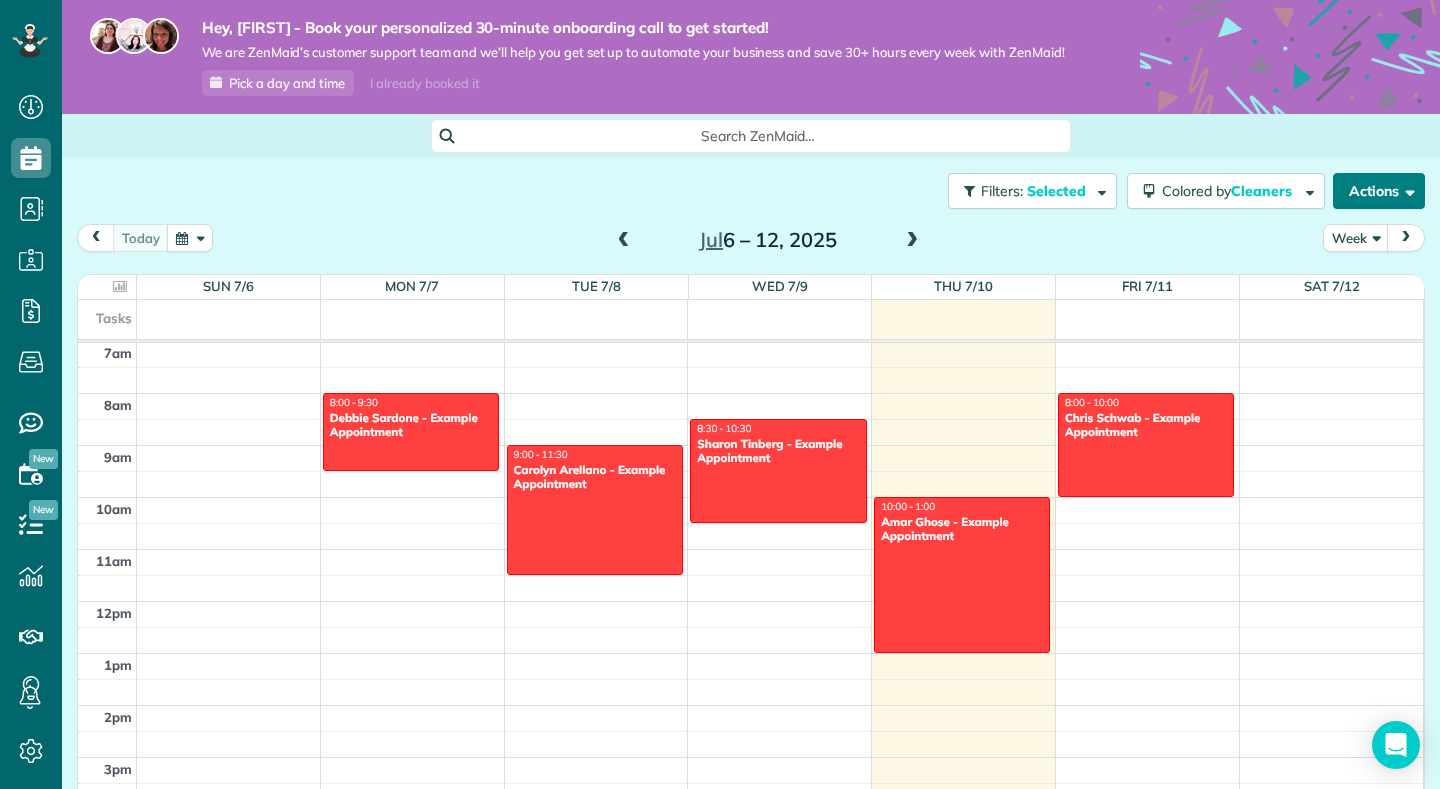 click on "Actions" at bounding box center [1379, 191] 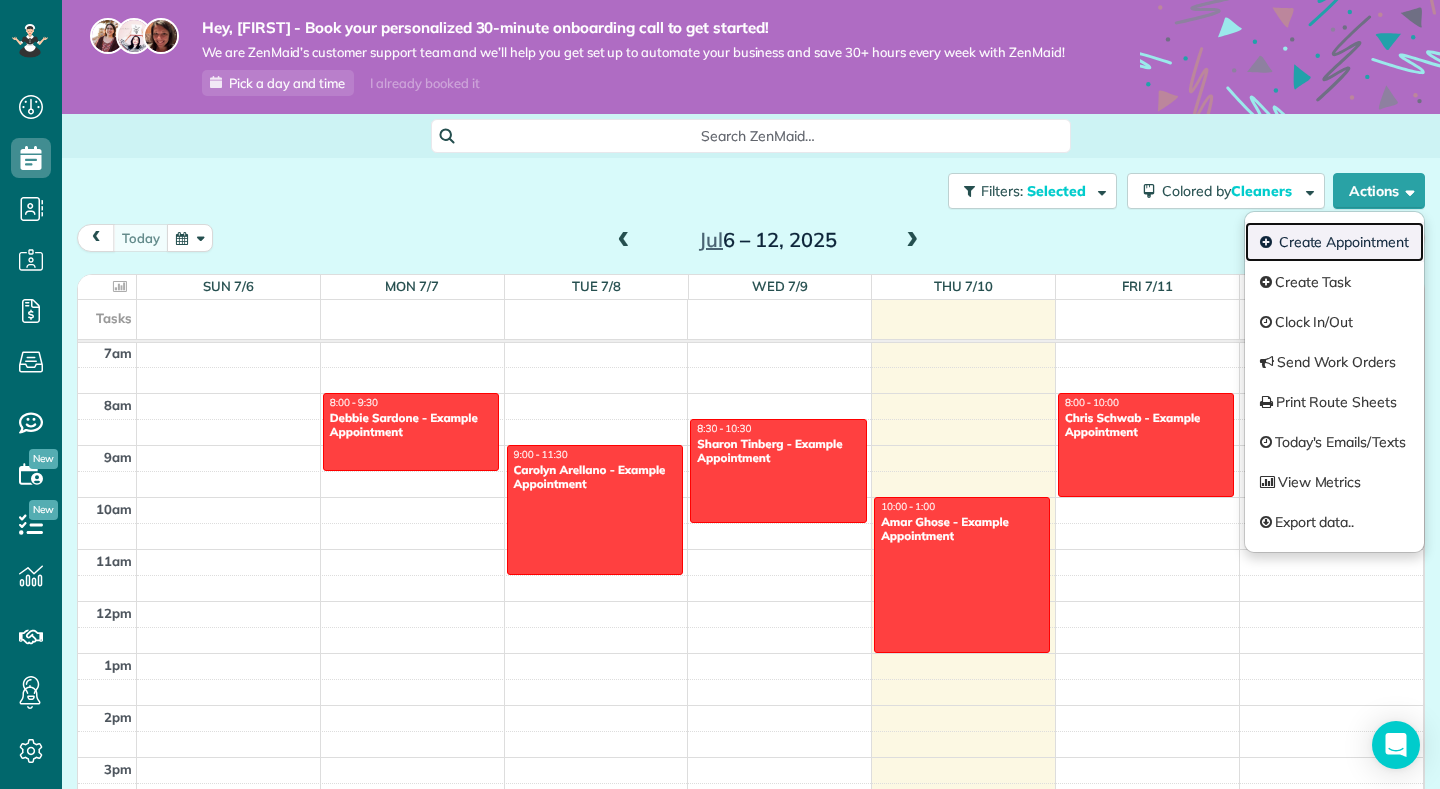 click on "Create Appointment" at bounding box center (1334, 242) 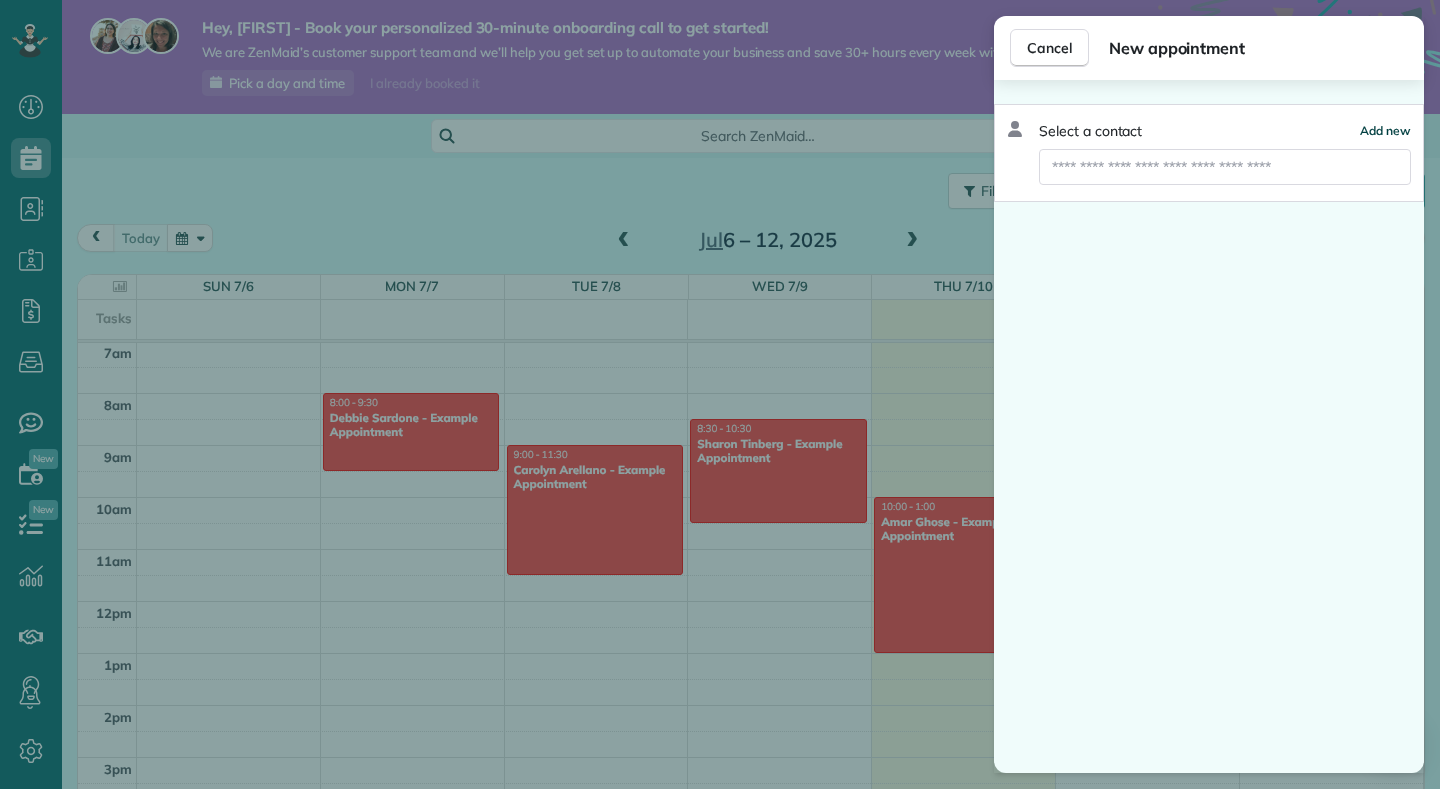 click on "Add new" at bounding box center (1385, 130) 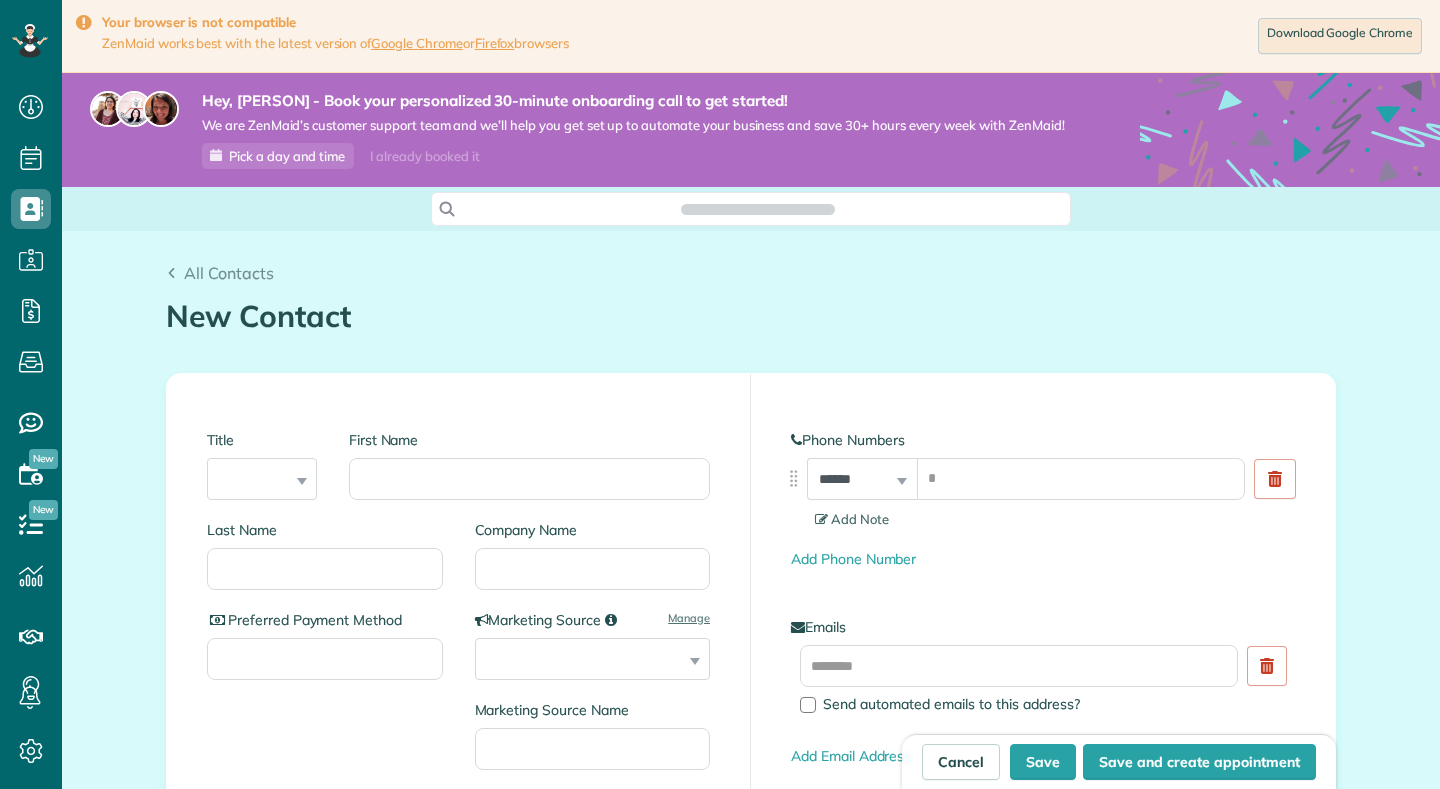 scroll, scrollTop: 0, scrollLeft: 0, axis: both 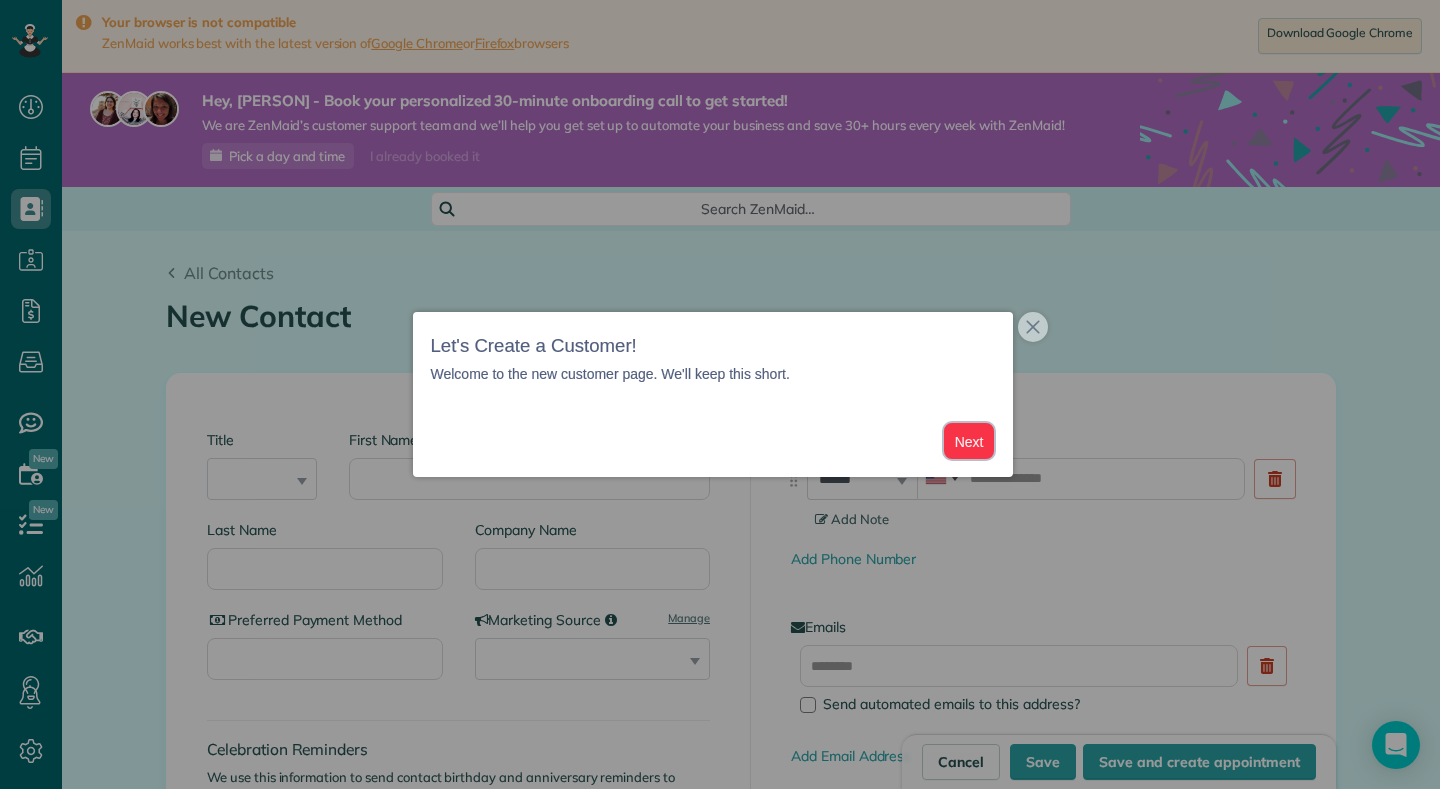 click on "Next" at bounding box center [969, 441] 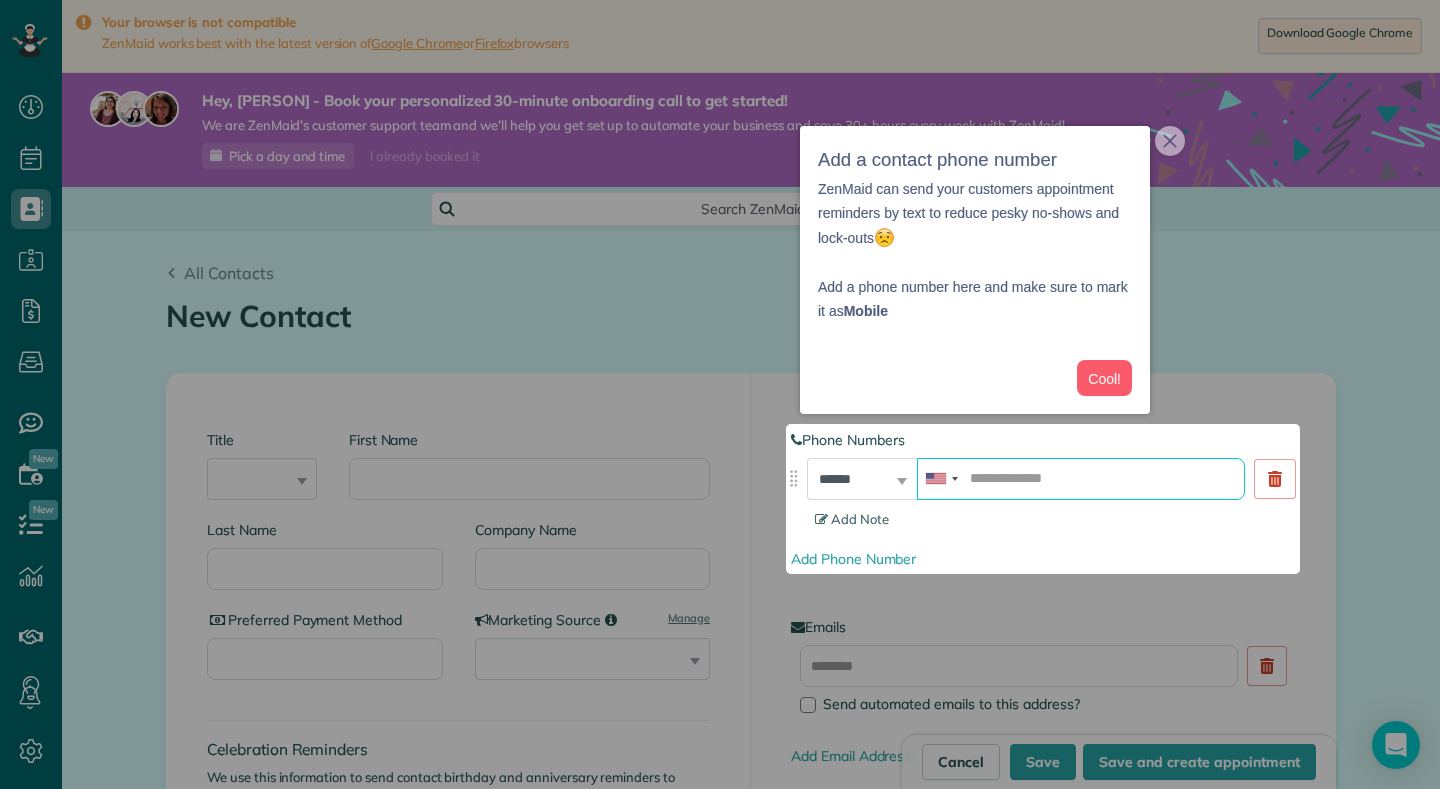 click at bounding box center [1081, 479] 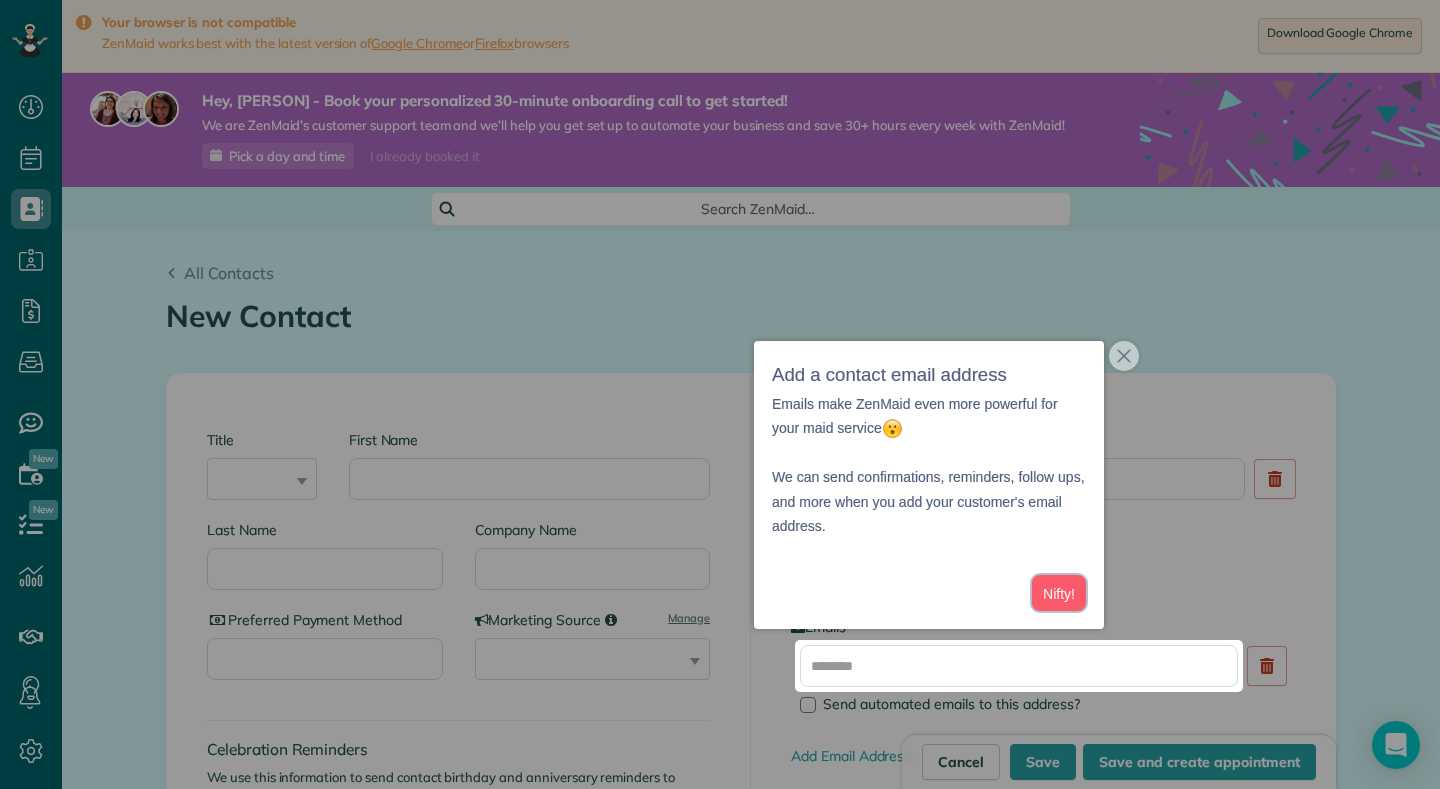 click on "Nifty!" at bounding box center [1059, 593] 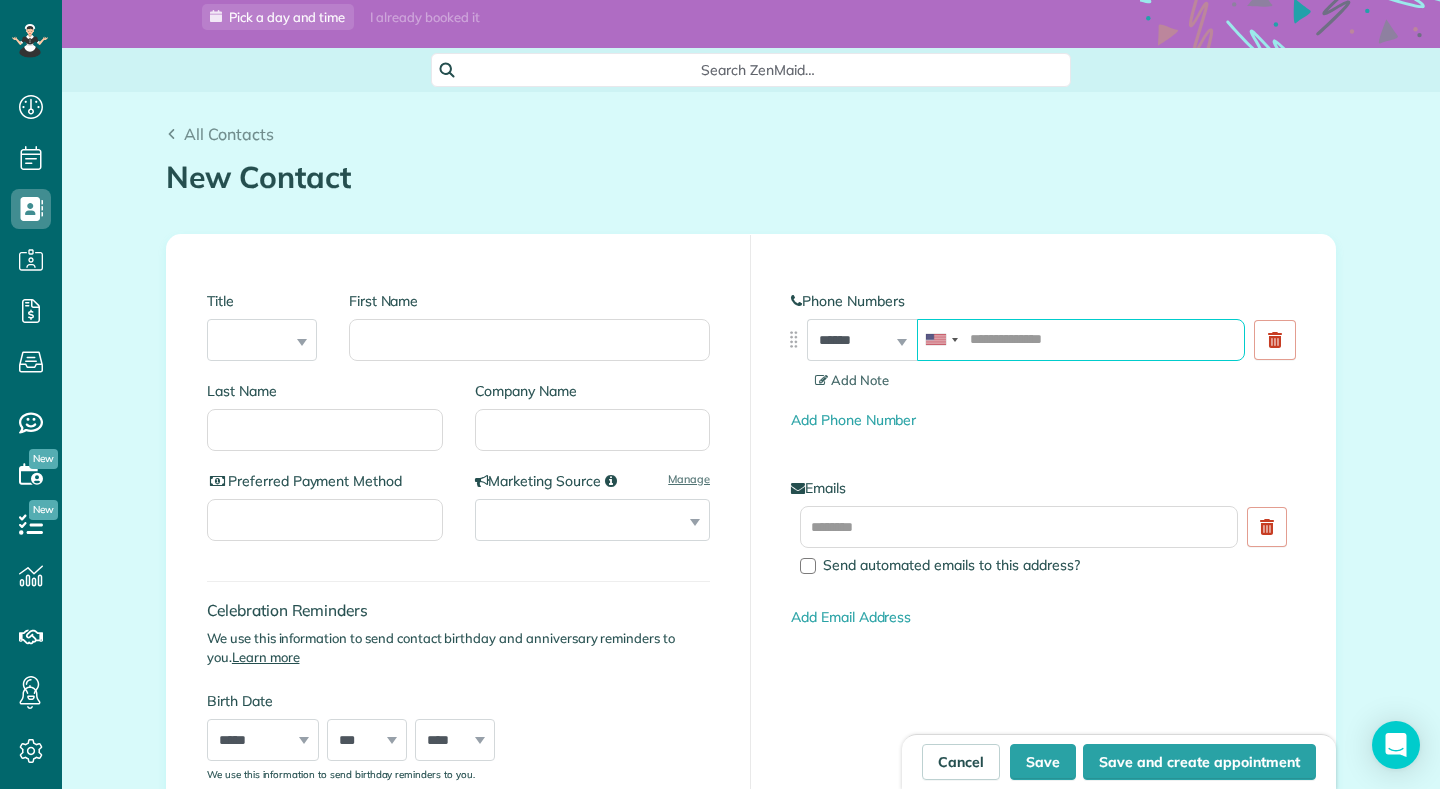 scroll, scrollTop: 142, scrollLeft: 0, axis: vertical 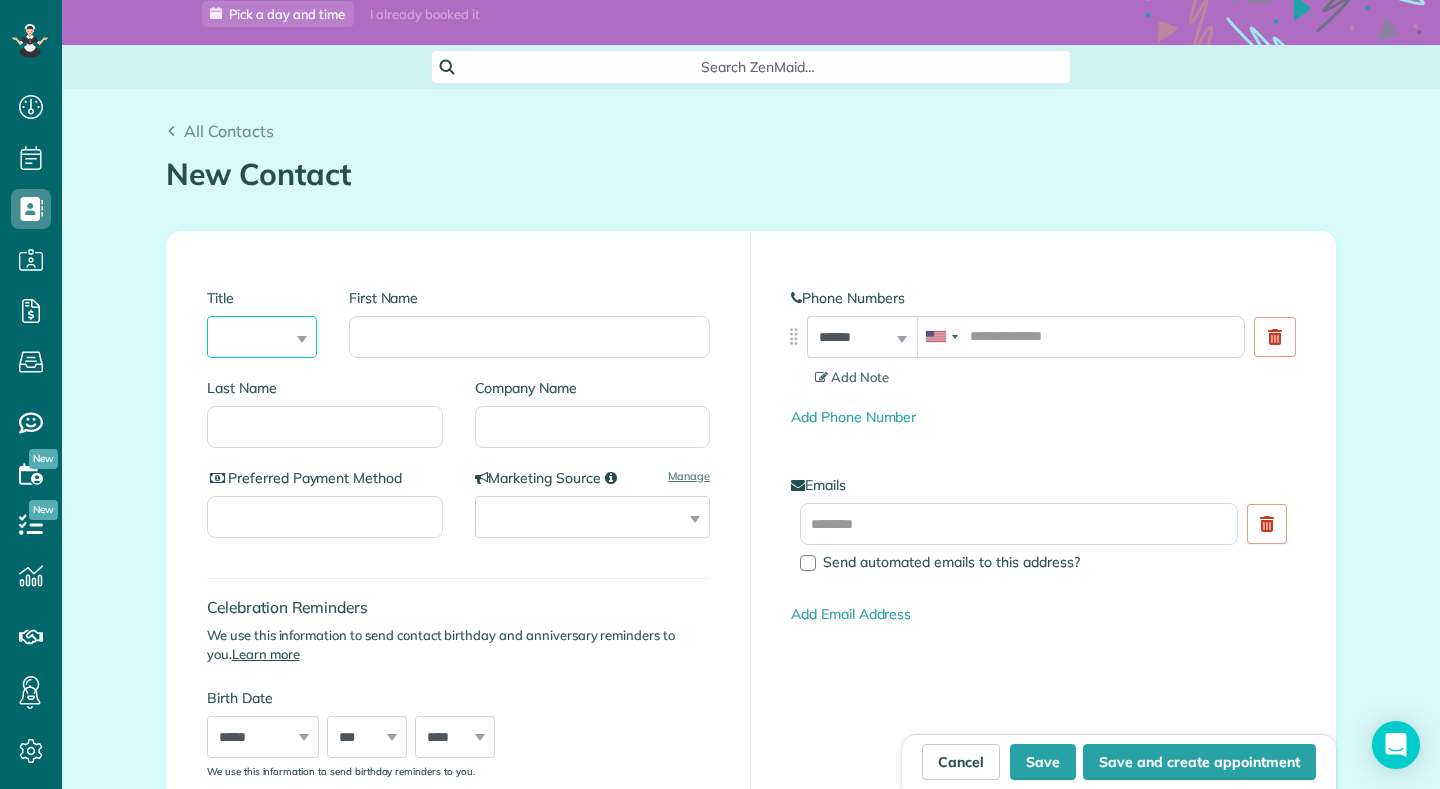 click on "***
****
***
***" at bounding box center (262, 337) 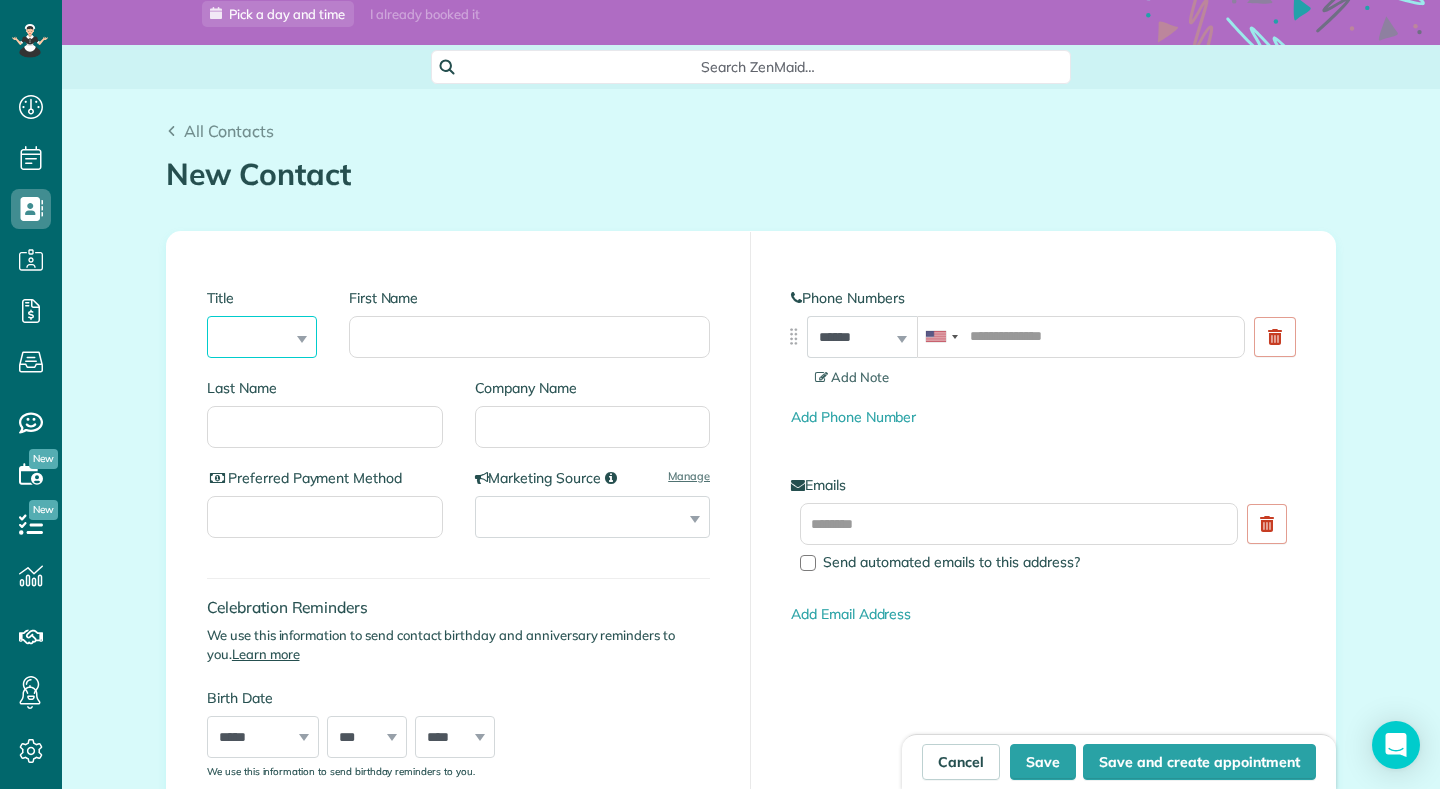 select on "****" 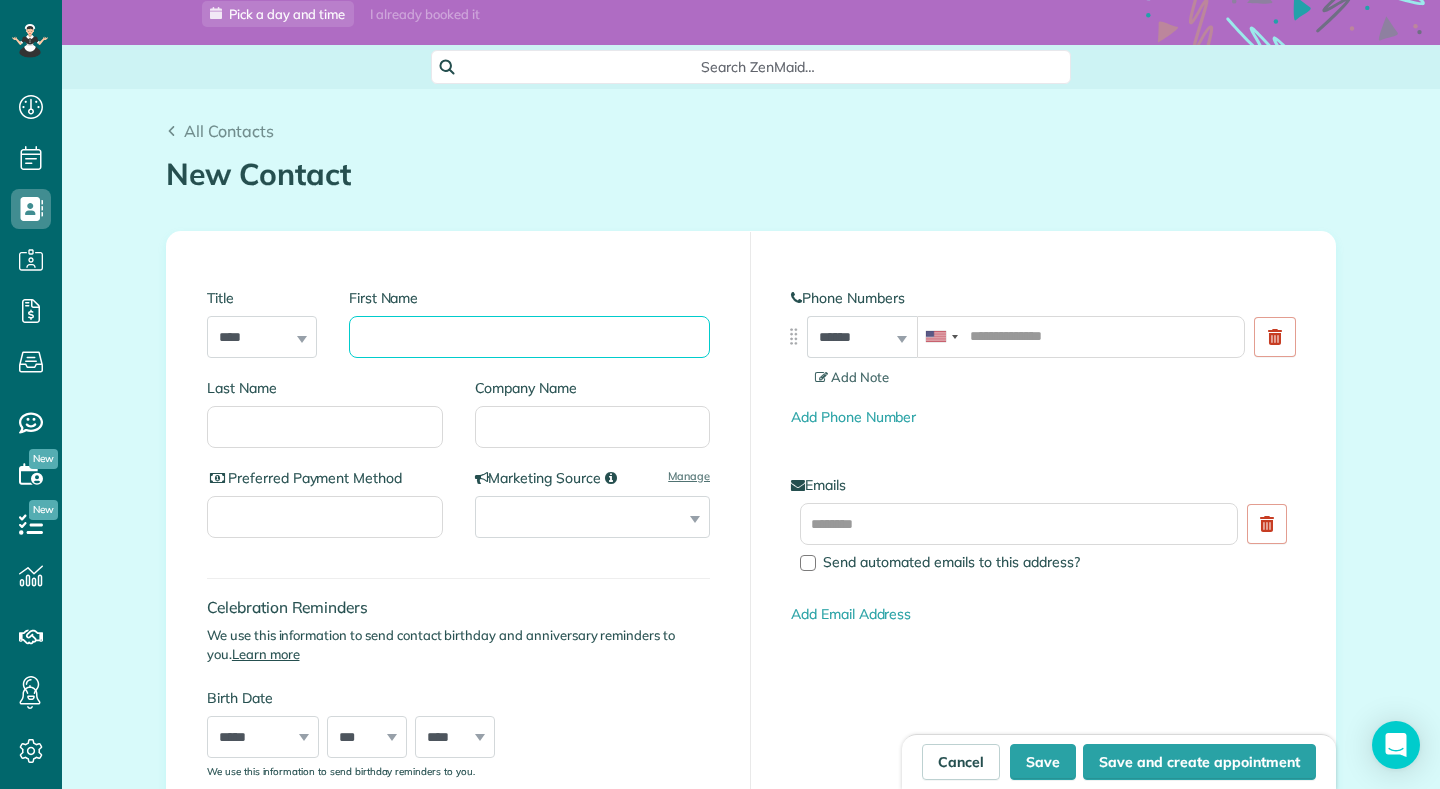click on "First Name" at bounding box center [529, 337] 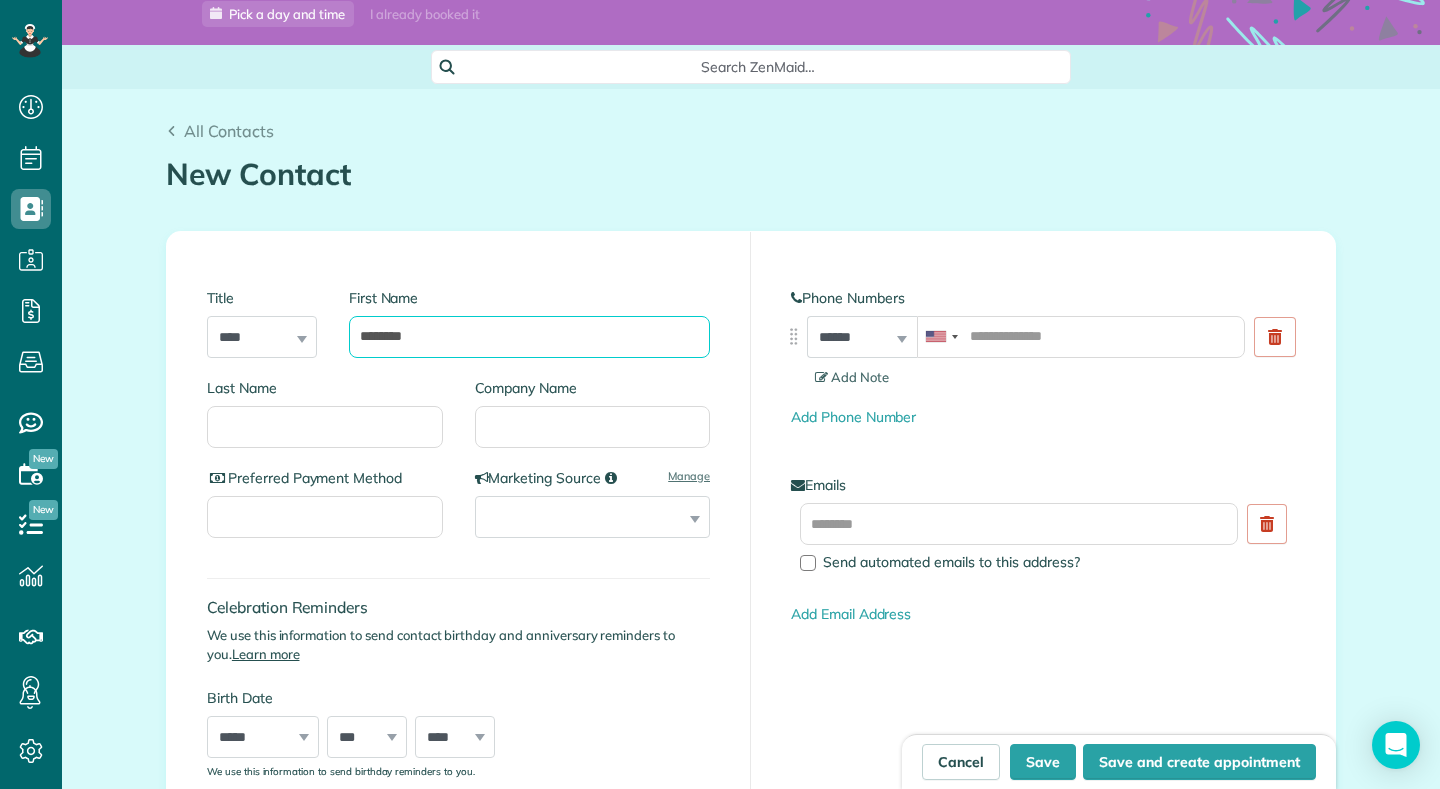 type on "********" 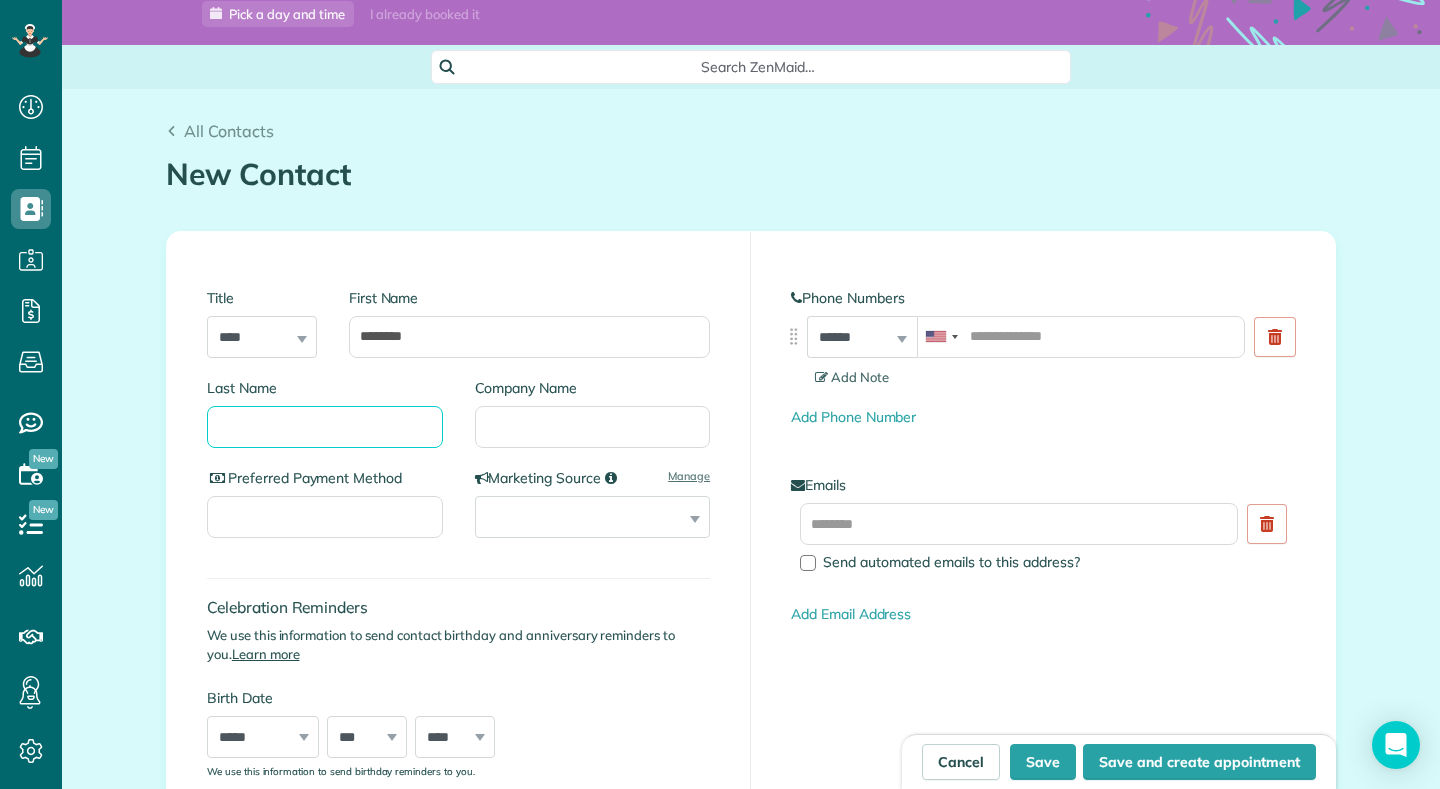 click on "Last Name" at bounding box center [325, 427] 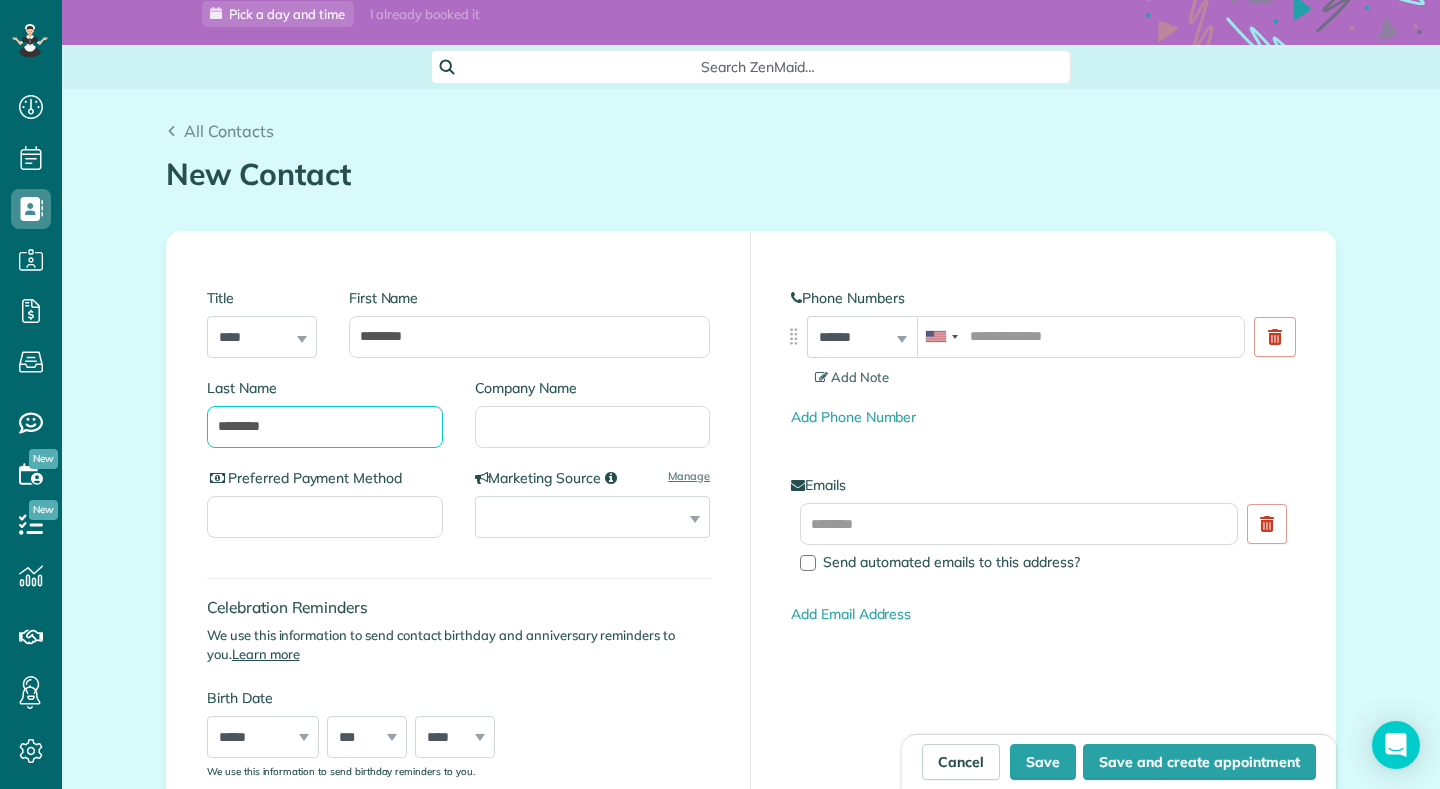 type on "********" 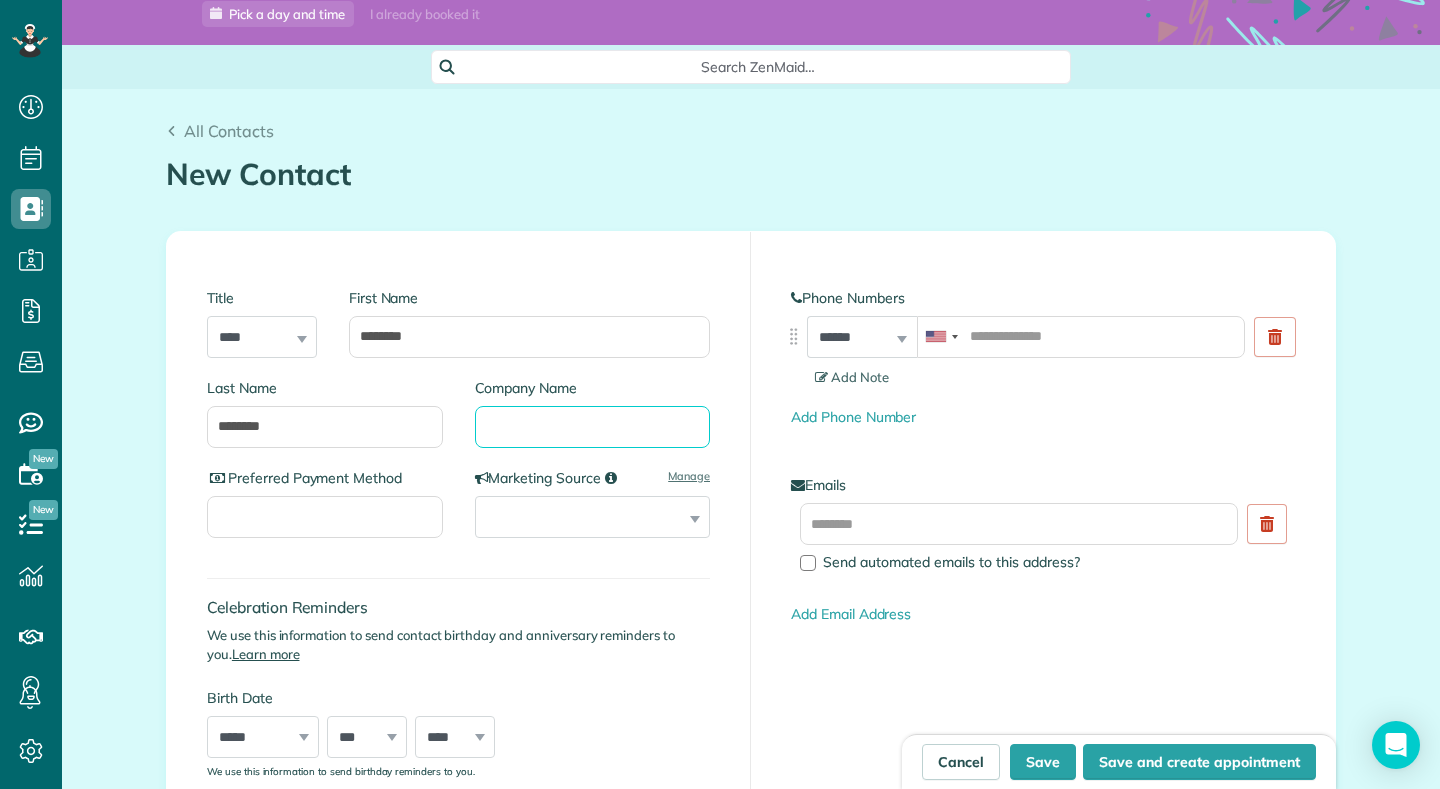 click on "Company Name" at bounding box center [593, 427] 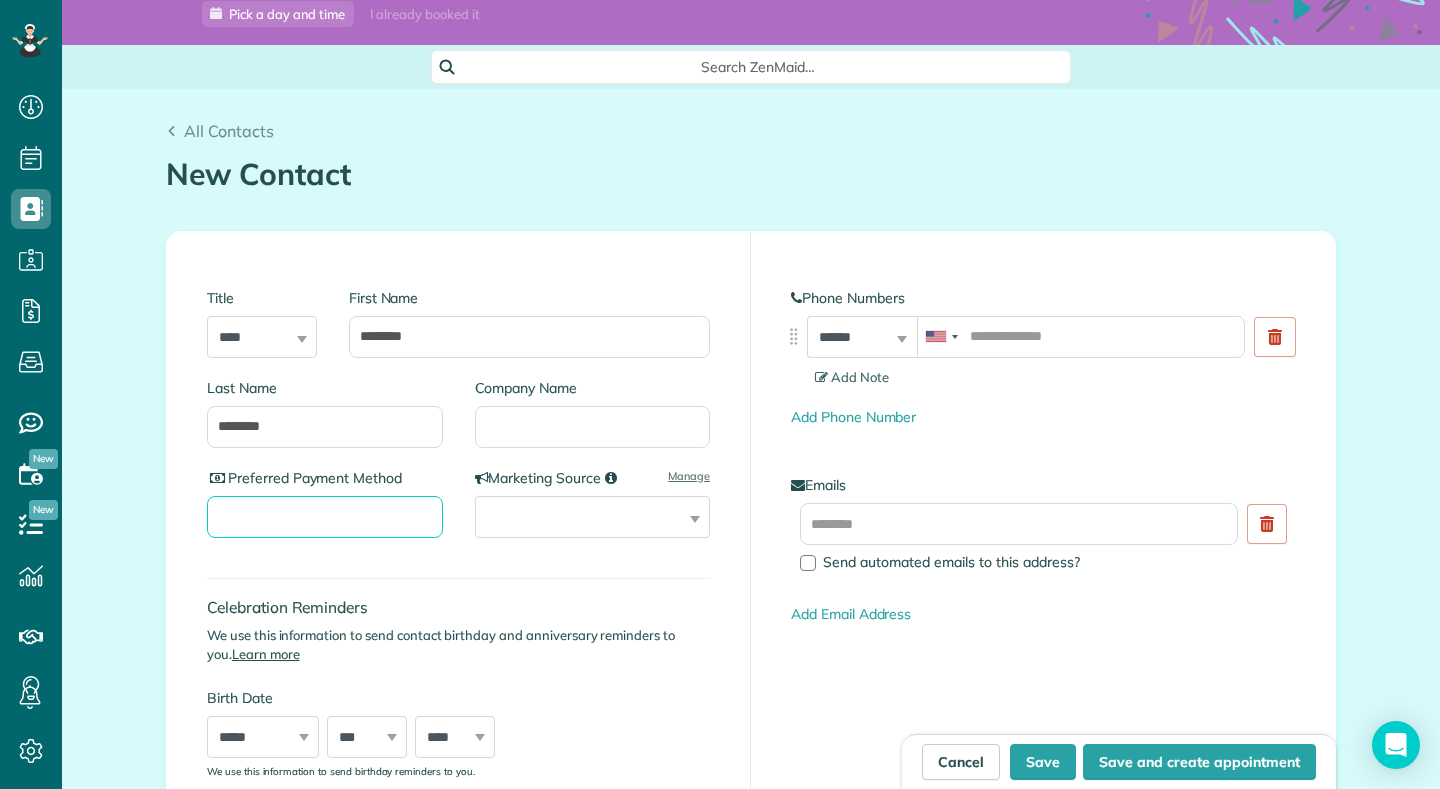 click on "Preferred Payment Method" at bounding box center (325, 517) 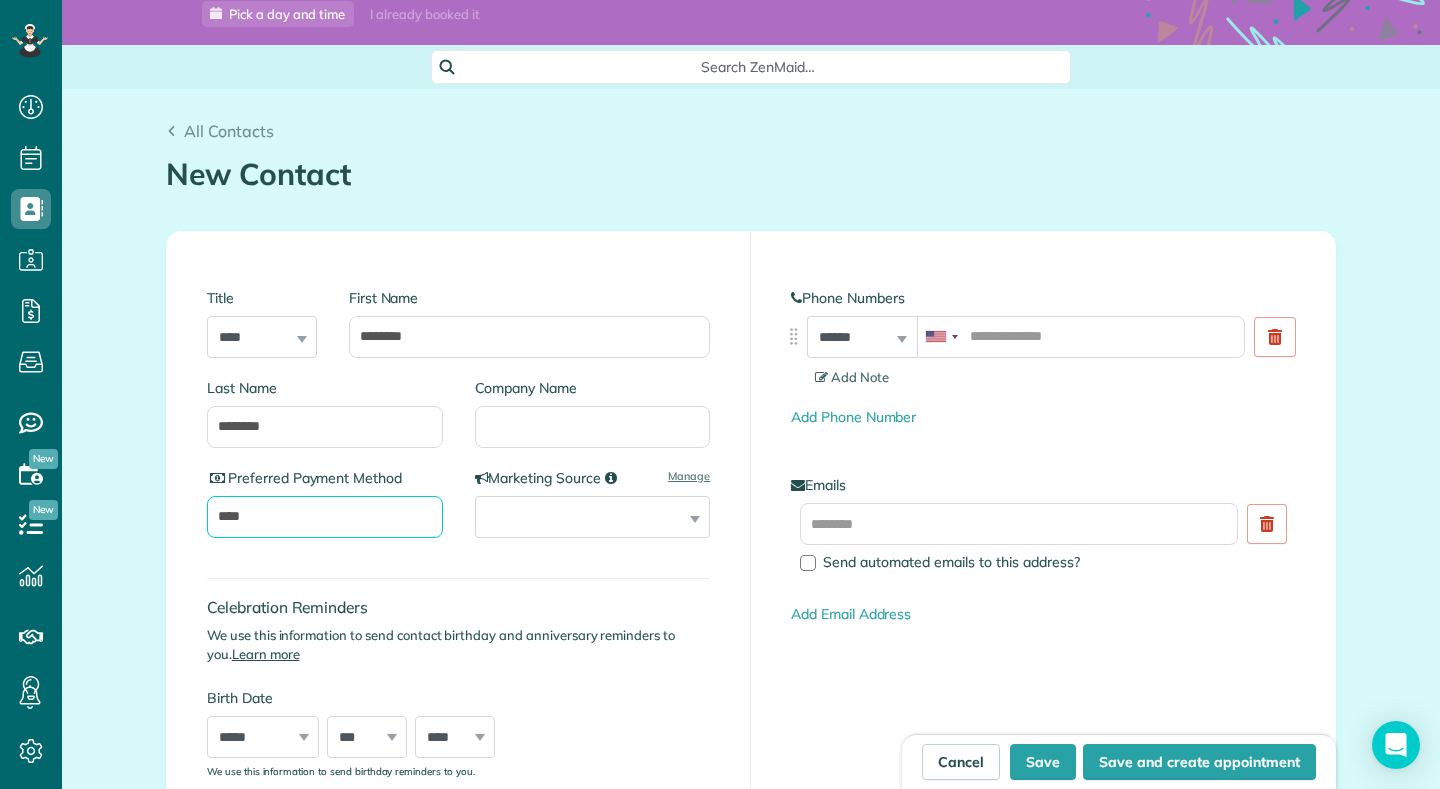 type on "****" 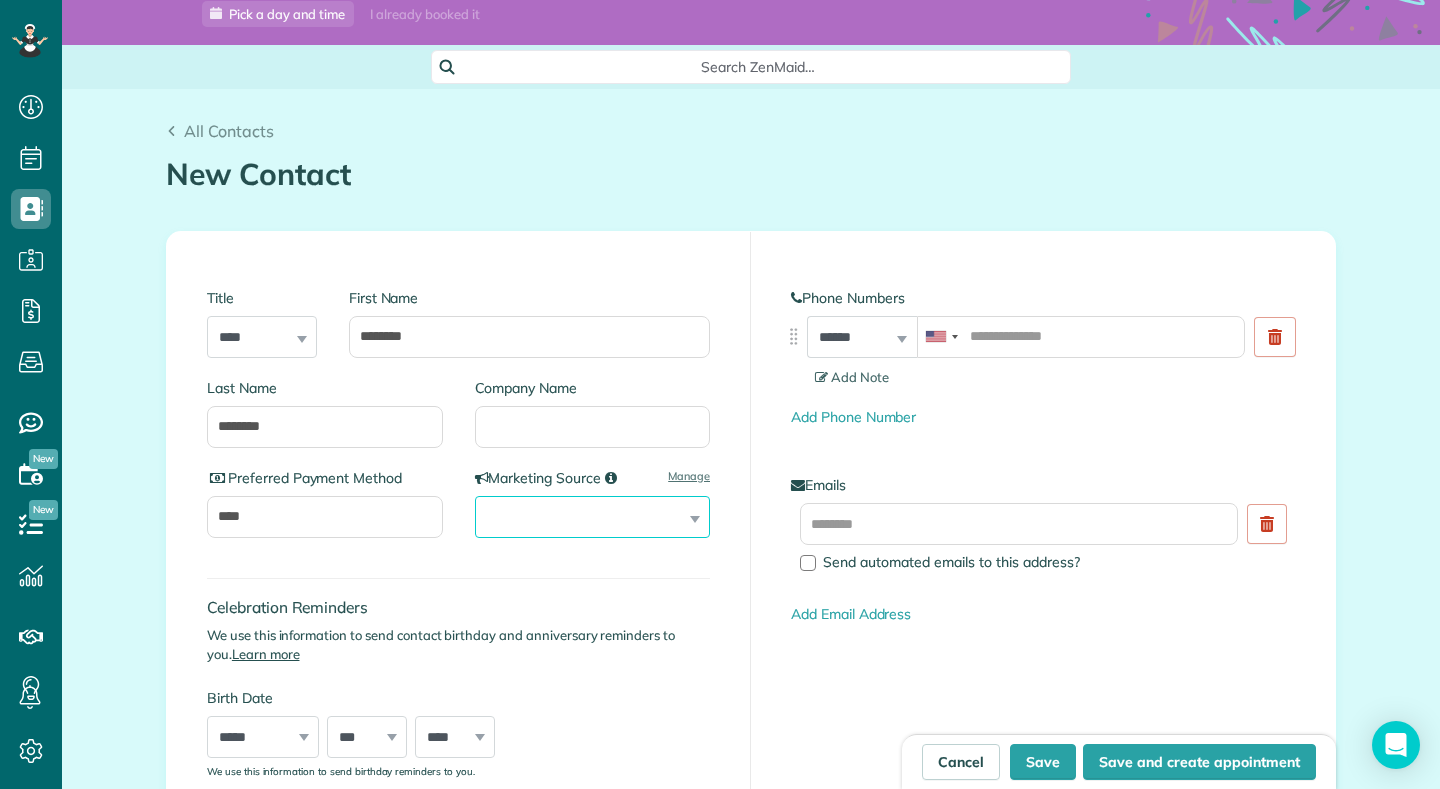 click on "**********" at bounding box center [593, 517] 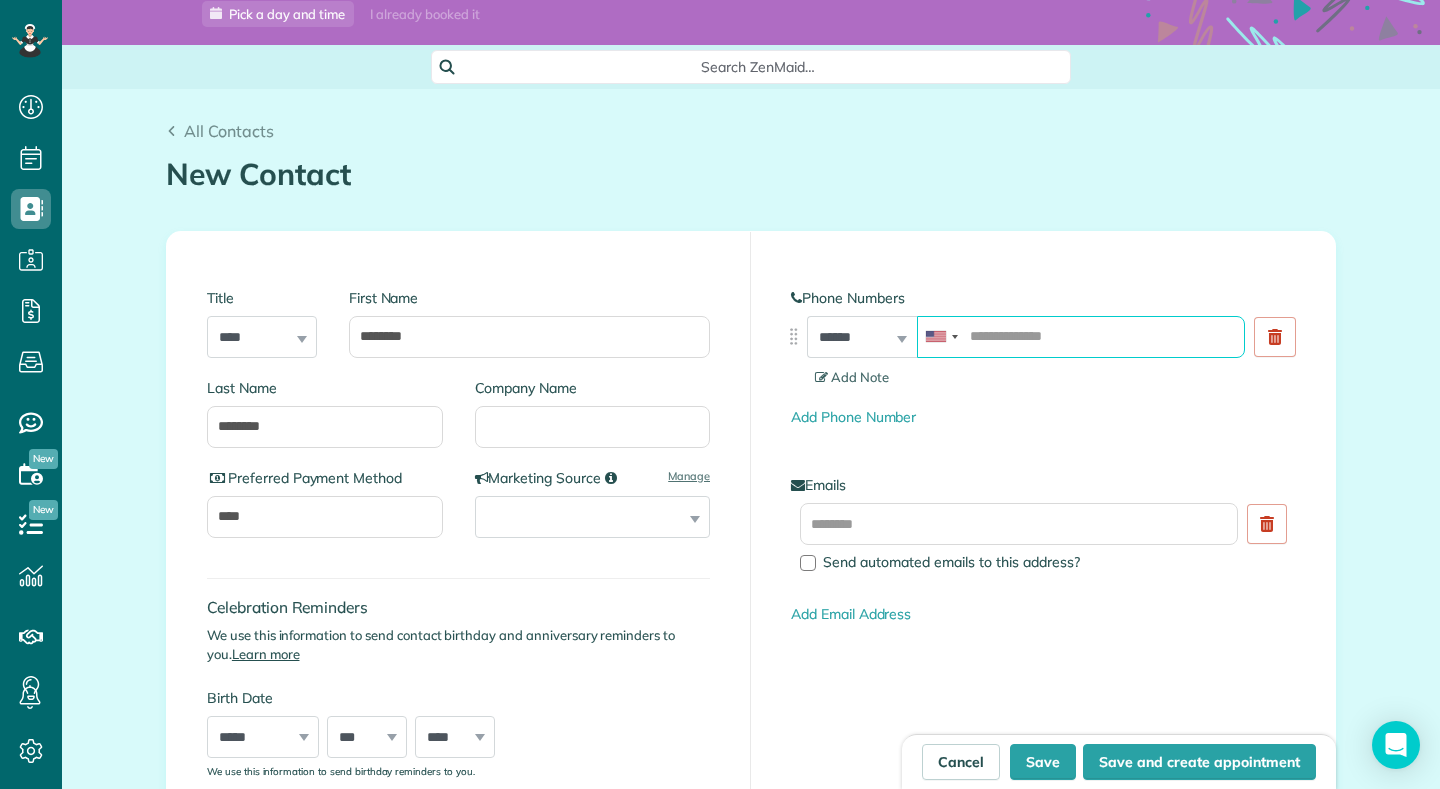 click at bounding box center (1081, 337) 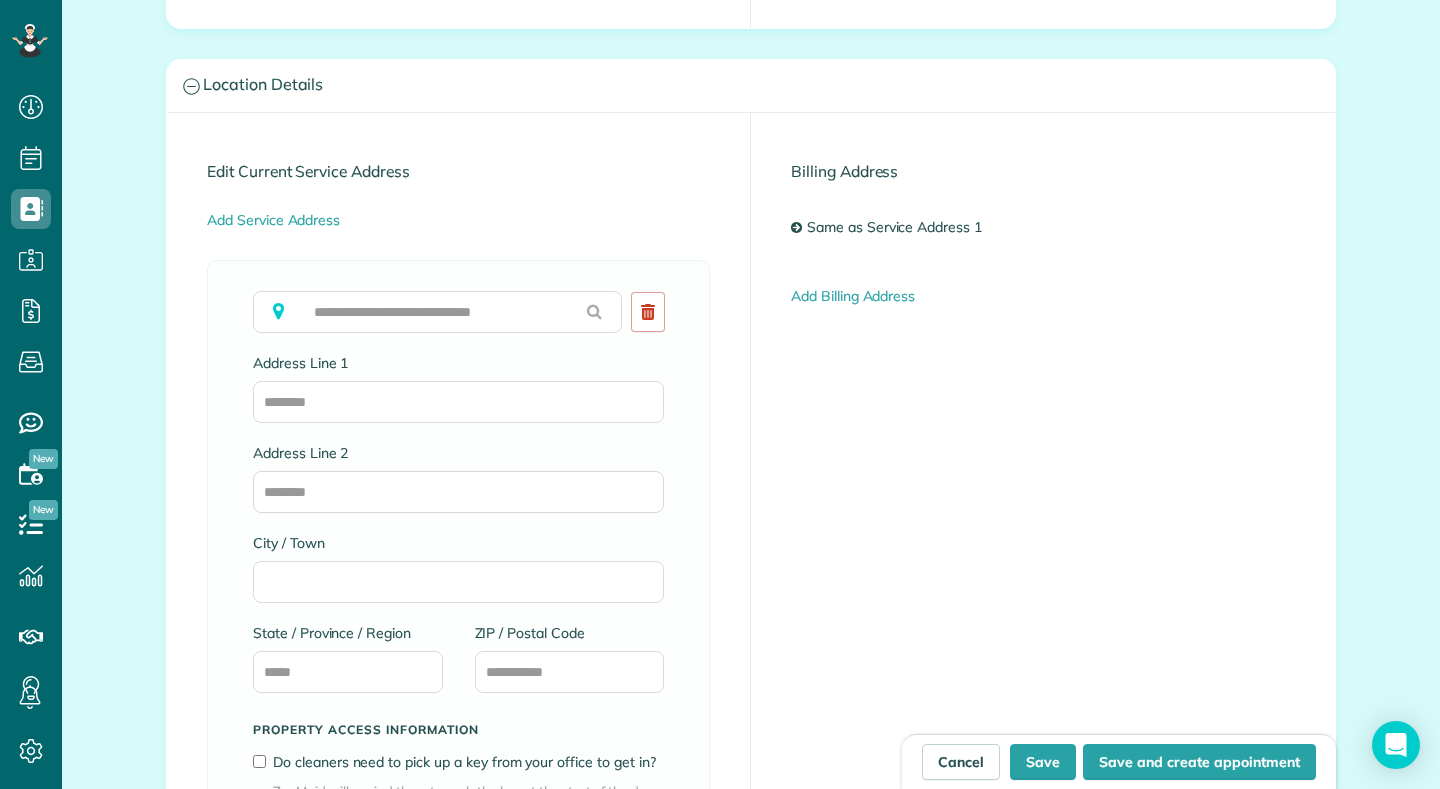 scroll, scrollTop: 1039, scrollLeft: 0, axis: vertical 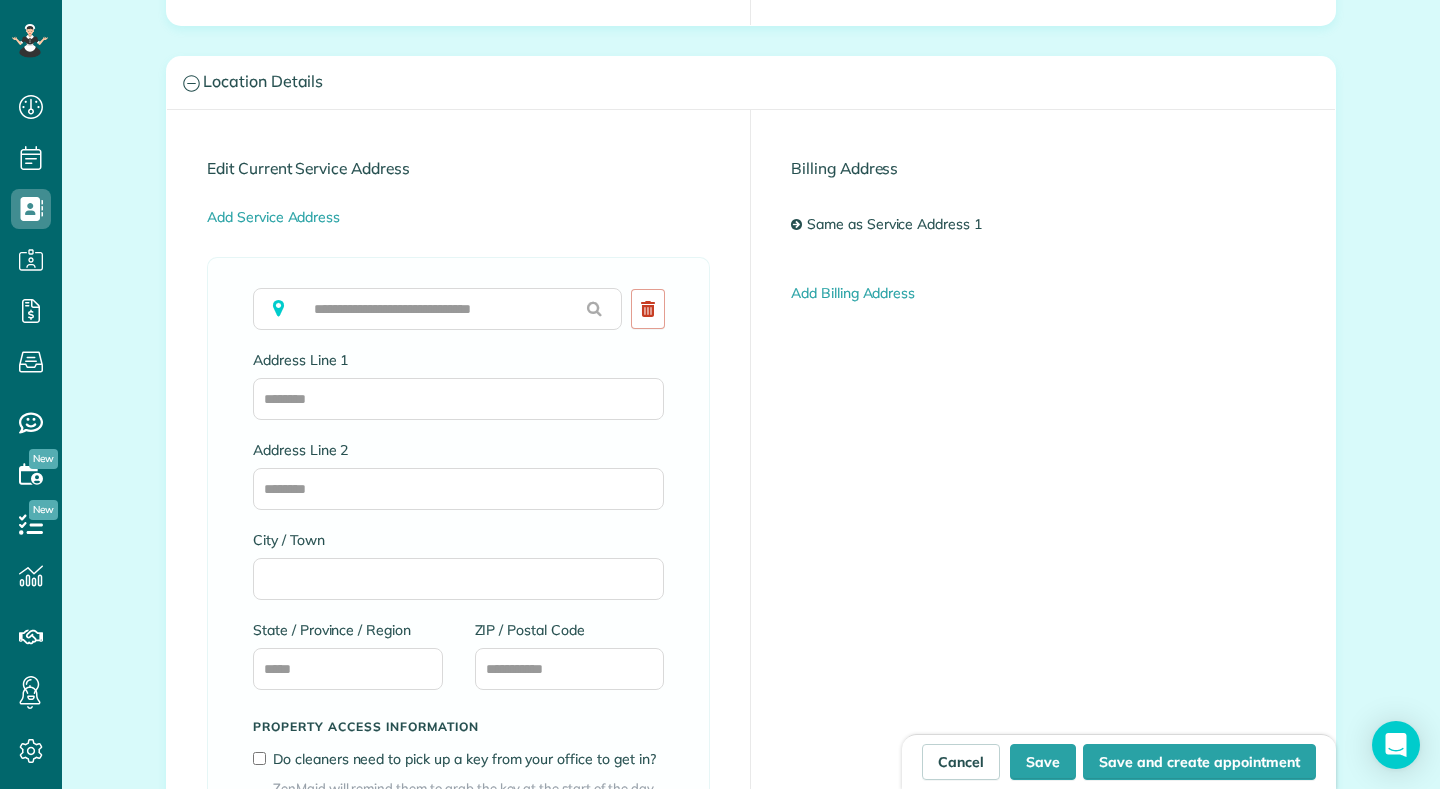 type on "**********" 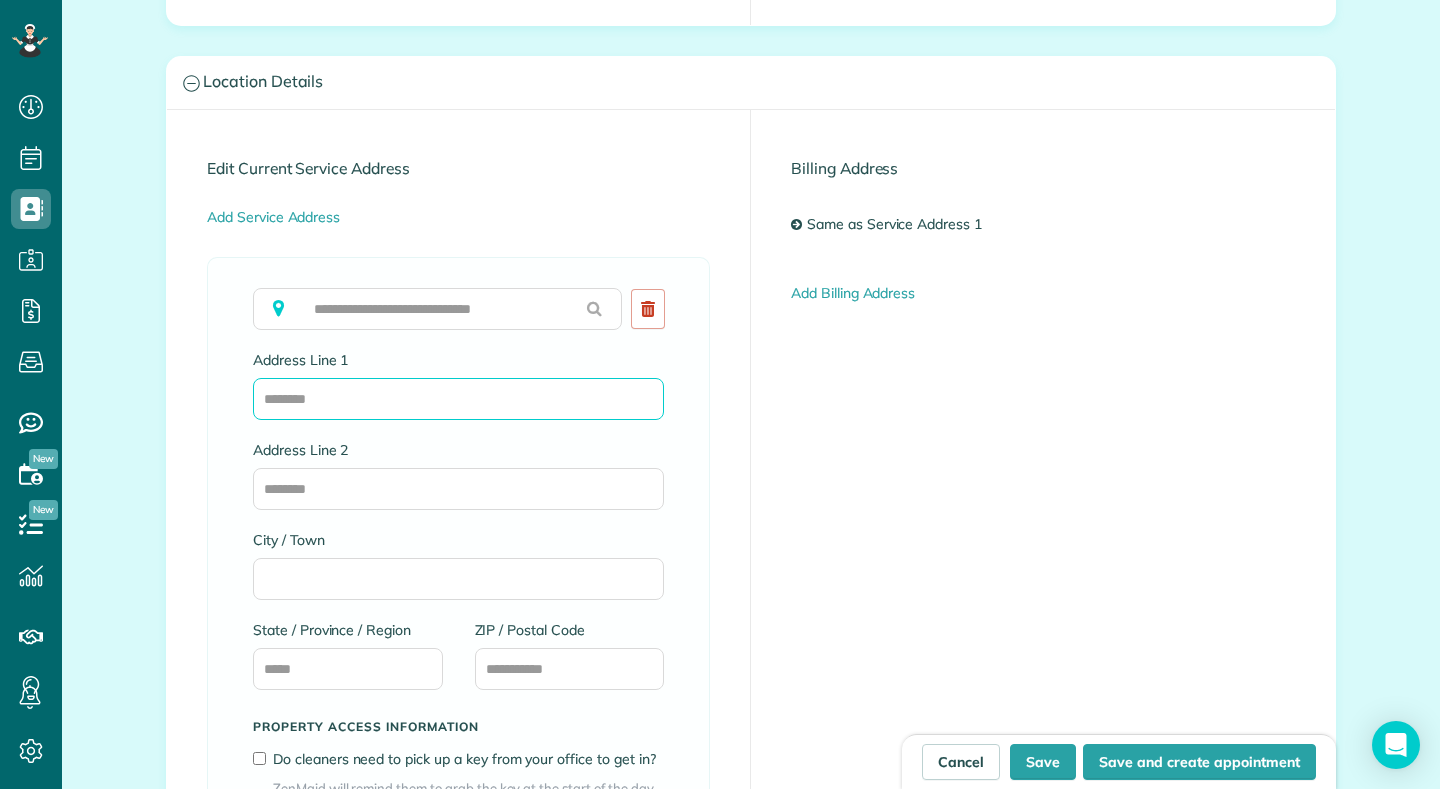 click on "Address Line 1" at bounding box center (458, 399) 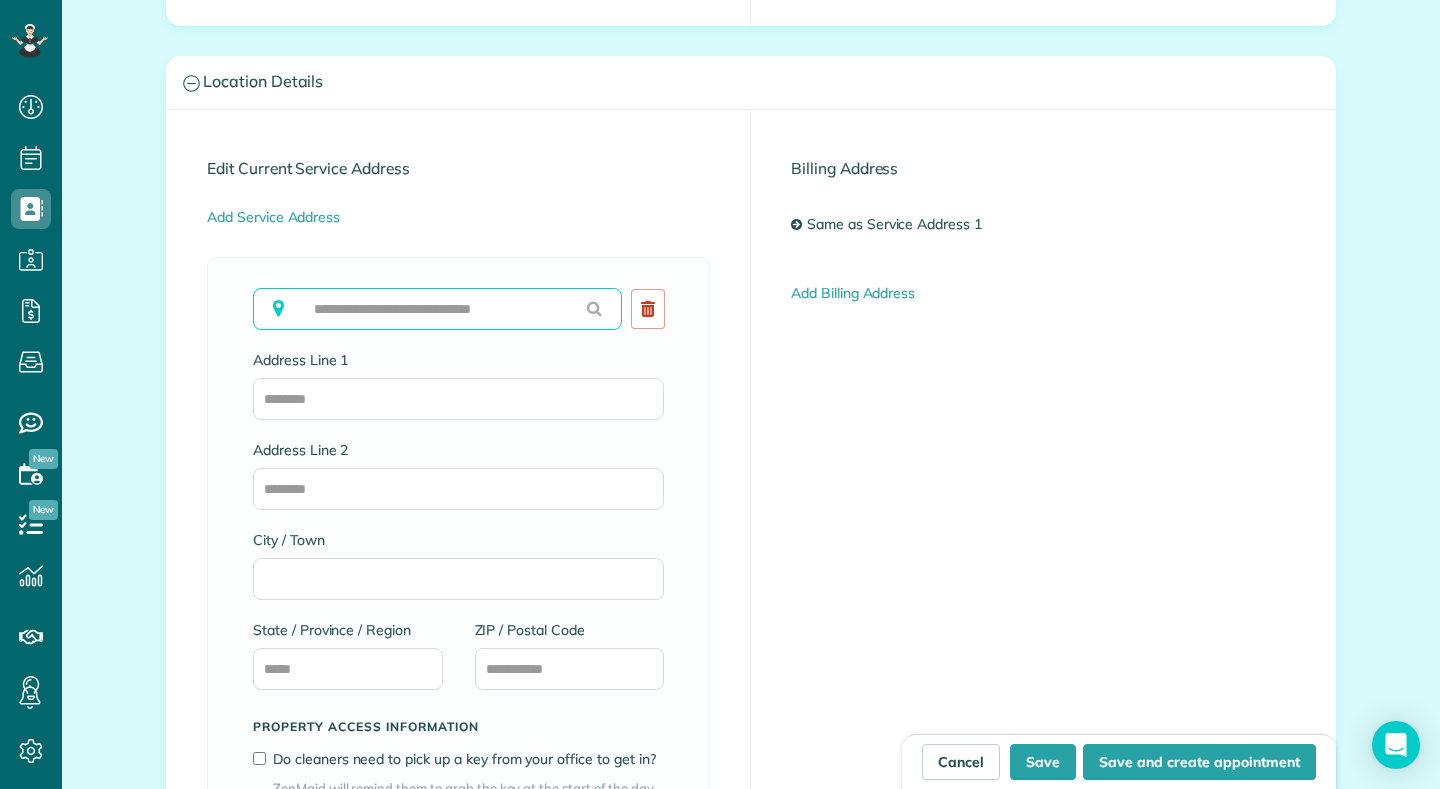 click at bounding box center (437, 309) 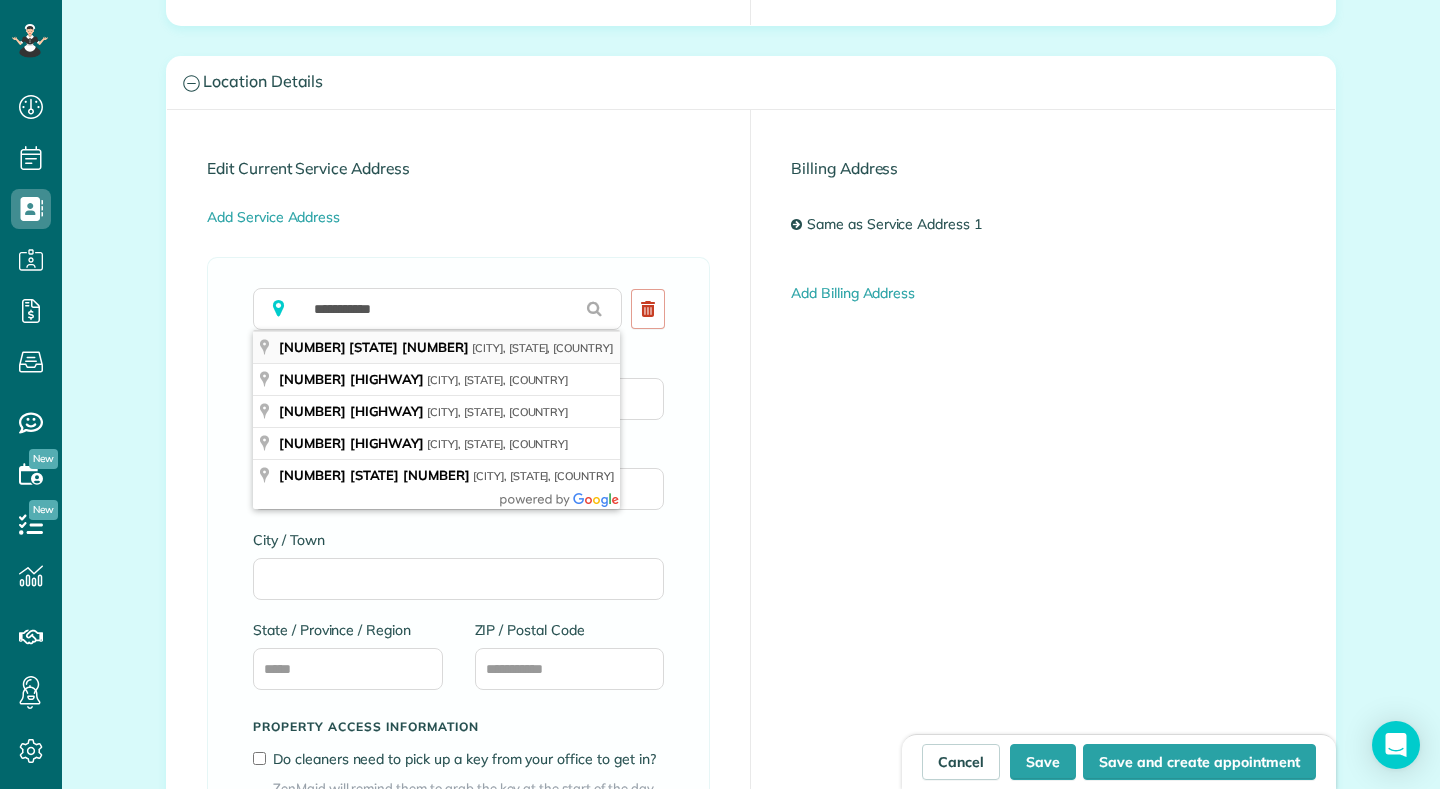 type on "**********" 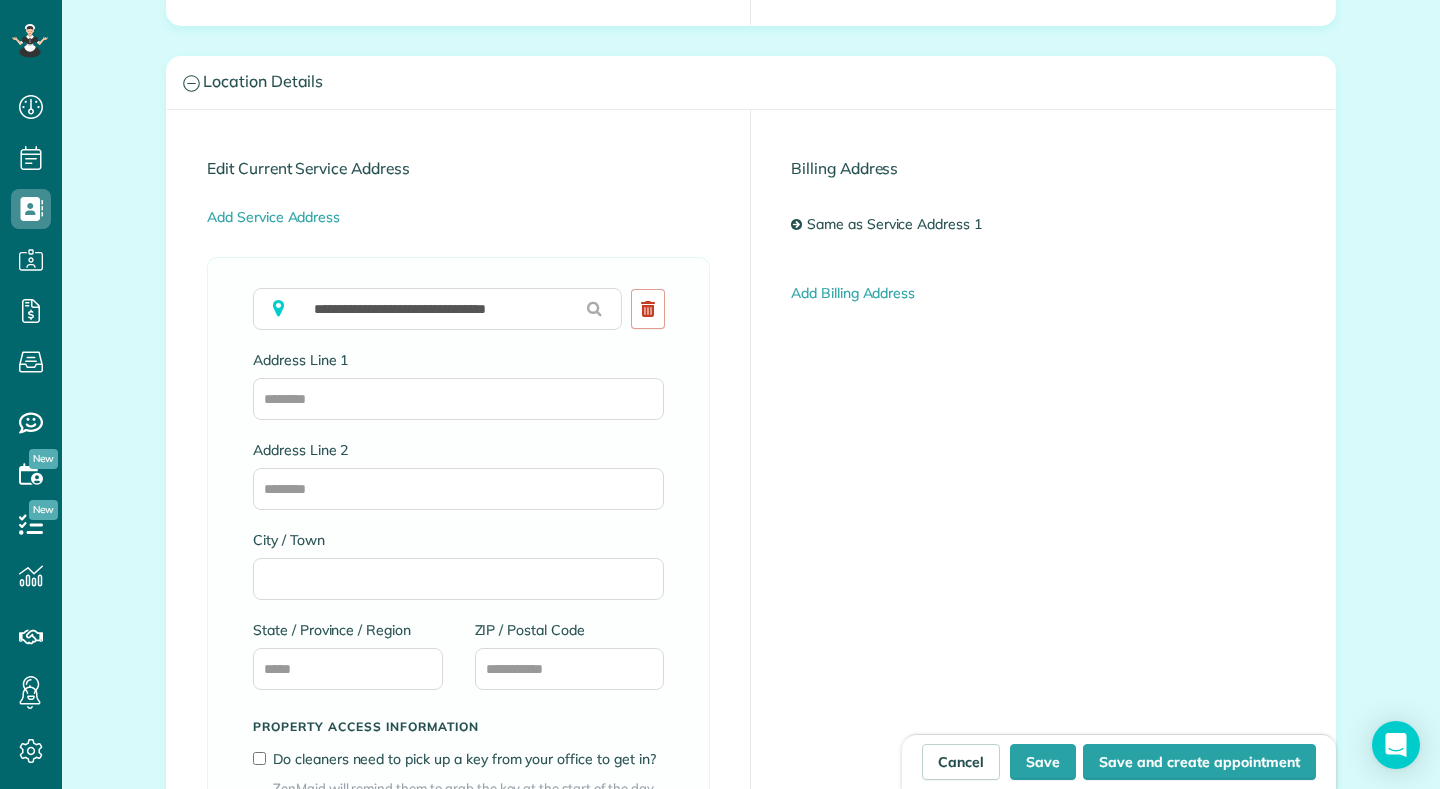type on "**********" 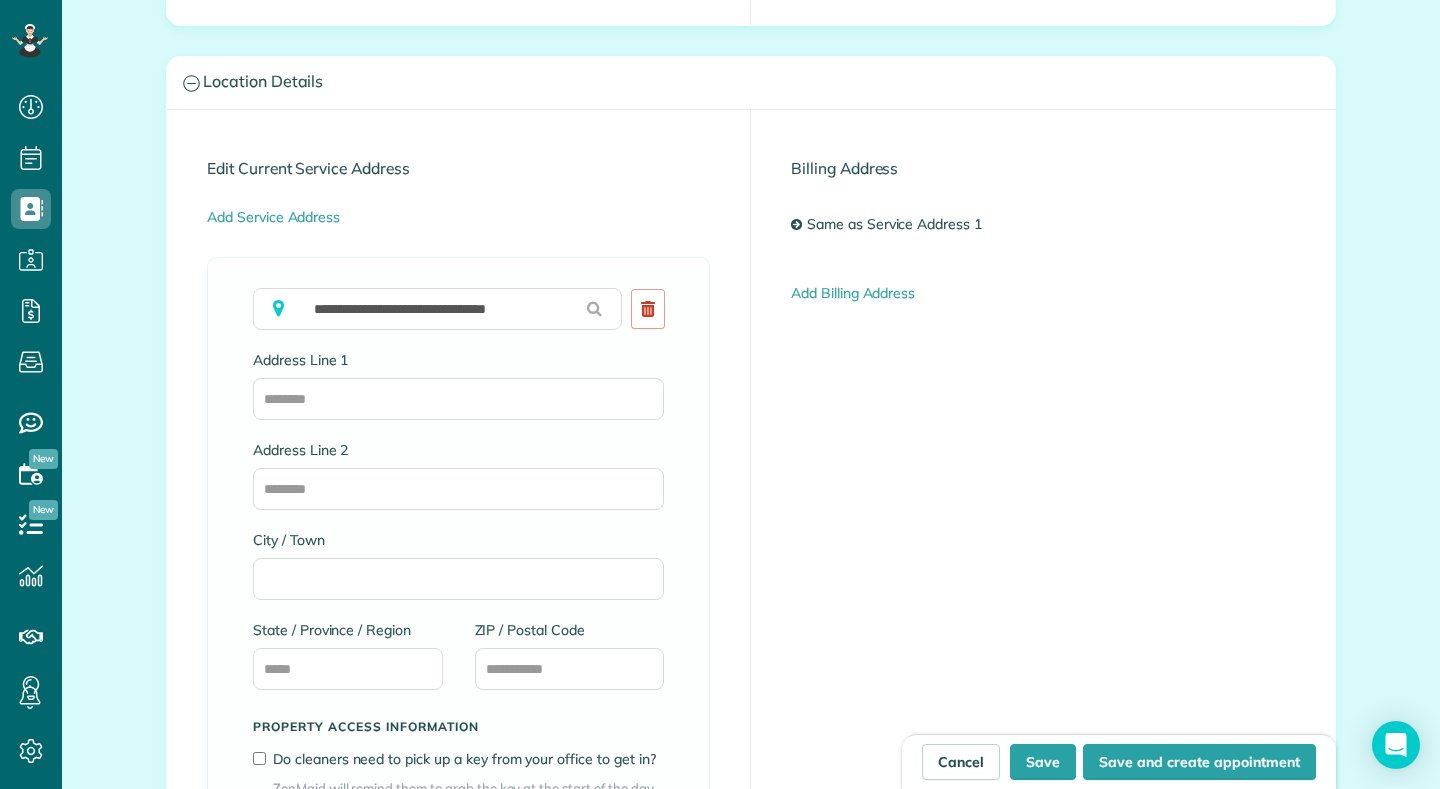 type on "*****" 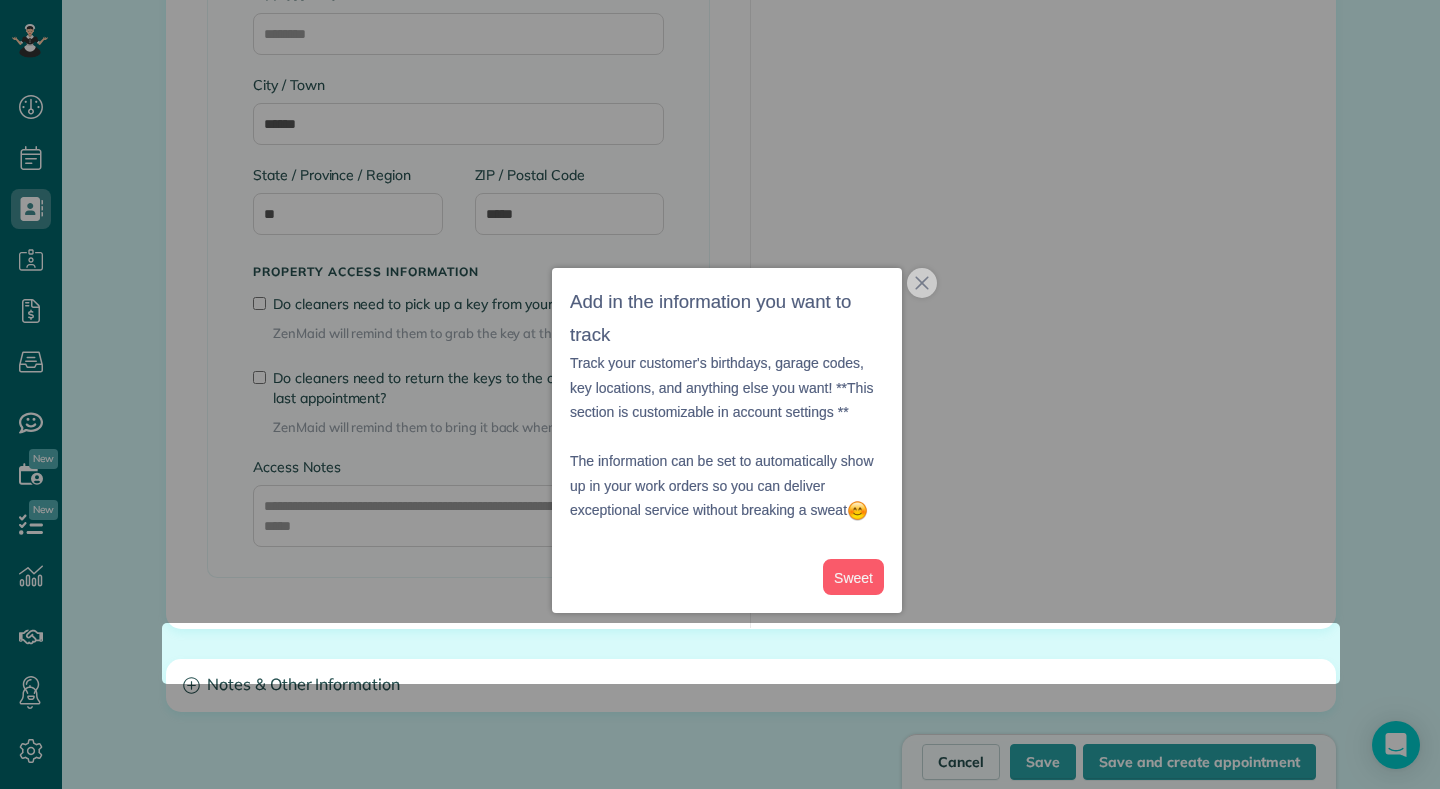 scroll, scrollTop: 1529, scrollLeft: 0, axis: vertical 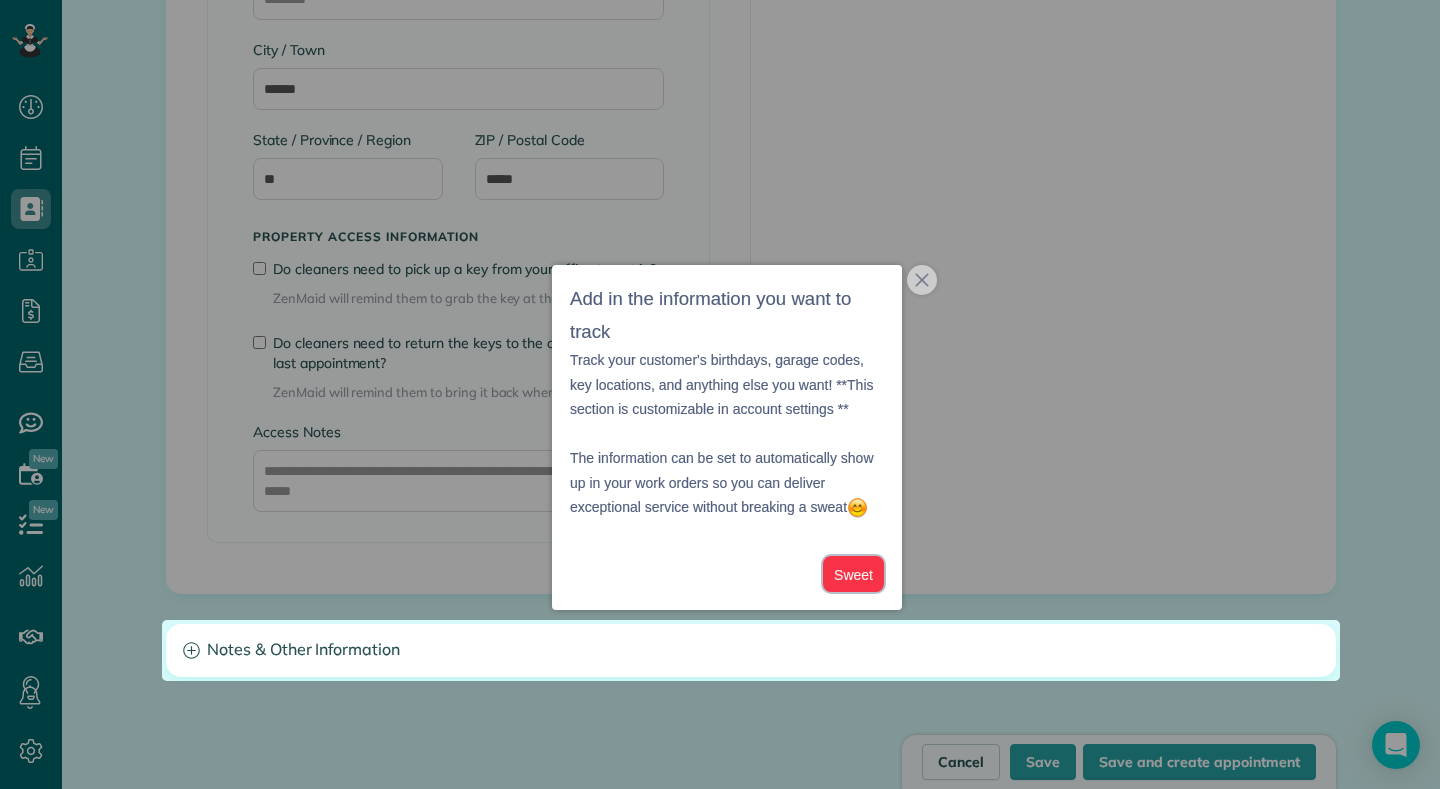 click on "Sweet" at bounding box center [853, 574] 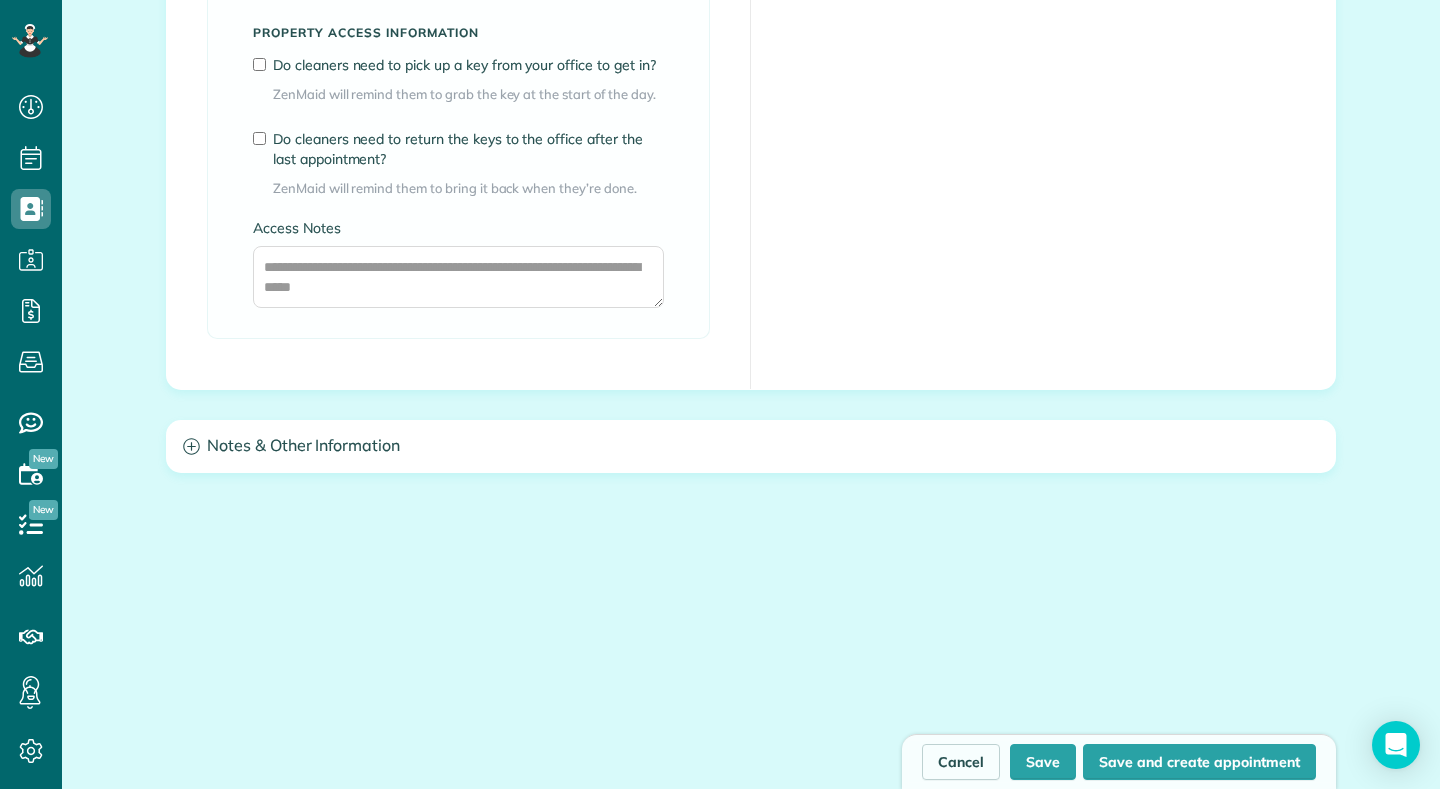 scroll, scrollTop: 1741, scrollLeft: 0, axis: vertical 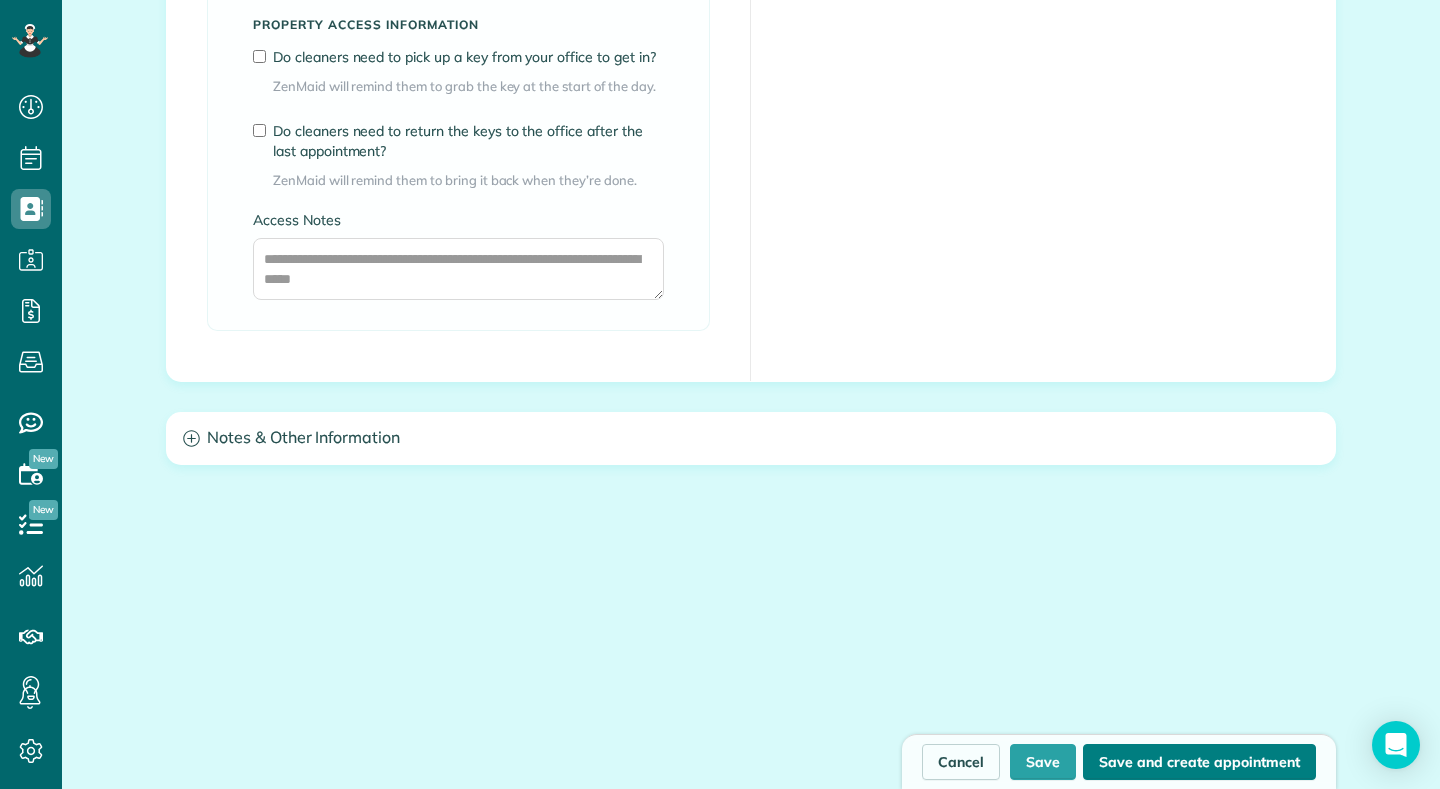 click on "Save and create appointment" at bounding box center [1199, 762] 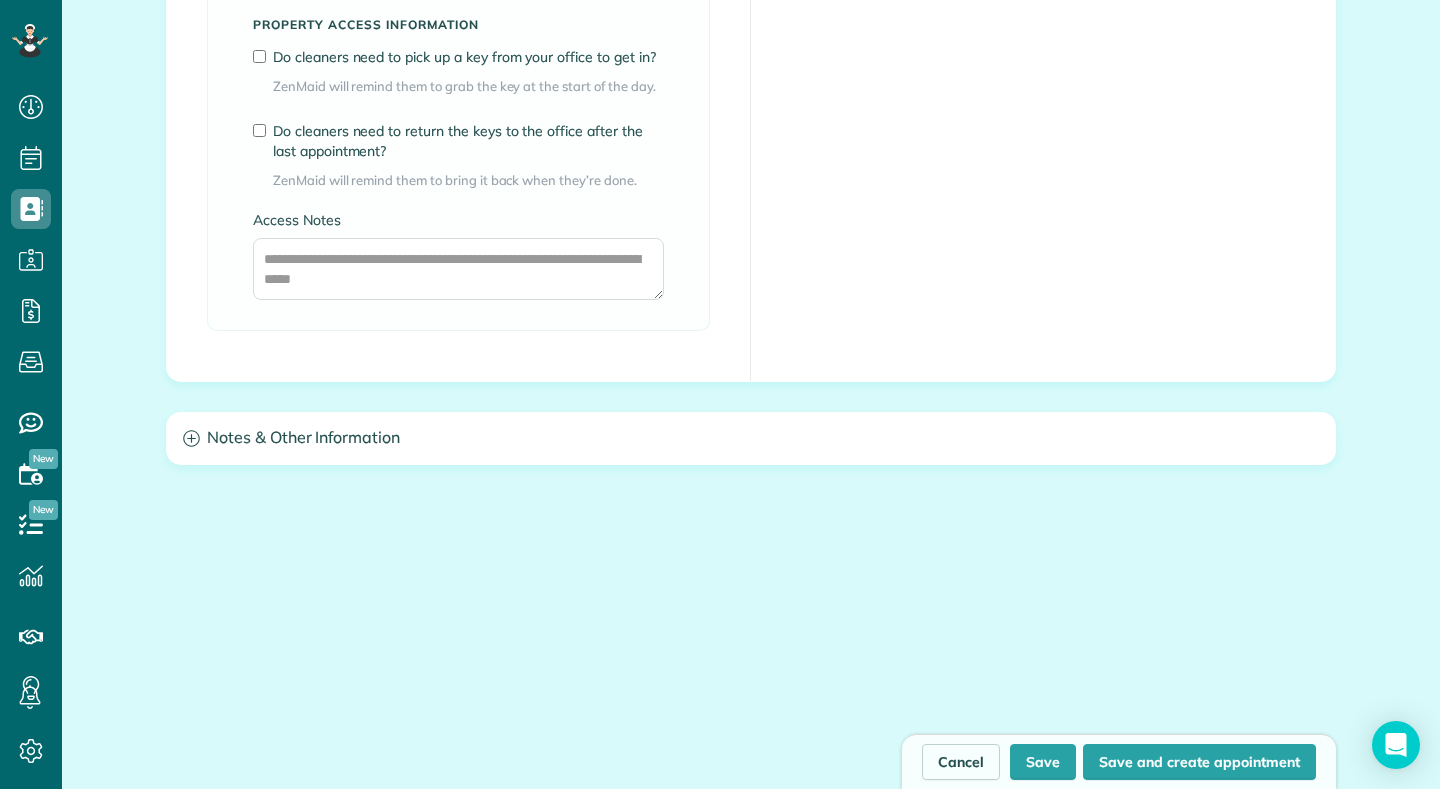 type on "**********" 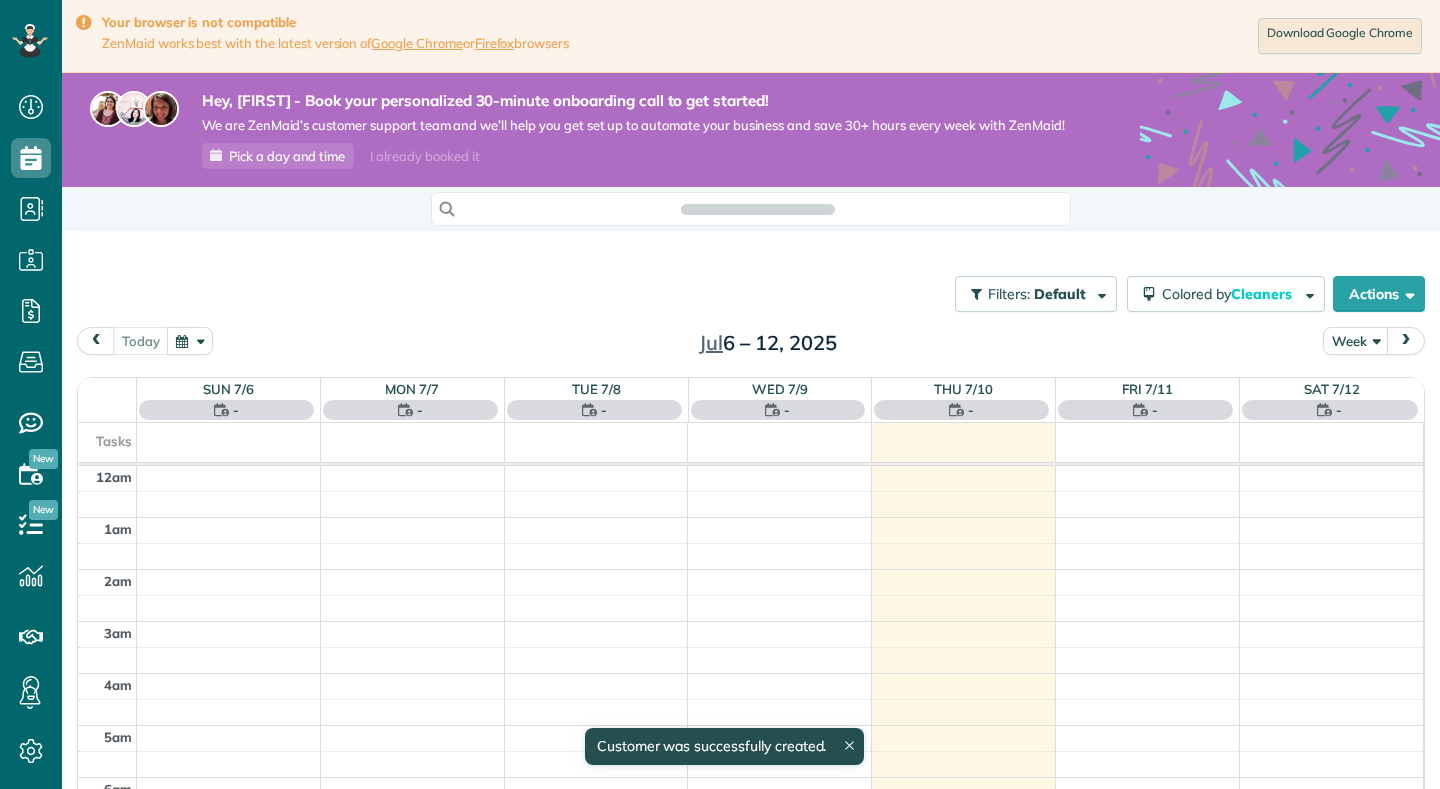 scroll, scrollTop: 0, scrollLeft: 0, axis: both 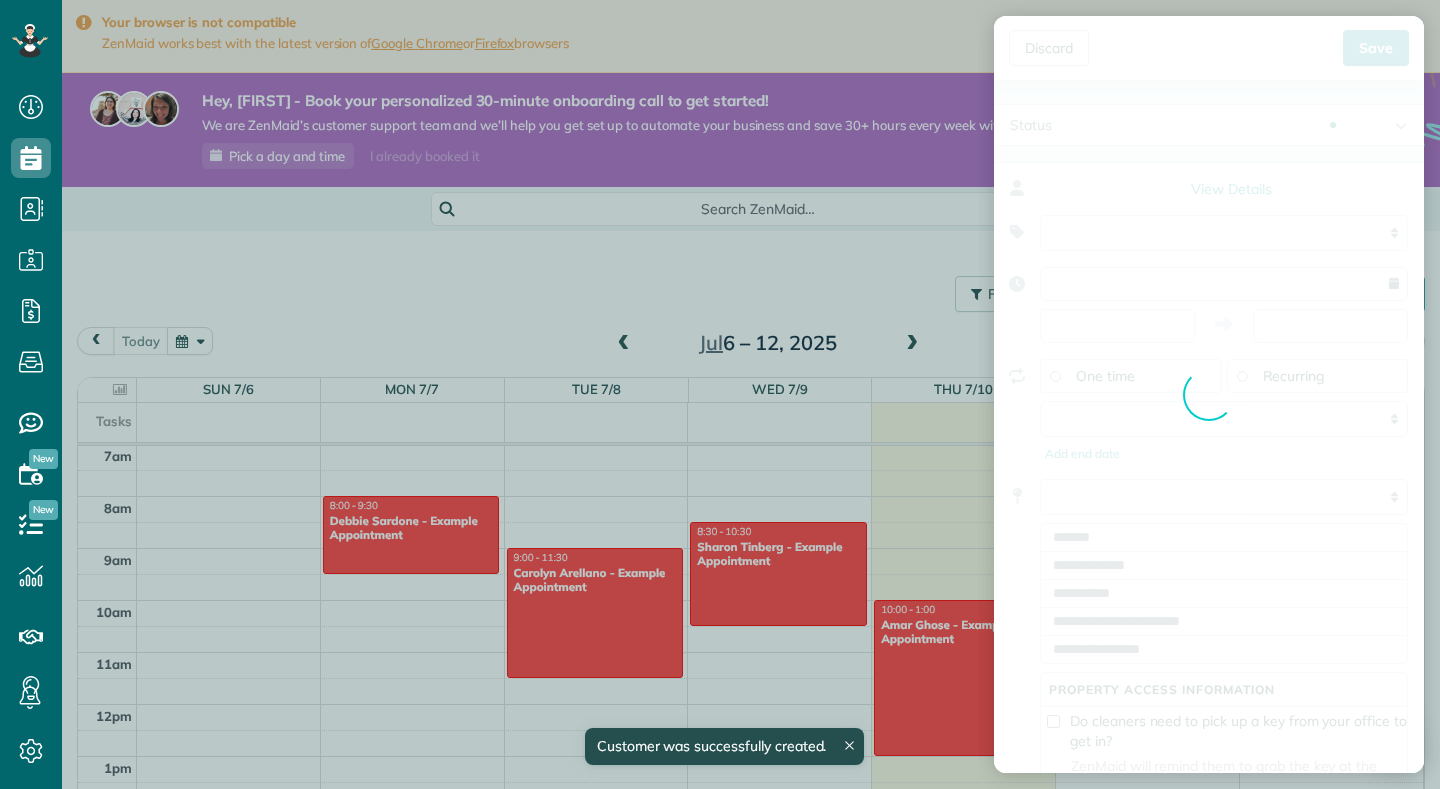 type on "**********" 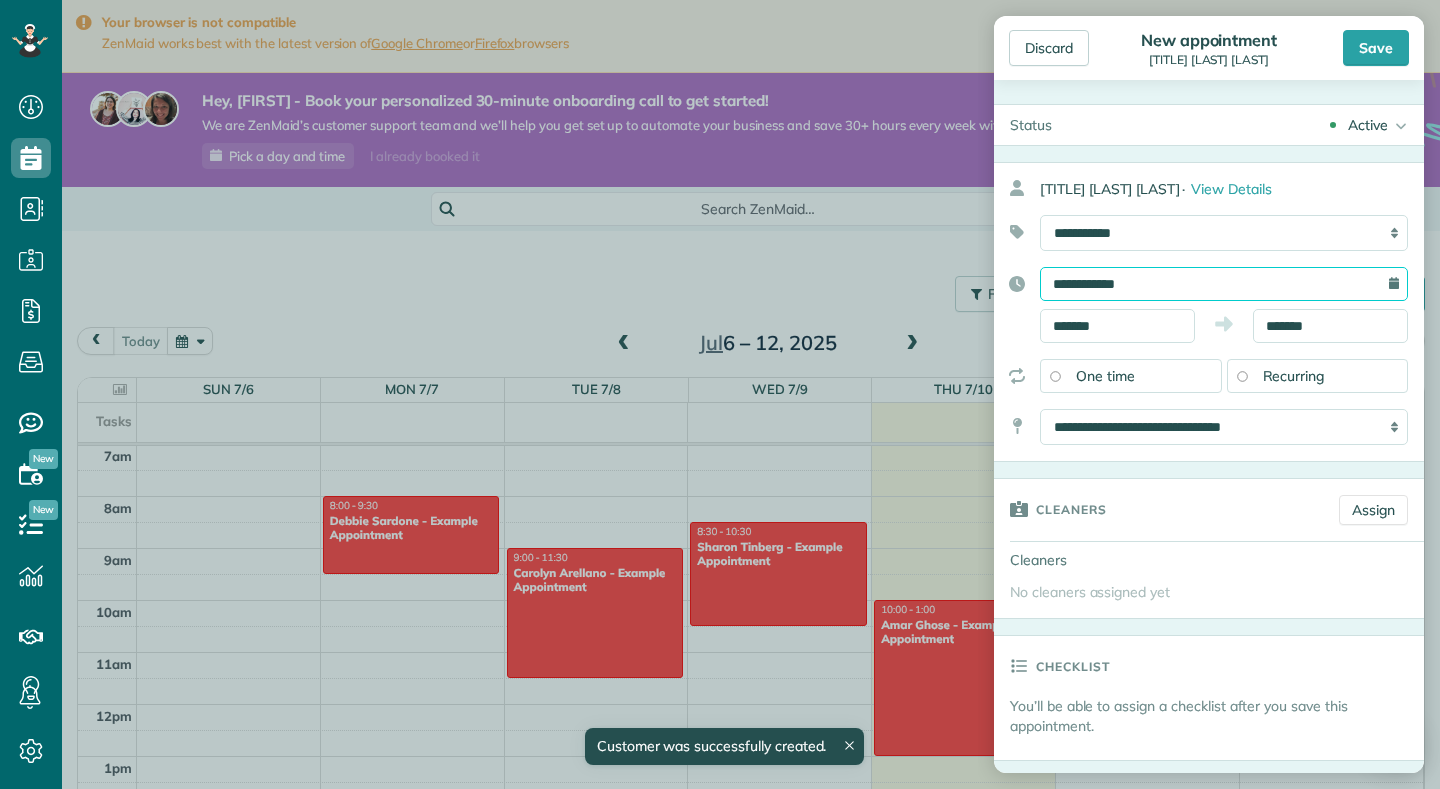 click on "**********" at bounding box center [1224, 284] 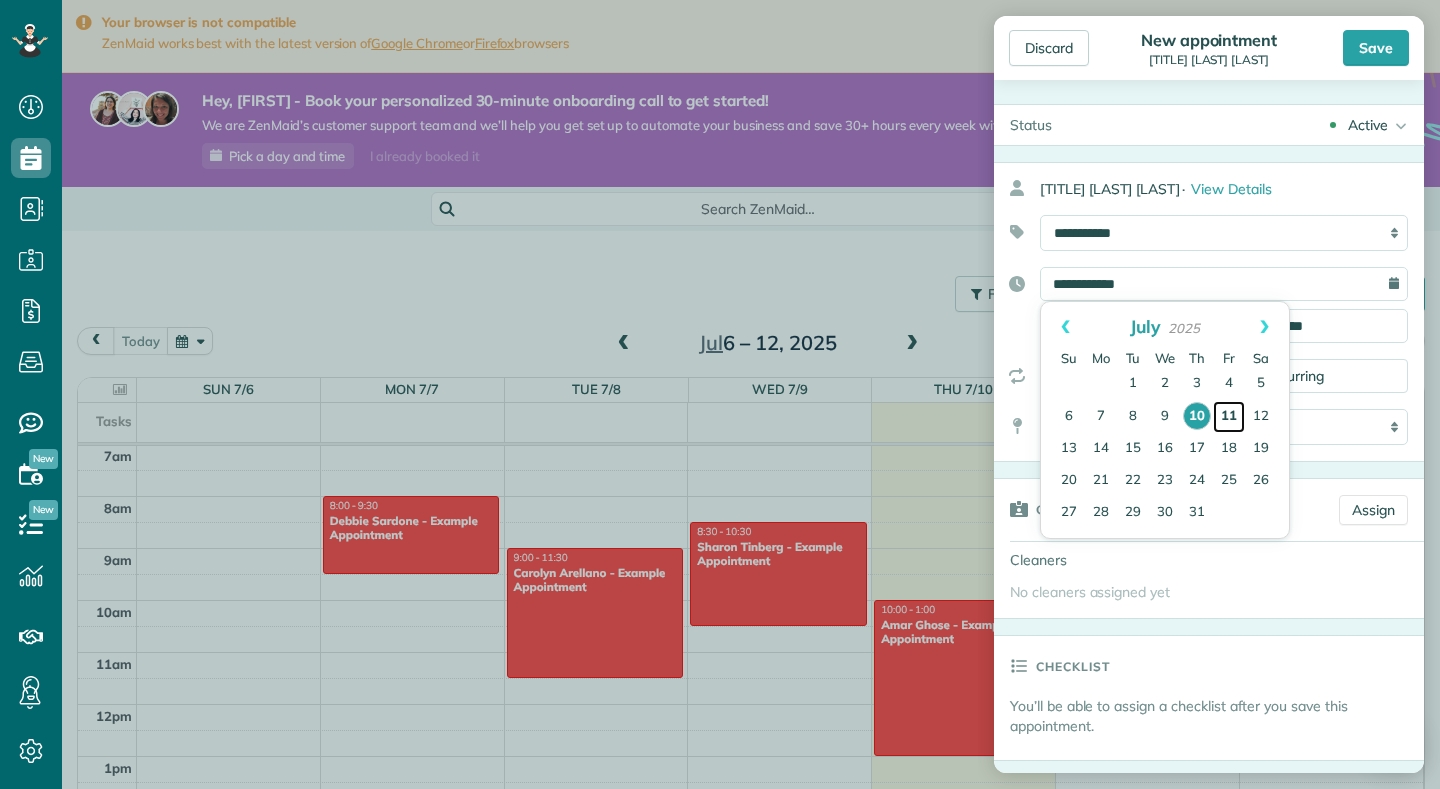 click on "11" at bounding box center [1229, 417] 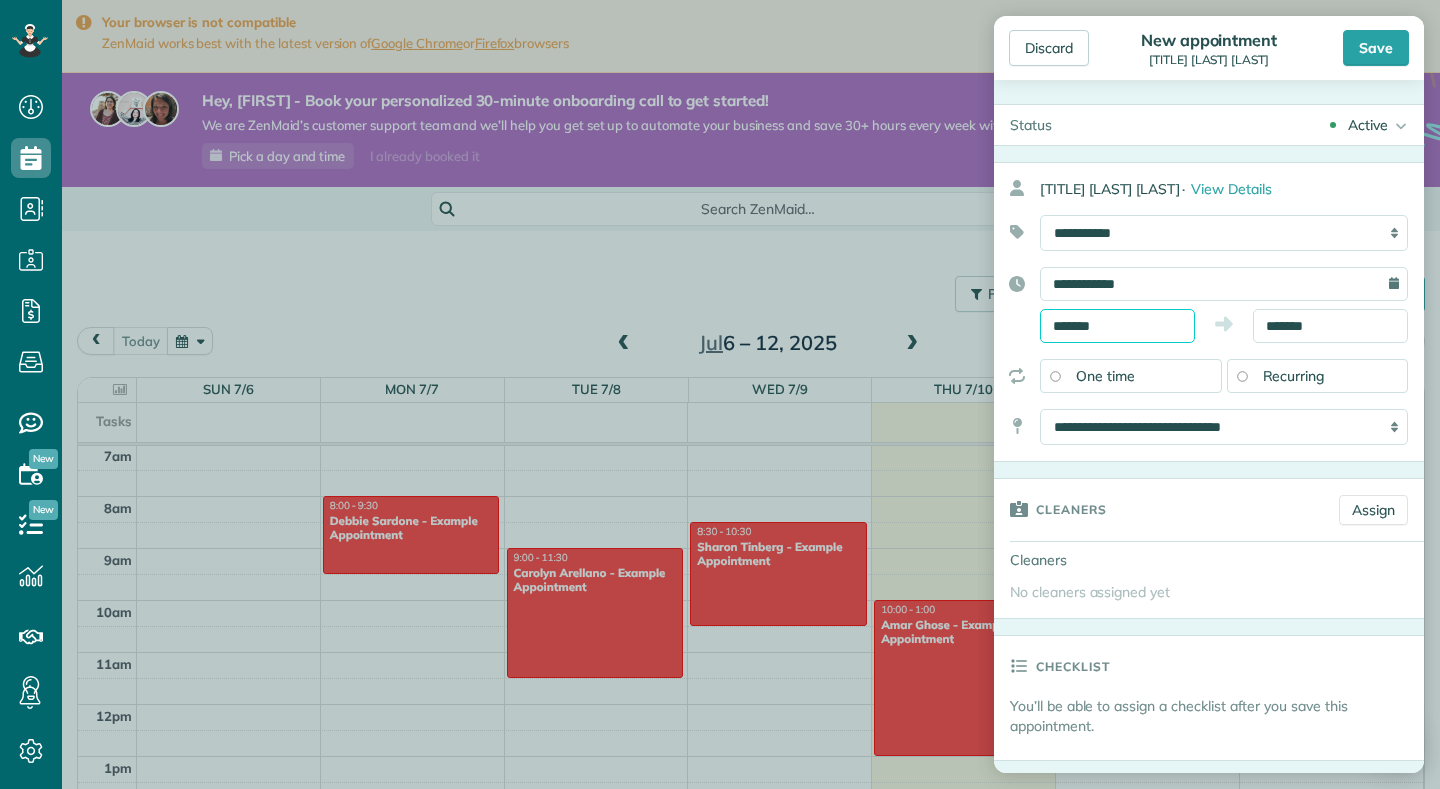 click on "*******" at bounding box center [1117, 326] 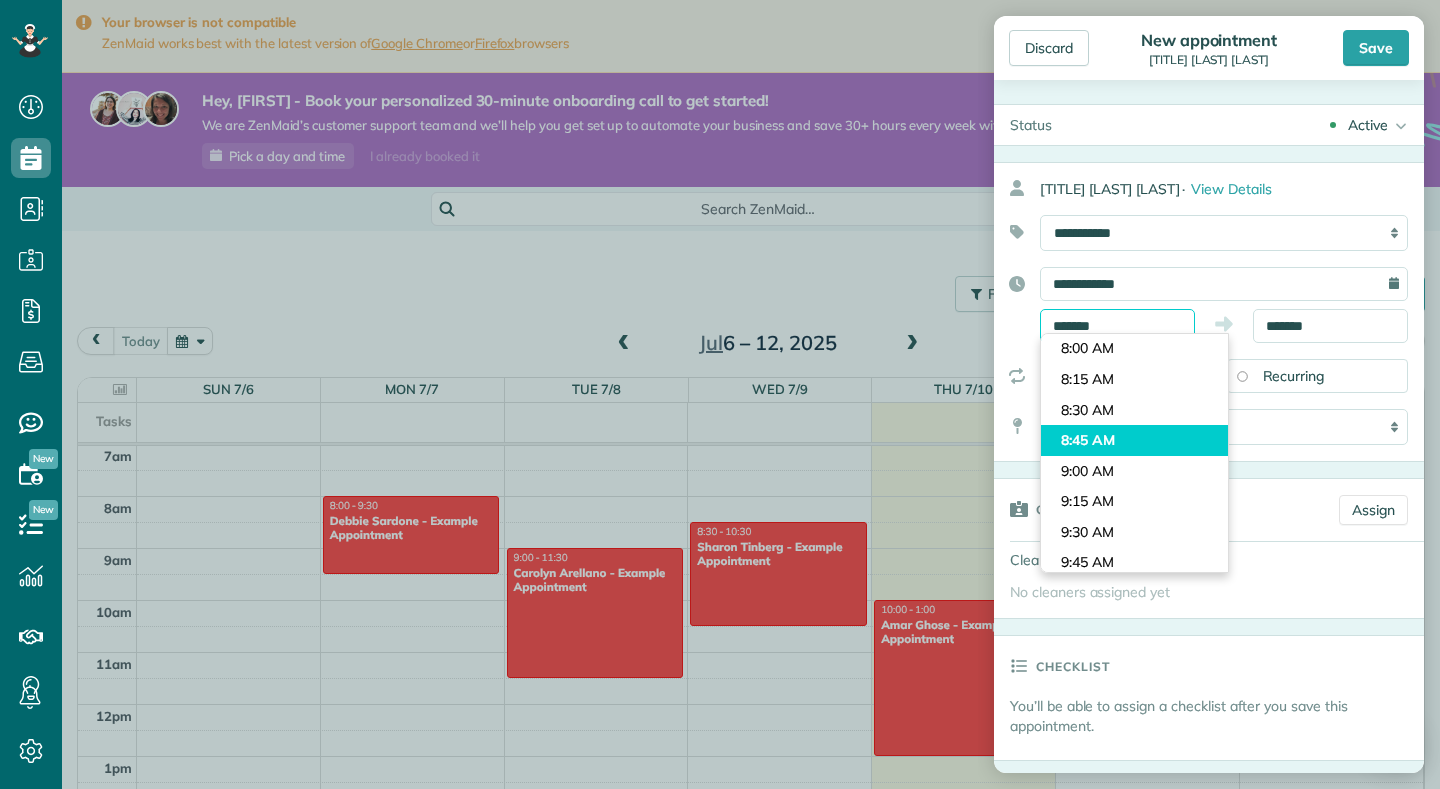 scroll, scrollTop: 946, scrollLeft: 0, axis: vertical 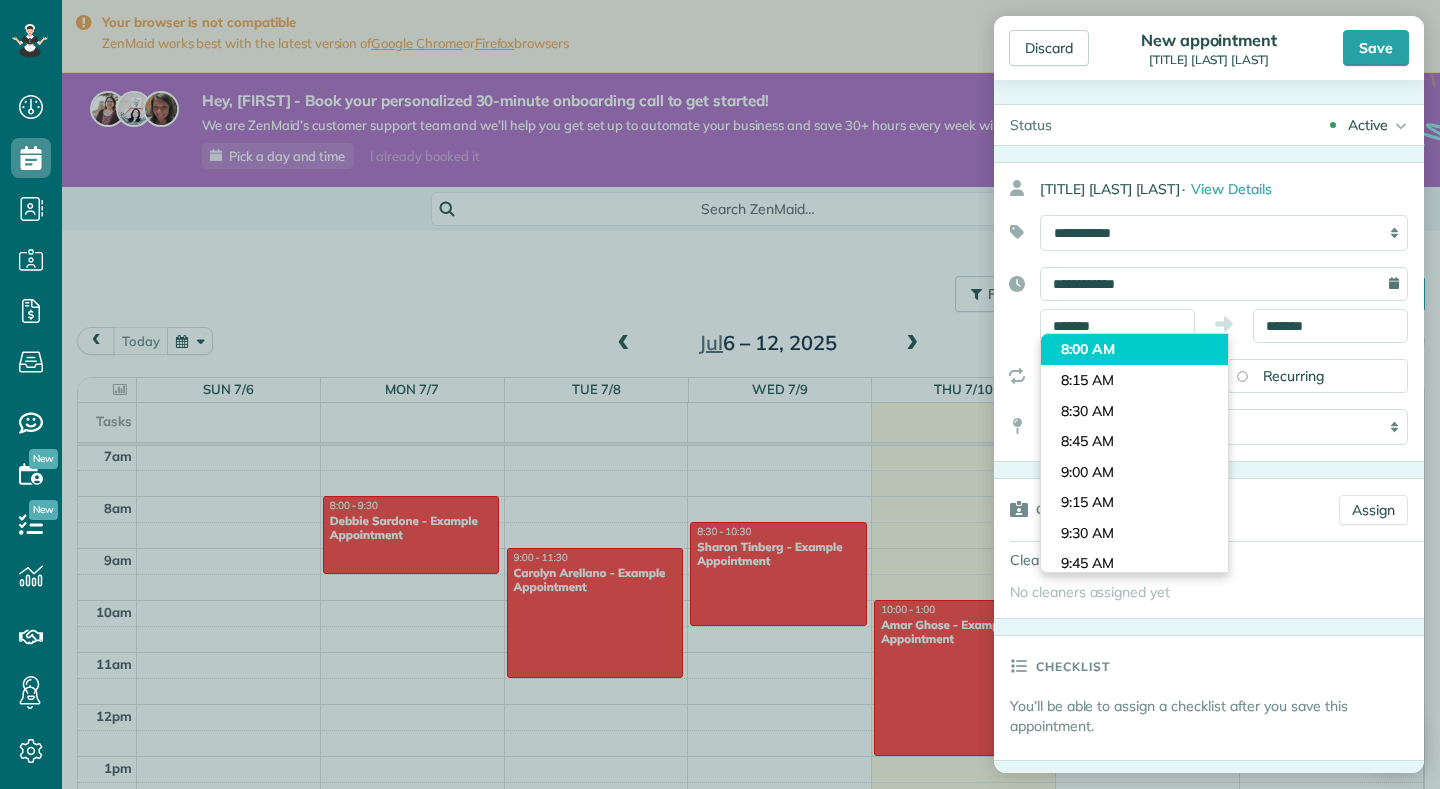 type on "*******" 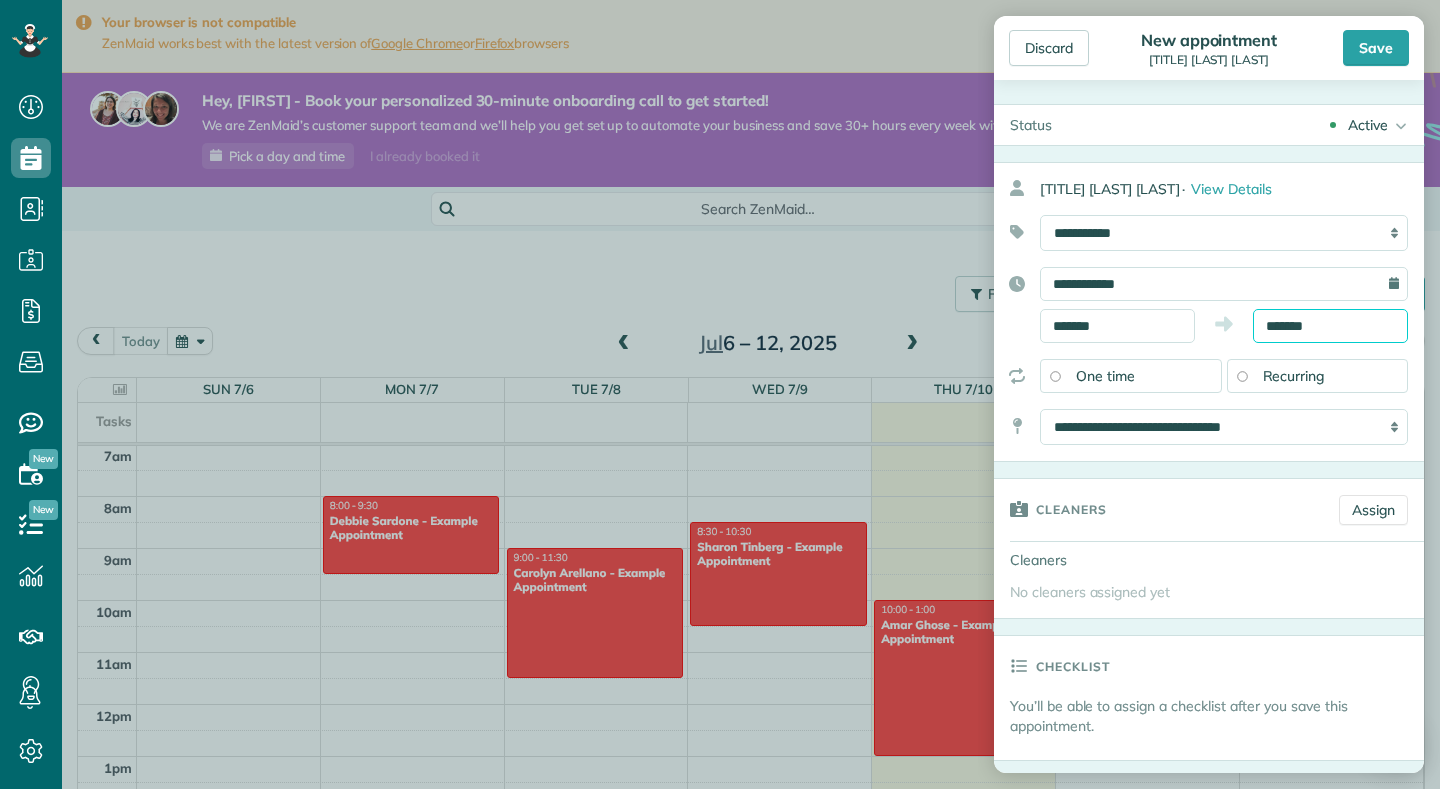click on "*******" at bounding box center [1330, 326] 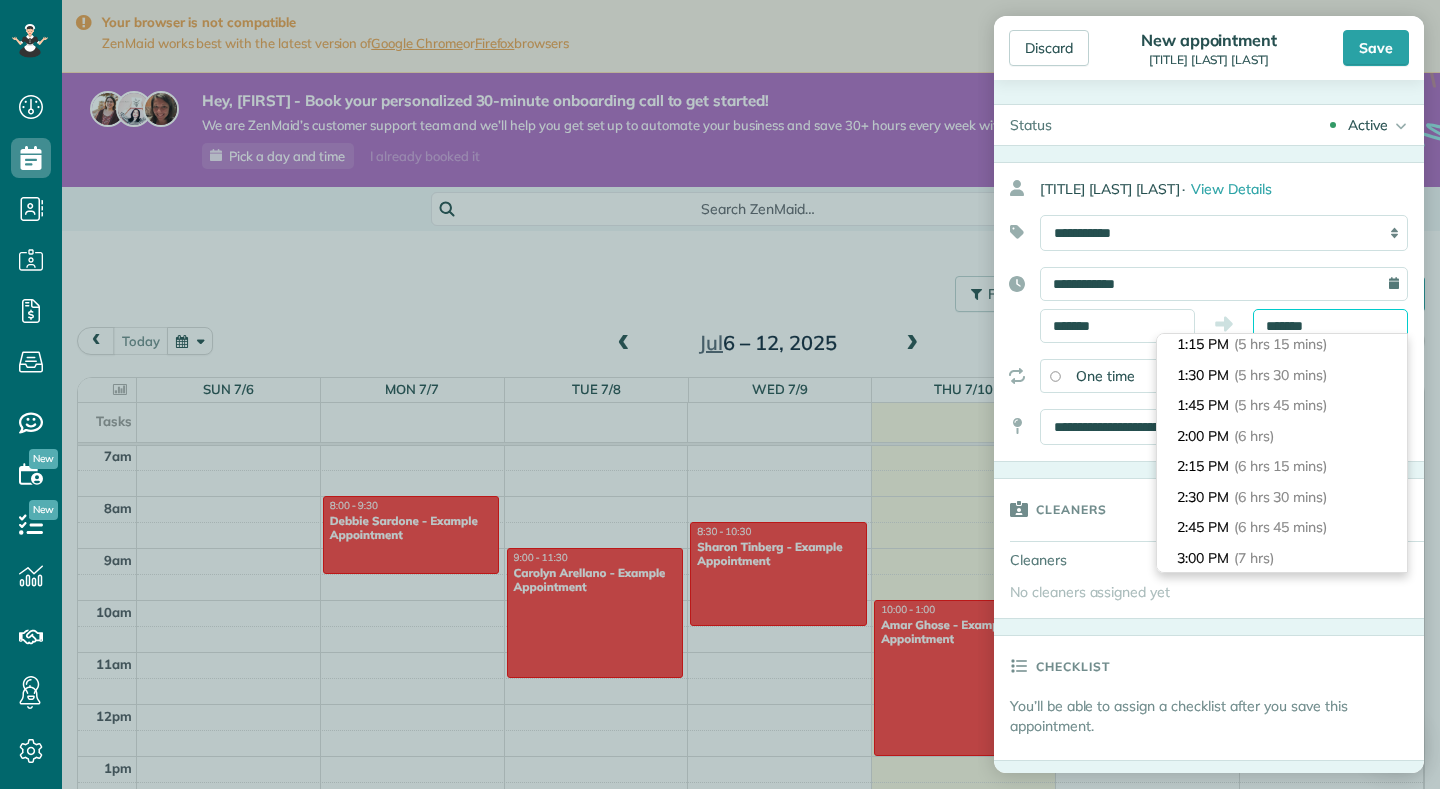 scroll, scrollTop: 652, scrollLeft: 0, axis: vertical 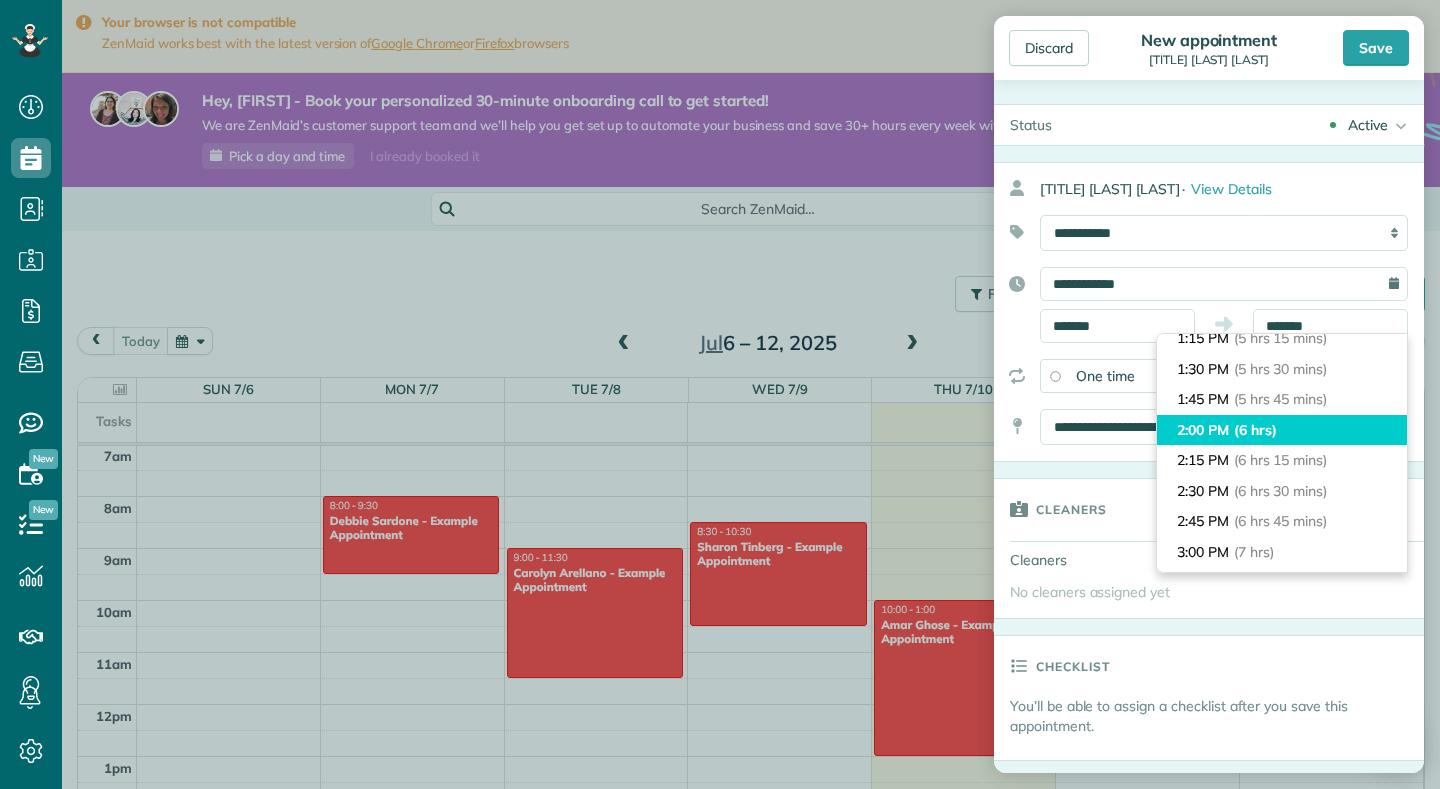 type on "*******" 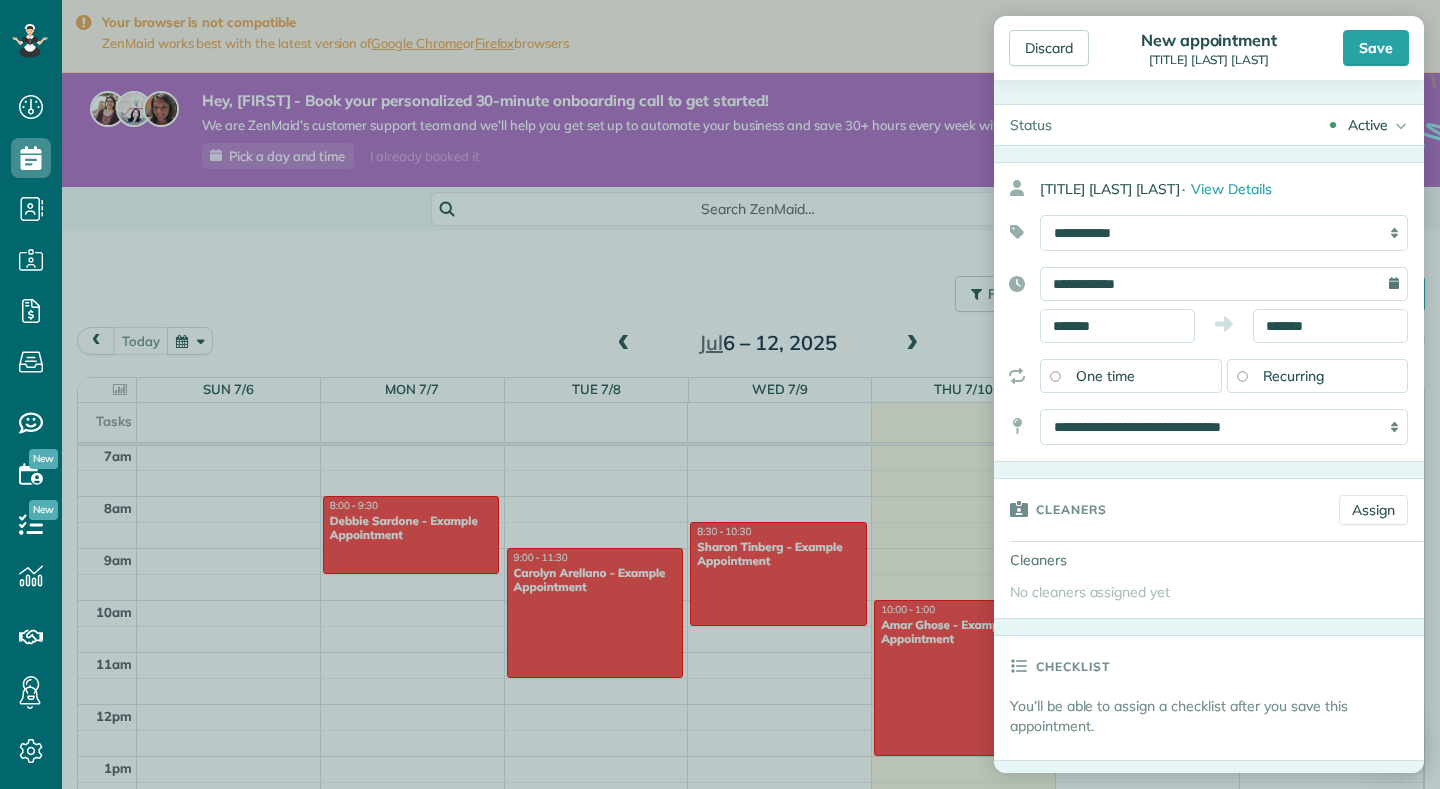 click on "One time" at bounding box center (1131, 376) 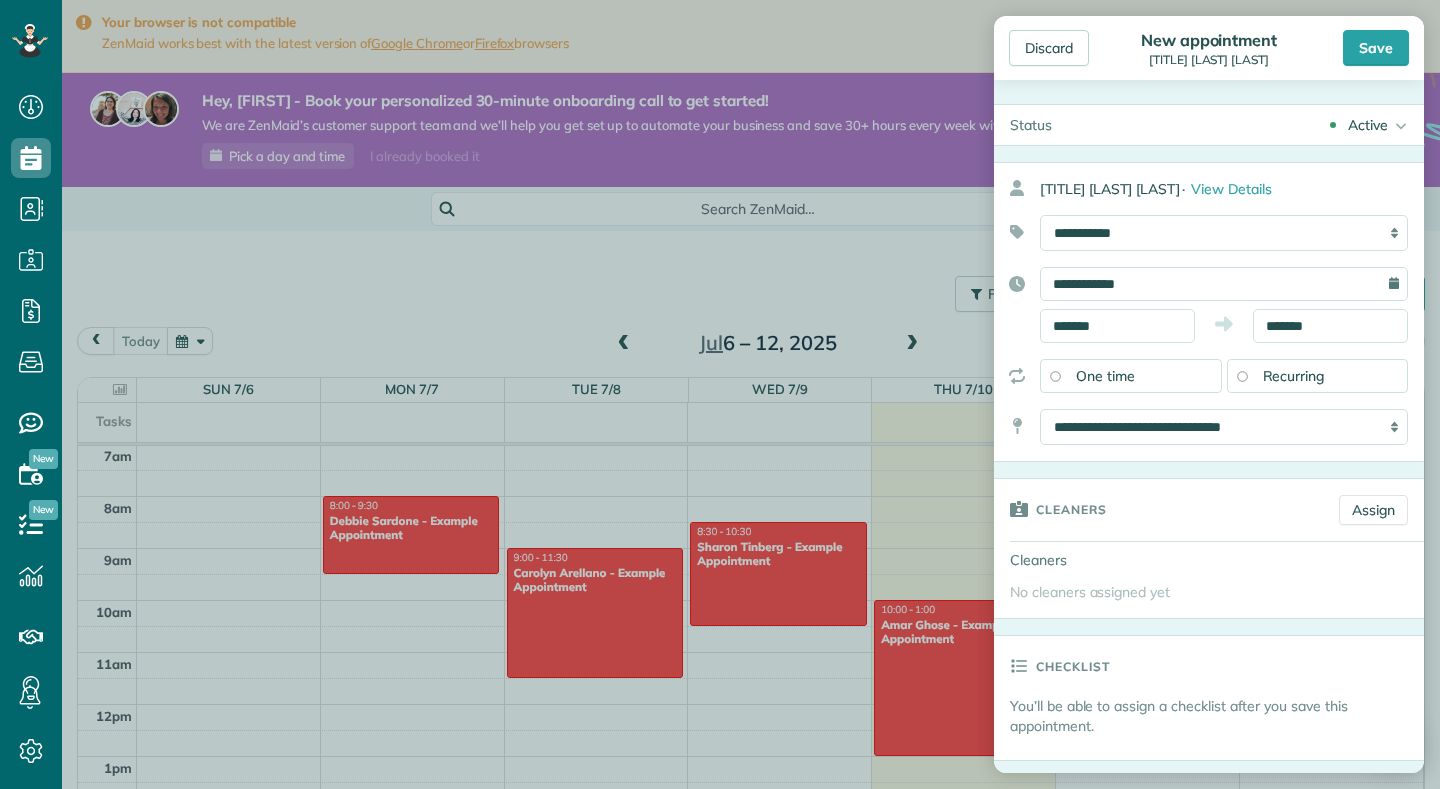 click on "Recurring" at bounding box center (1318, 376) 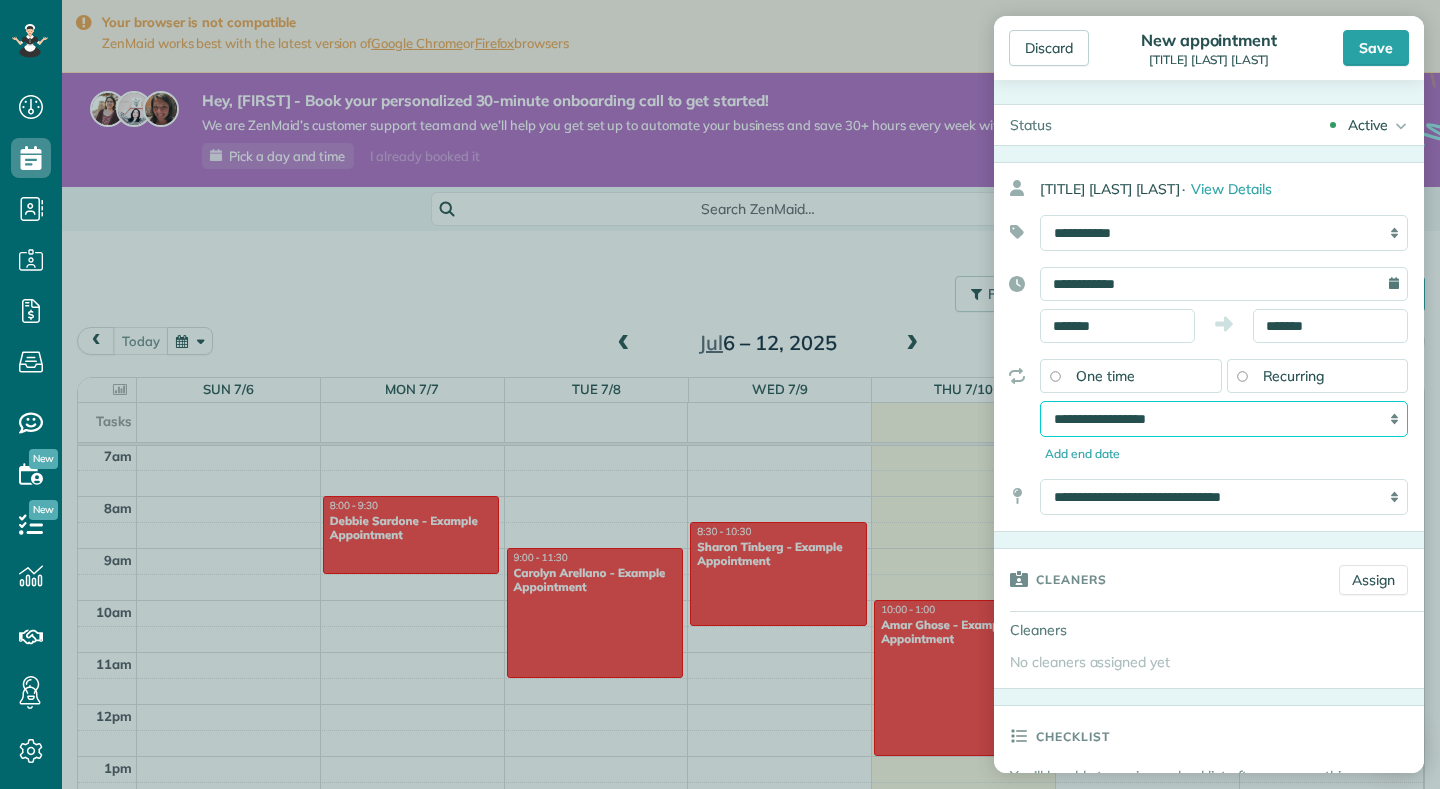 click on "**********" at bounding box center [1224, 419] 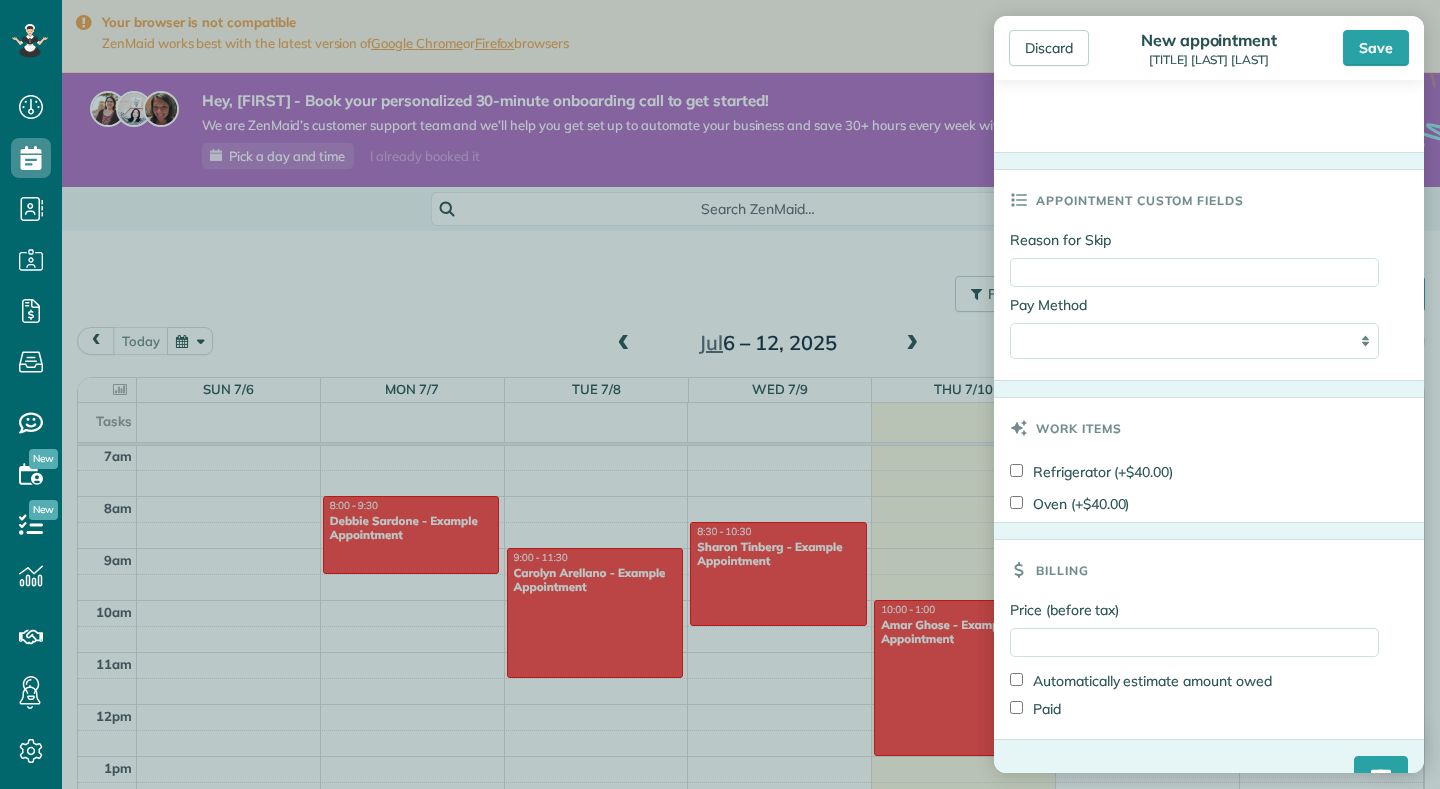 scroll, scrollTop: 1018, scrollLeft: 0, axis: vertical 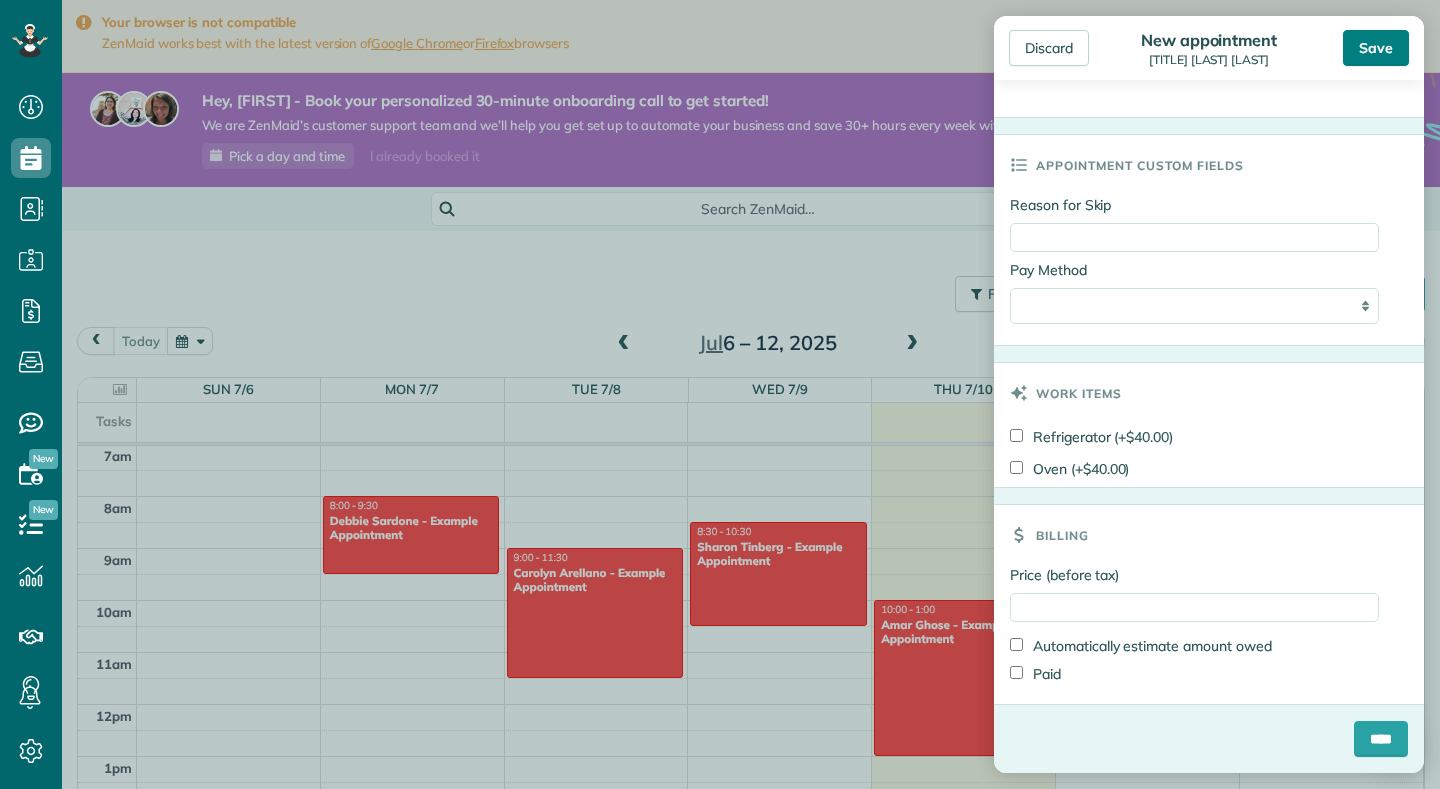 click on "Save" at bounding box center (1376, 48) 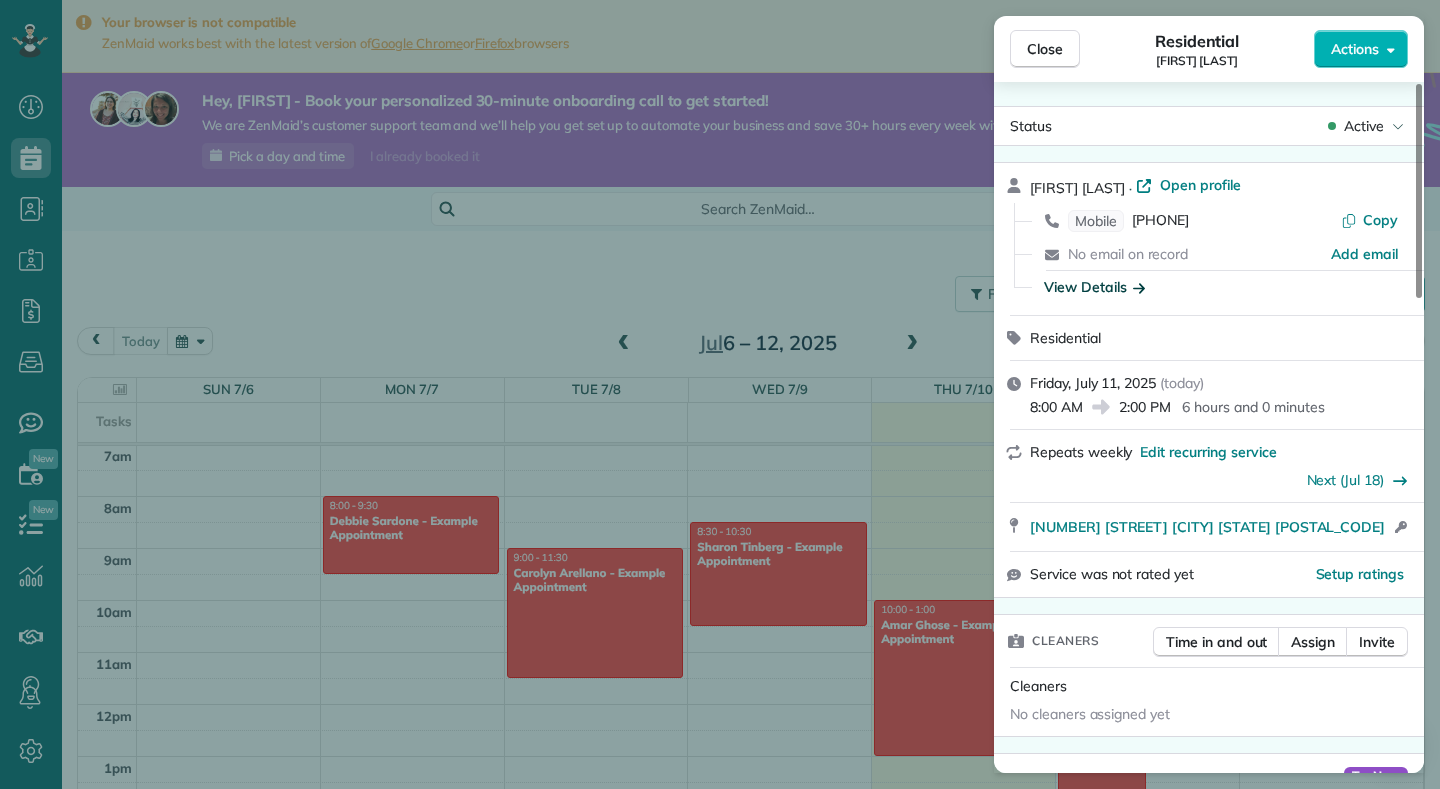 click on "View Details" at bounding box center (1094, 287) 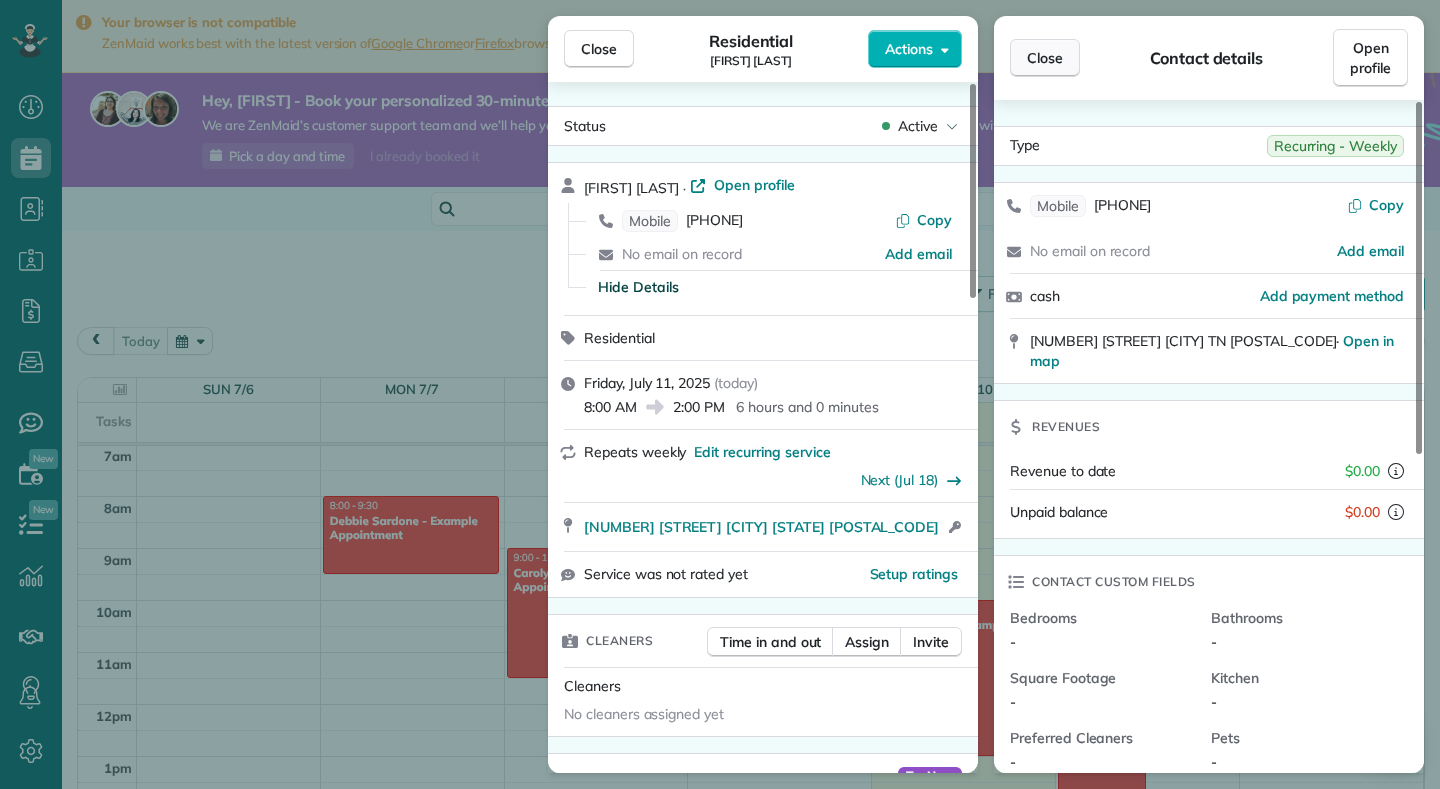 click on "Close" at bounding box center [1045, 58] 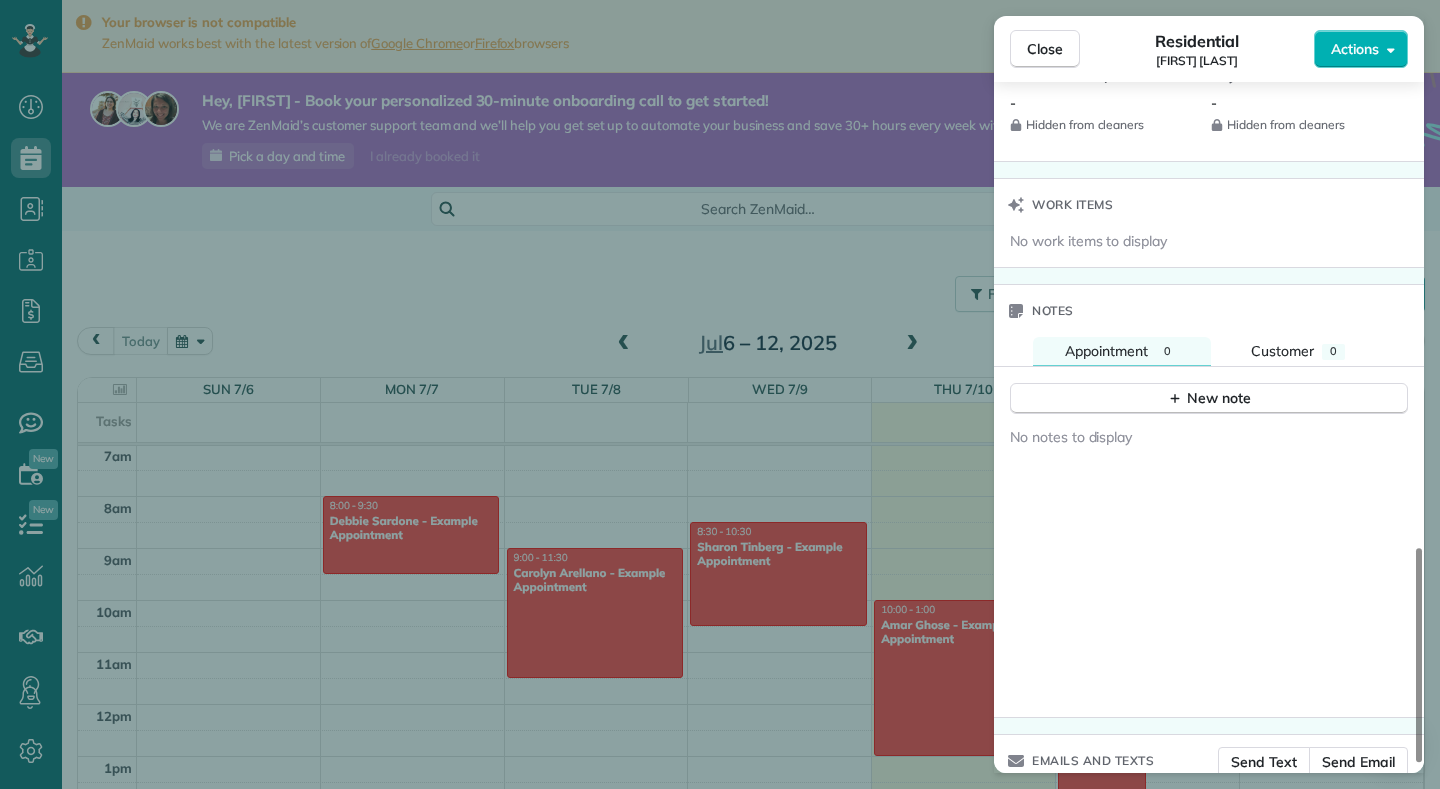 scroll, scrollTop: 1523, scrollLeft: 0, axis: vertical 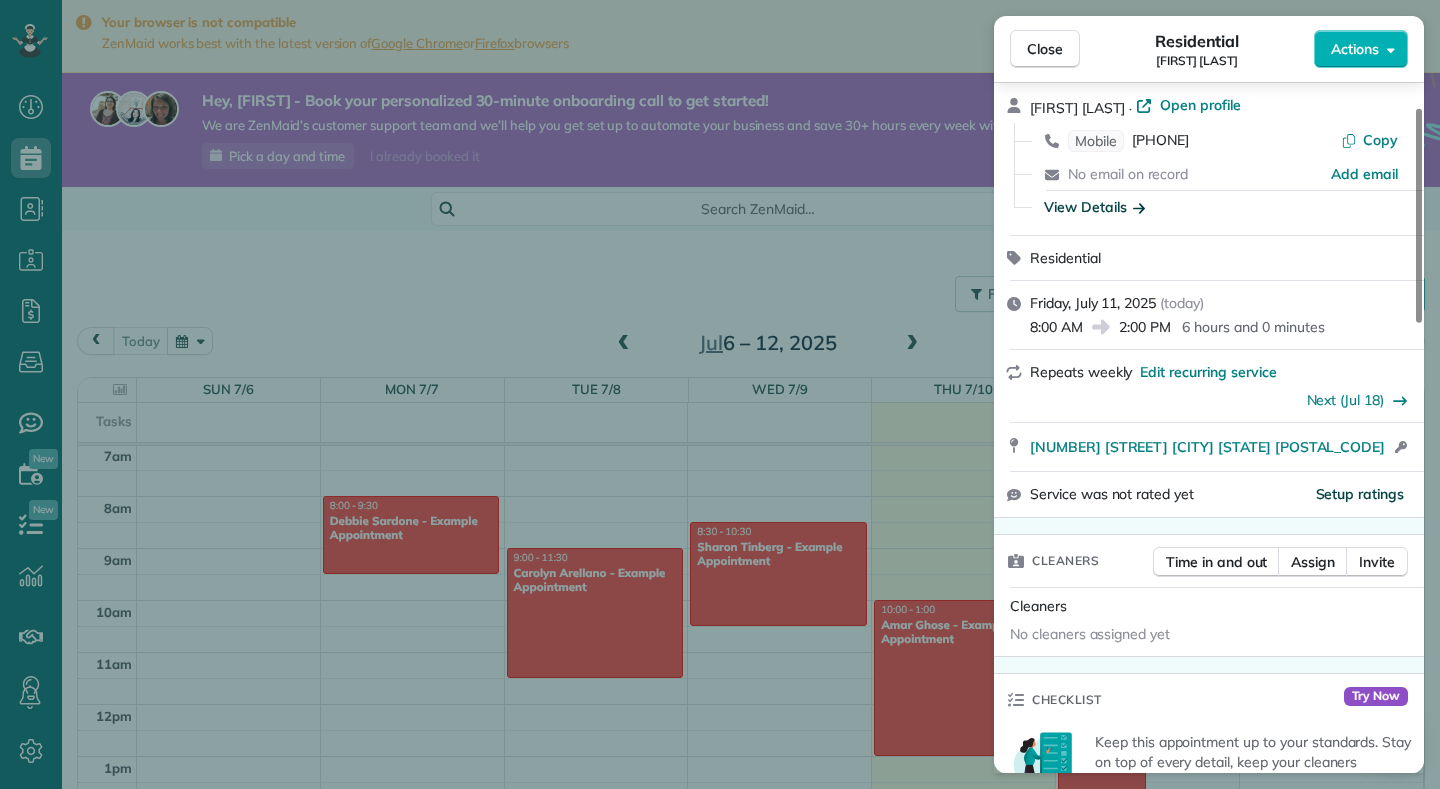 click on "Setup ratings" at bounding box center (1360, 494) 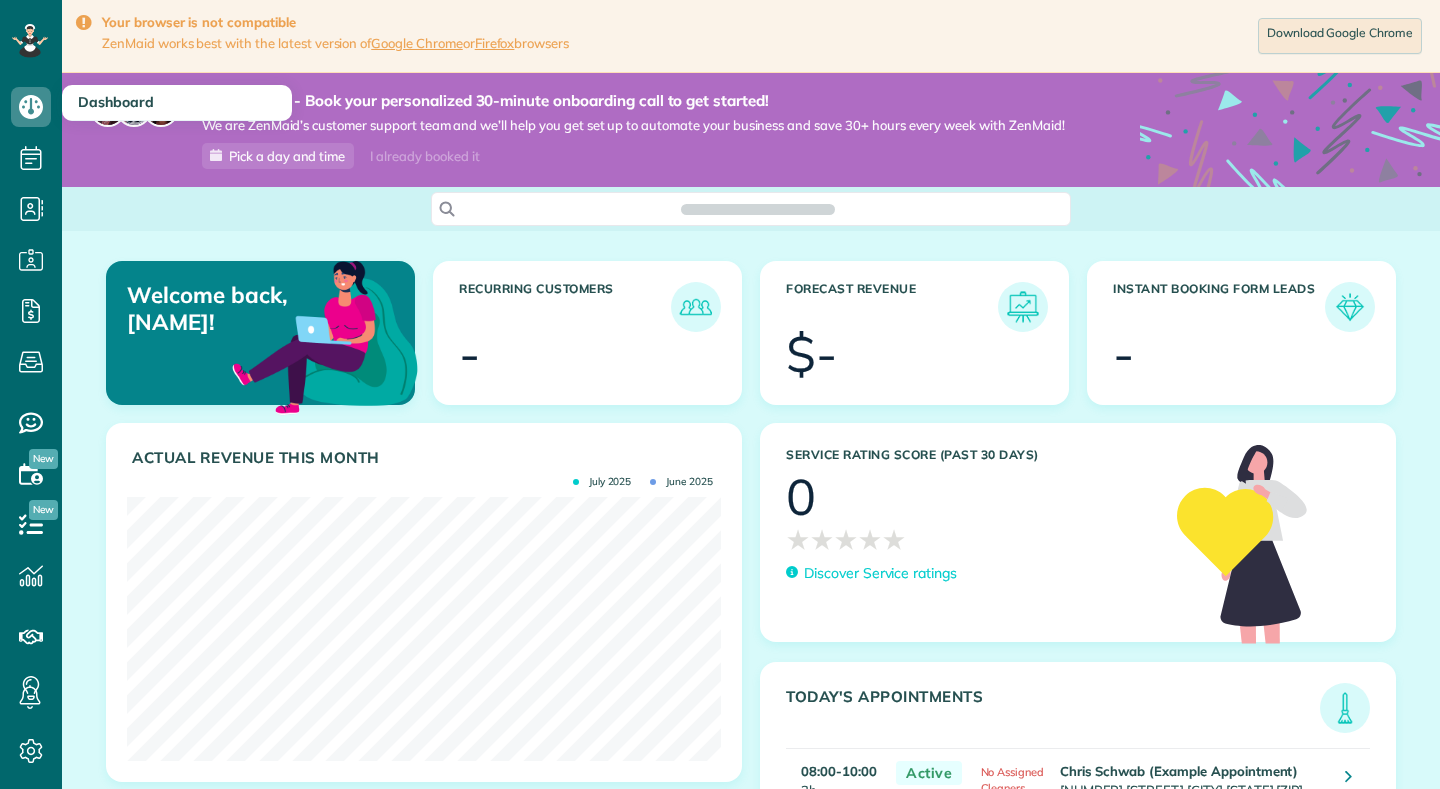scroll, scrollTop: 0, scrollLeft: 0, axis: both 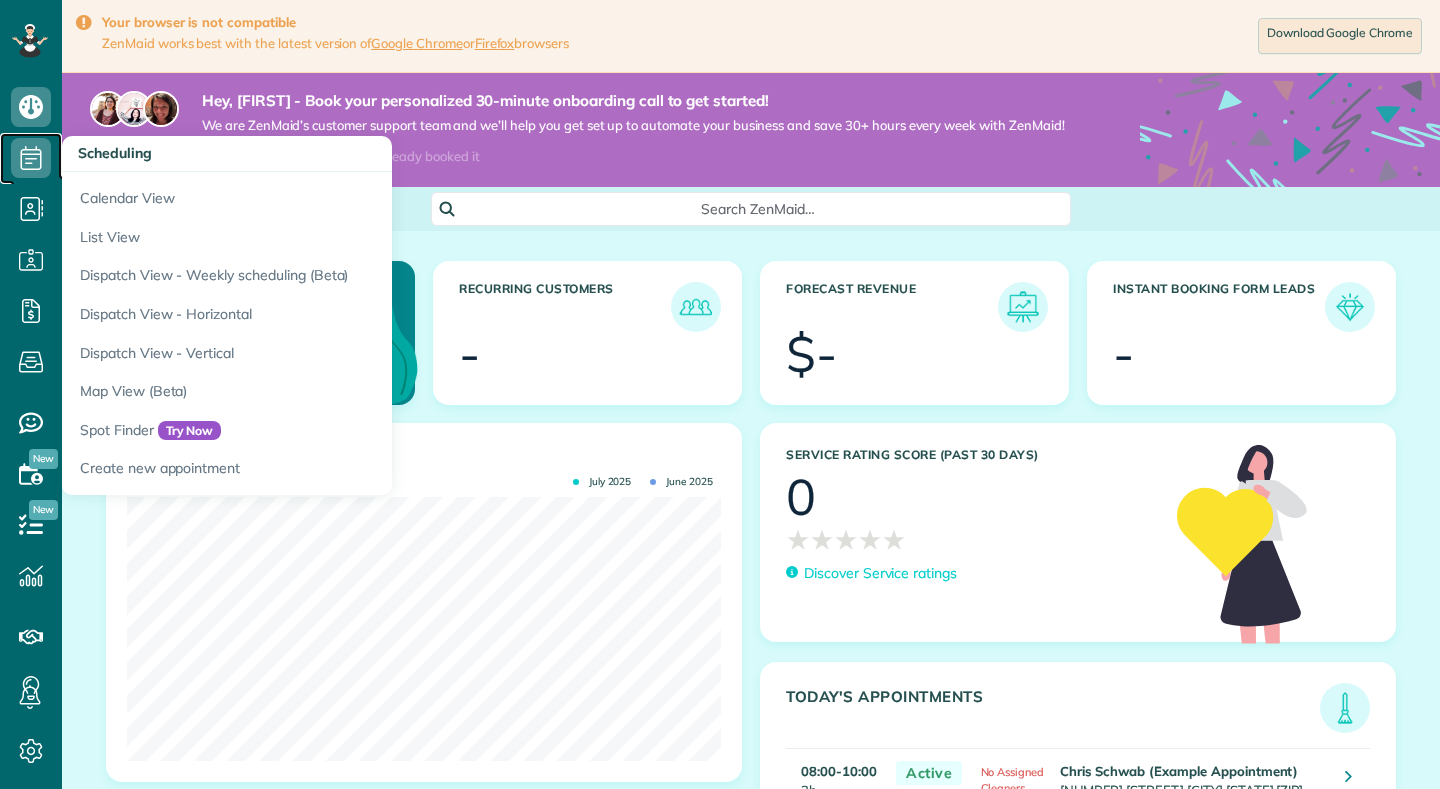 click 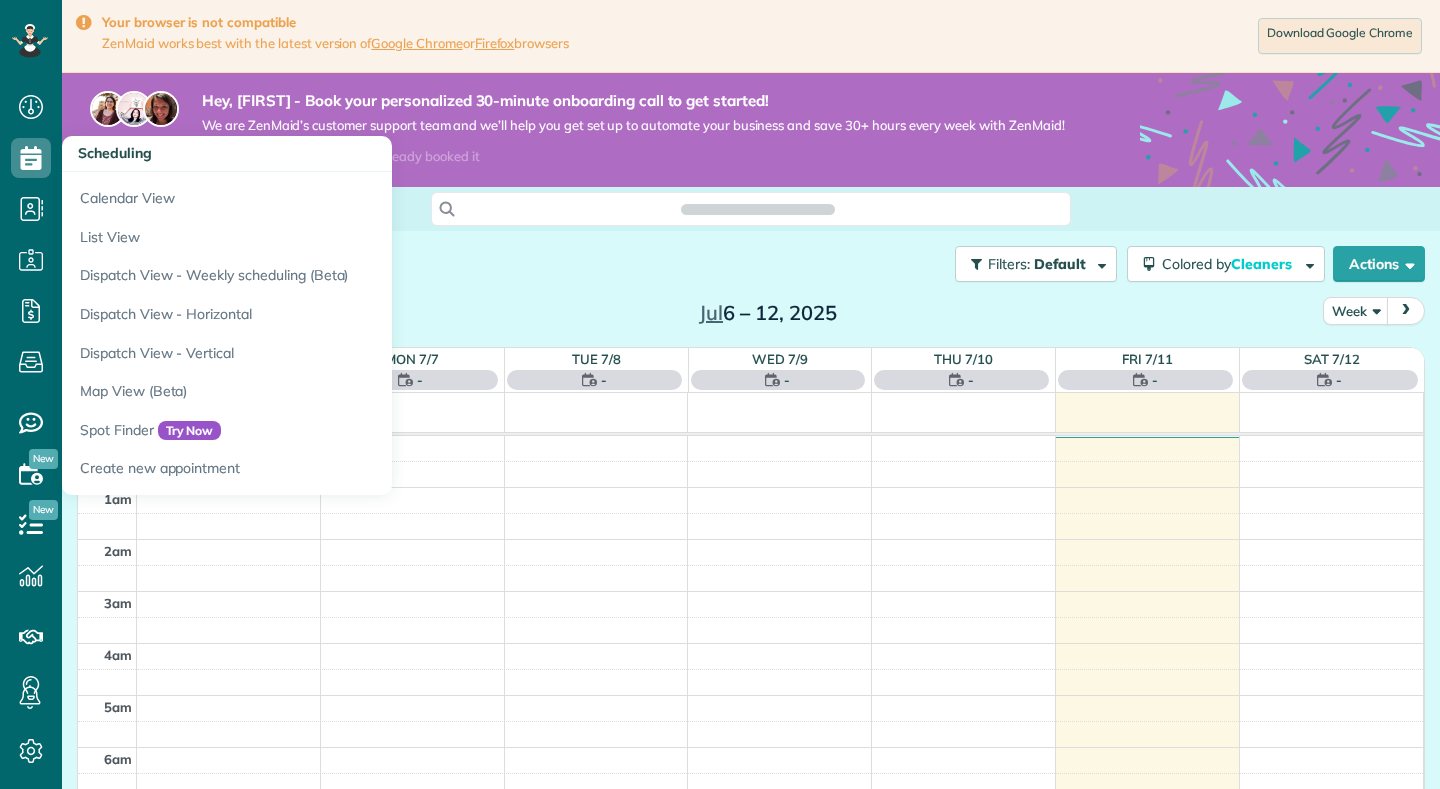 scroll, scrollTop: 0, scrollLeft: 0, axis: both 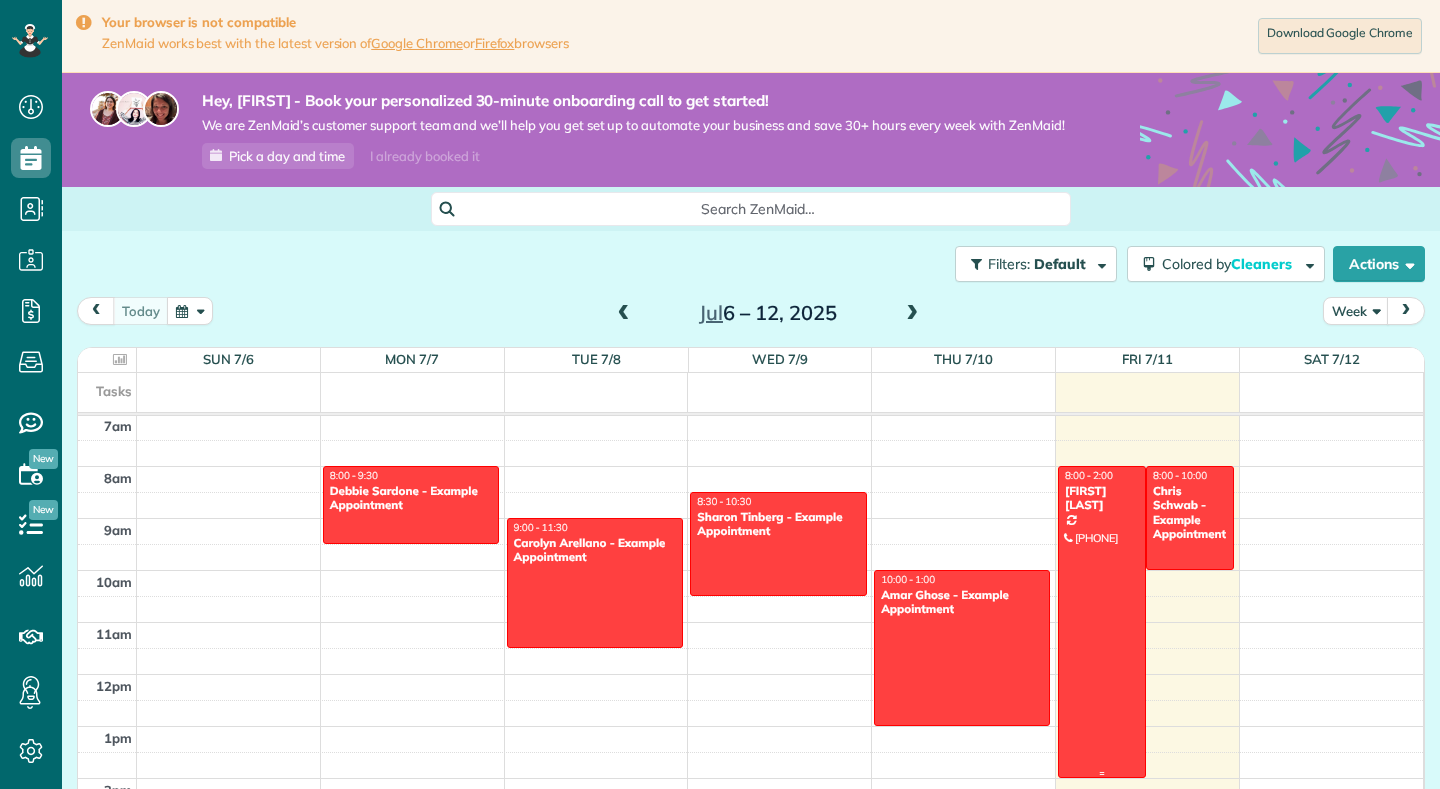click at bounding box center (1102, 622) 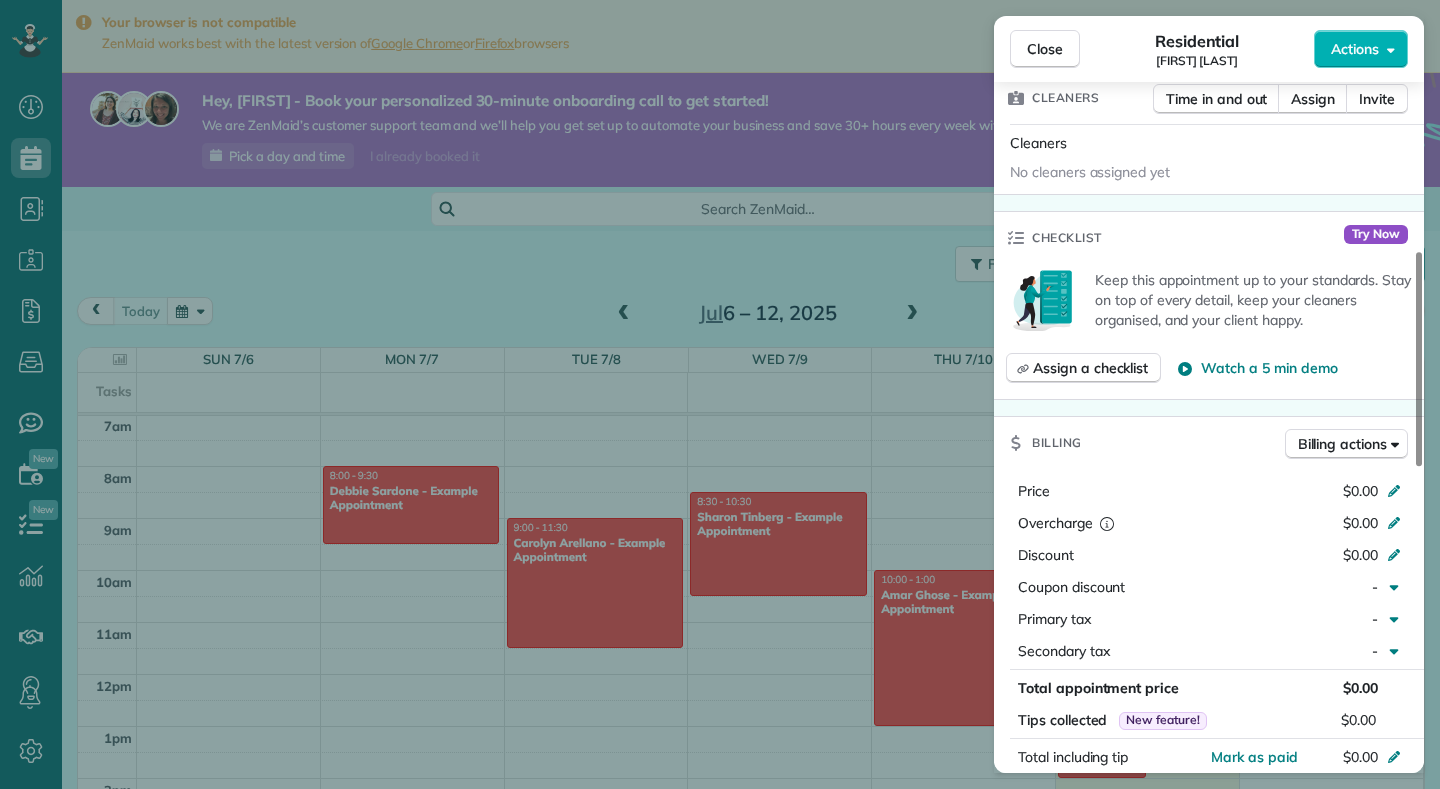 scroll, scrollTop: 546, scrollLeft: 0, axis: vertical 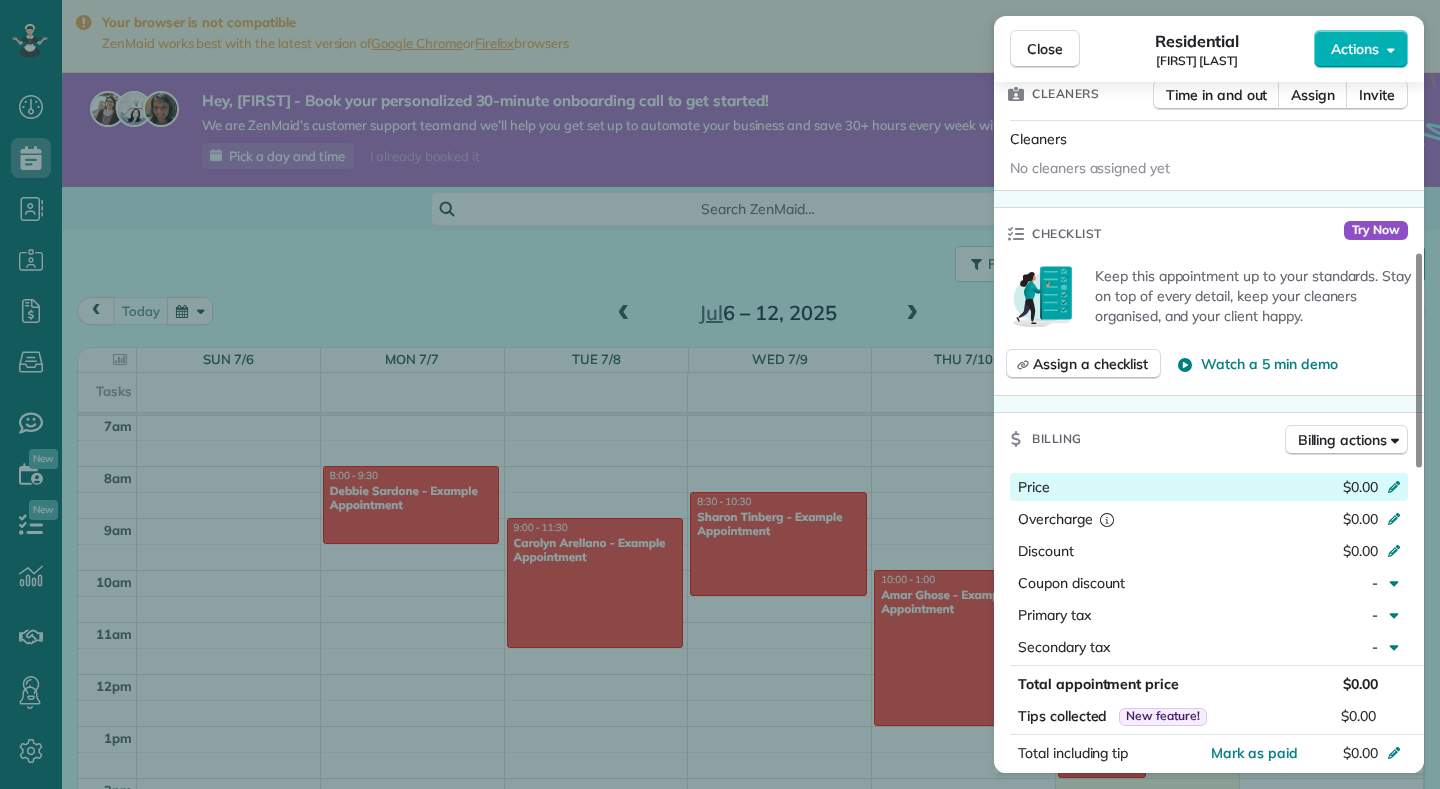 click on "Price" at bounding box center (1104, 489) 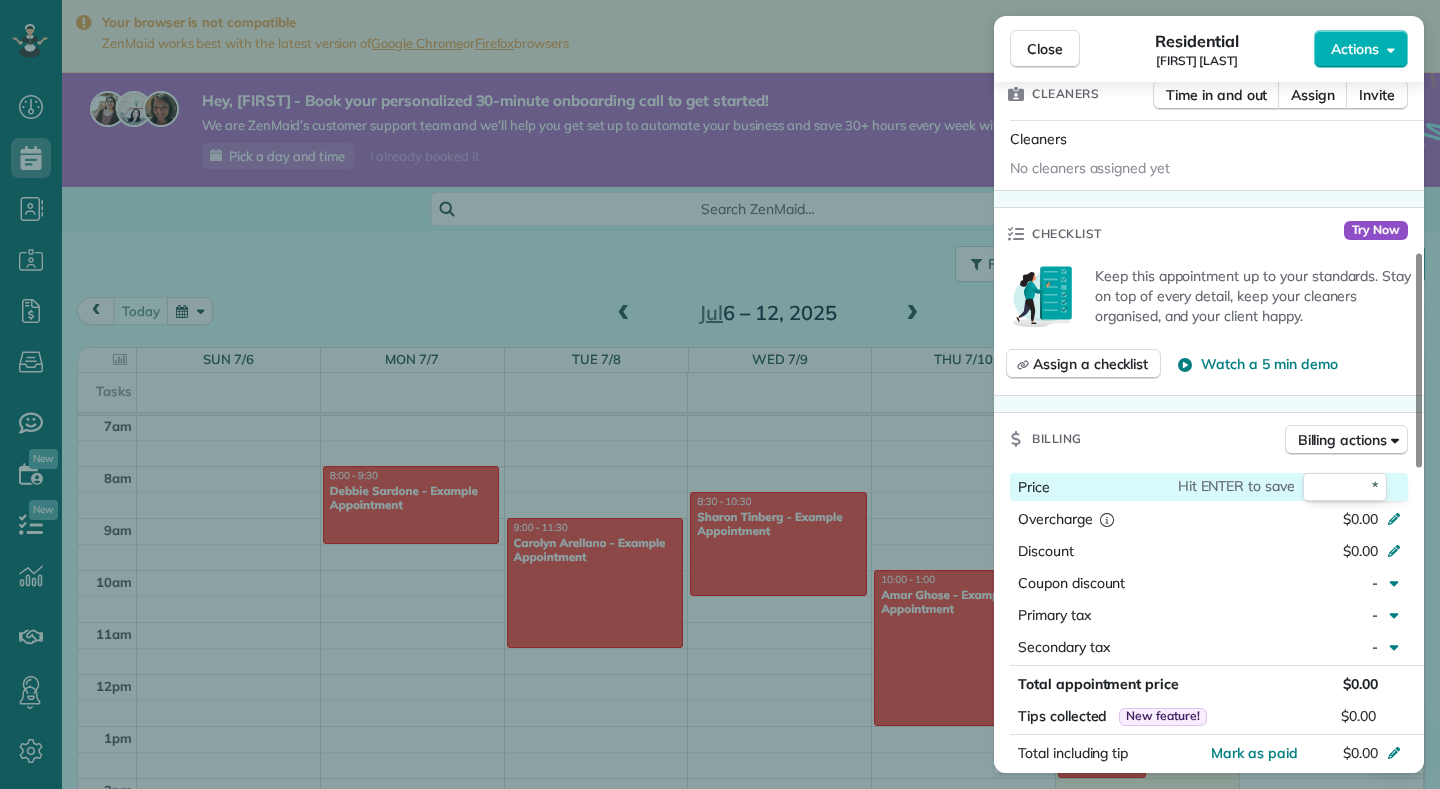 type on "**" 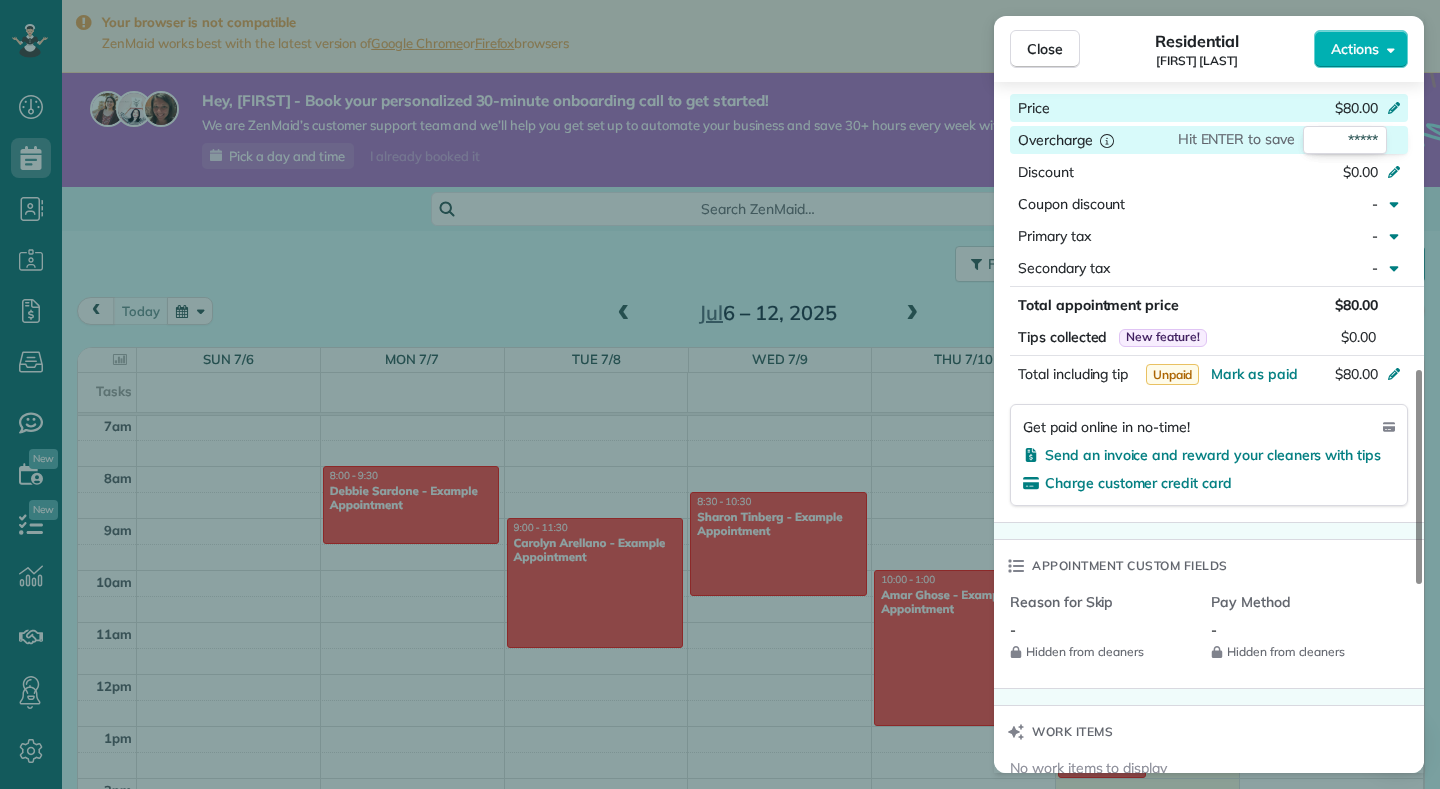 scroll, scrollTop: 927, scrollLeft: 0, axis: vertical 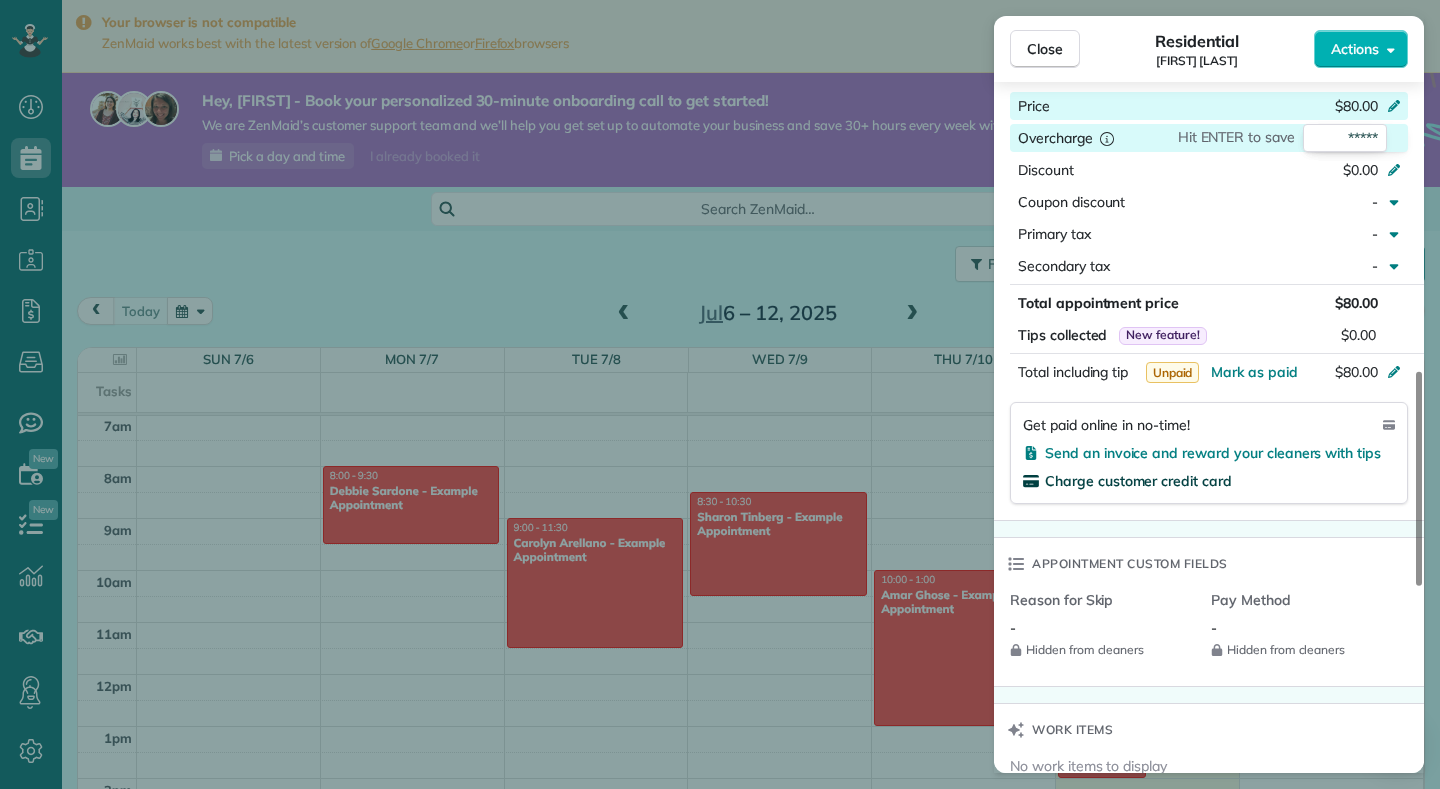 click on "Charge customer credit card" at bounding box center [1138, 481] 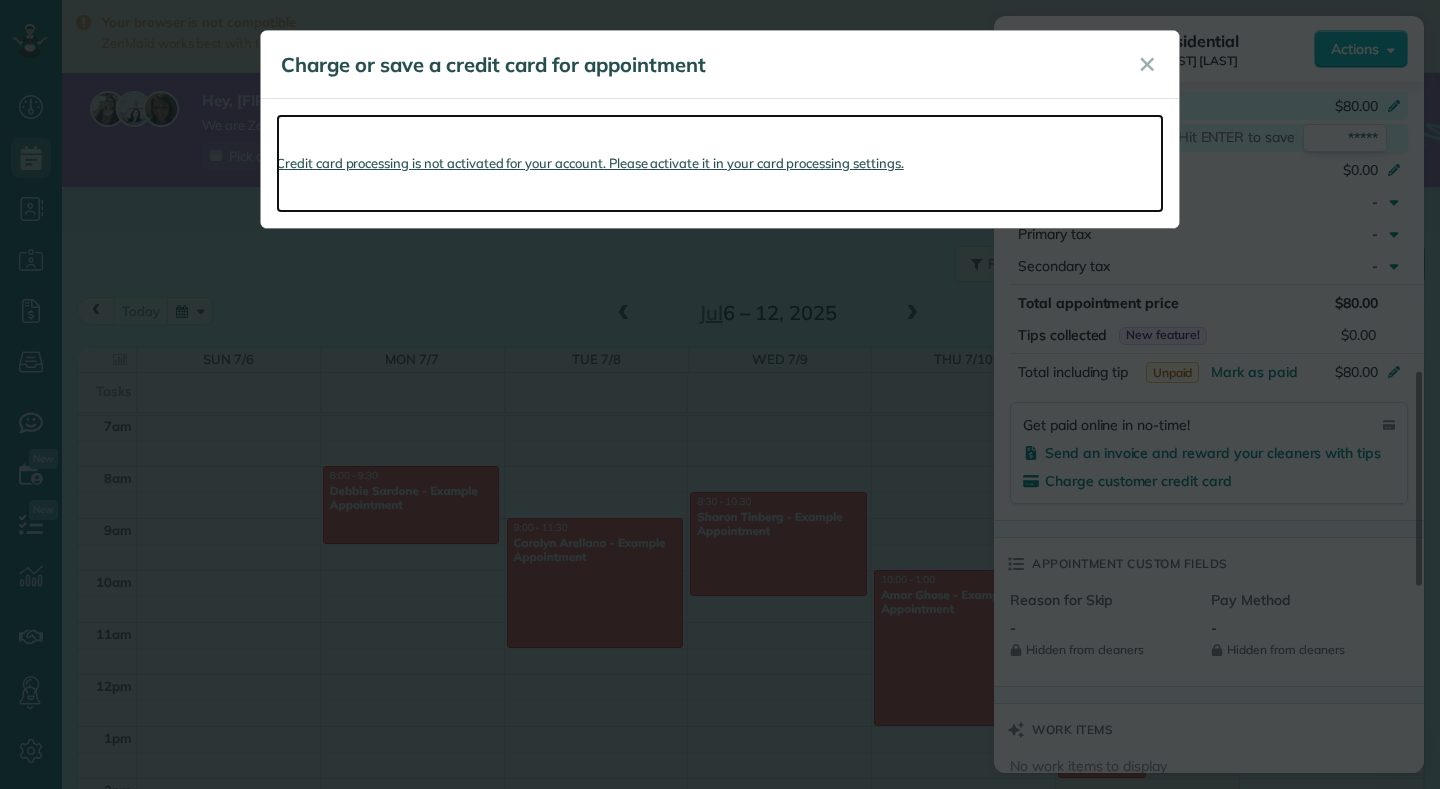 click on "Credit card processing is not activated for your account. Please activate it in your card processing settings." at bounding box center [720, 163] 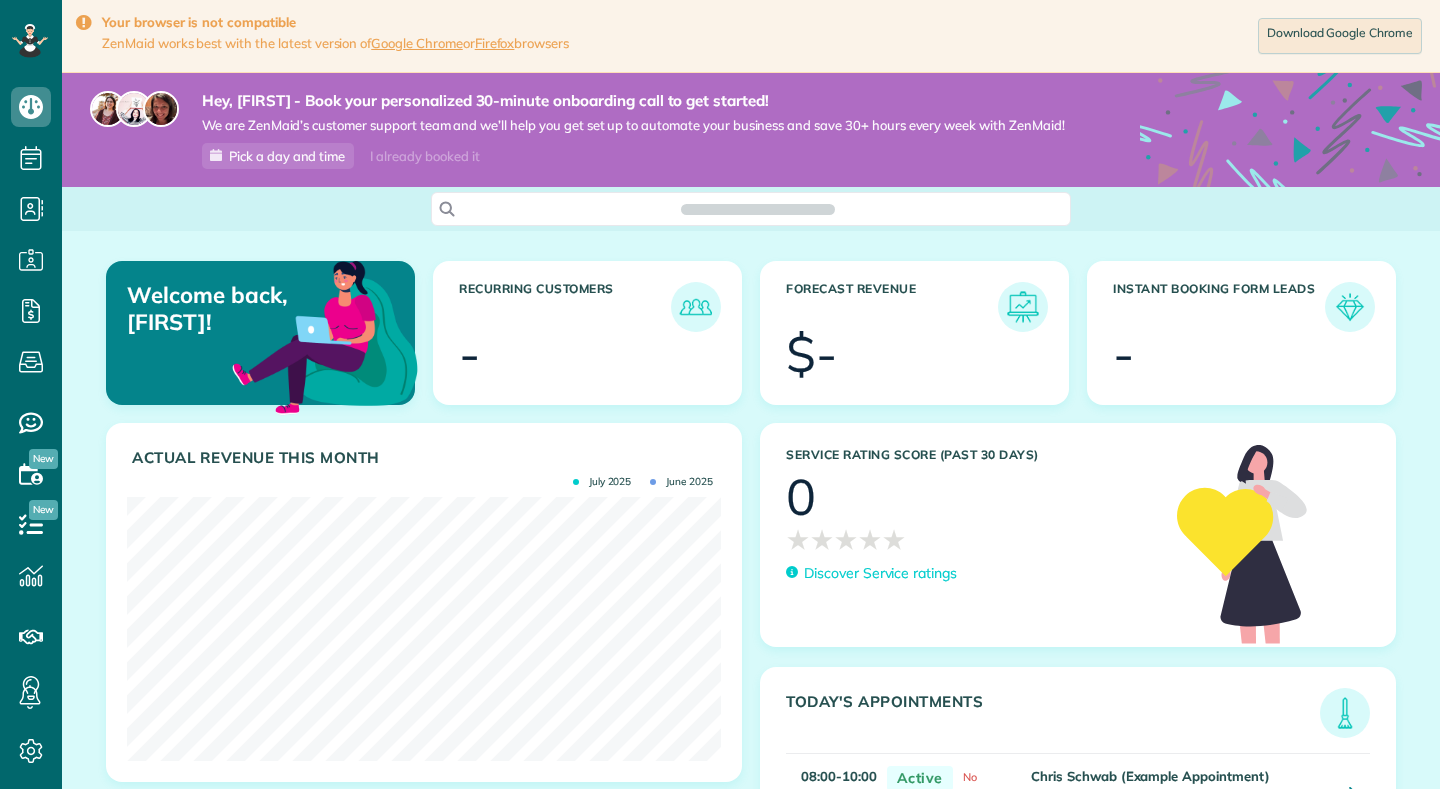 scroll, scrollTop: 0, scrollLeft: 0, axis: both 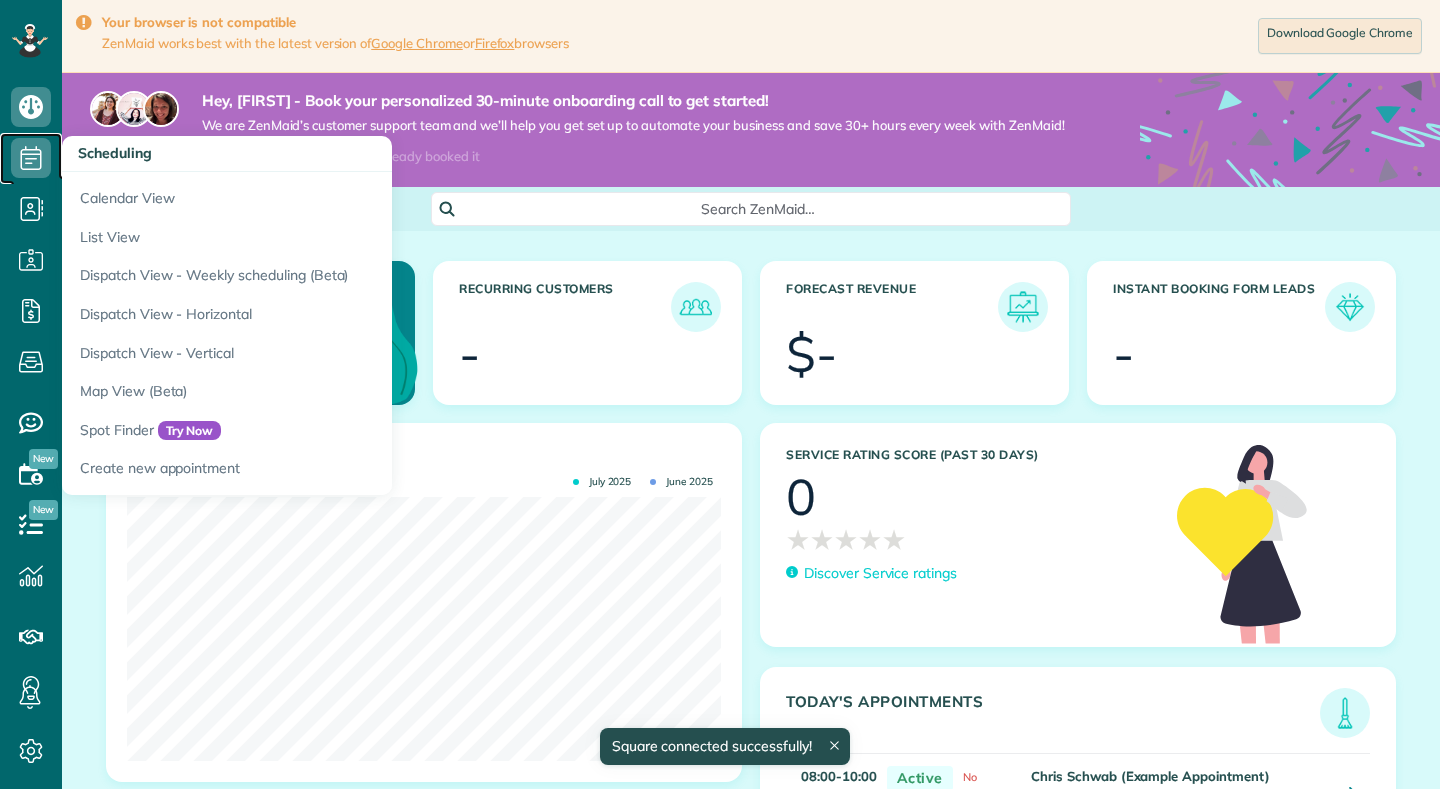 click 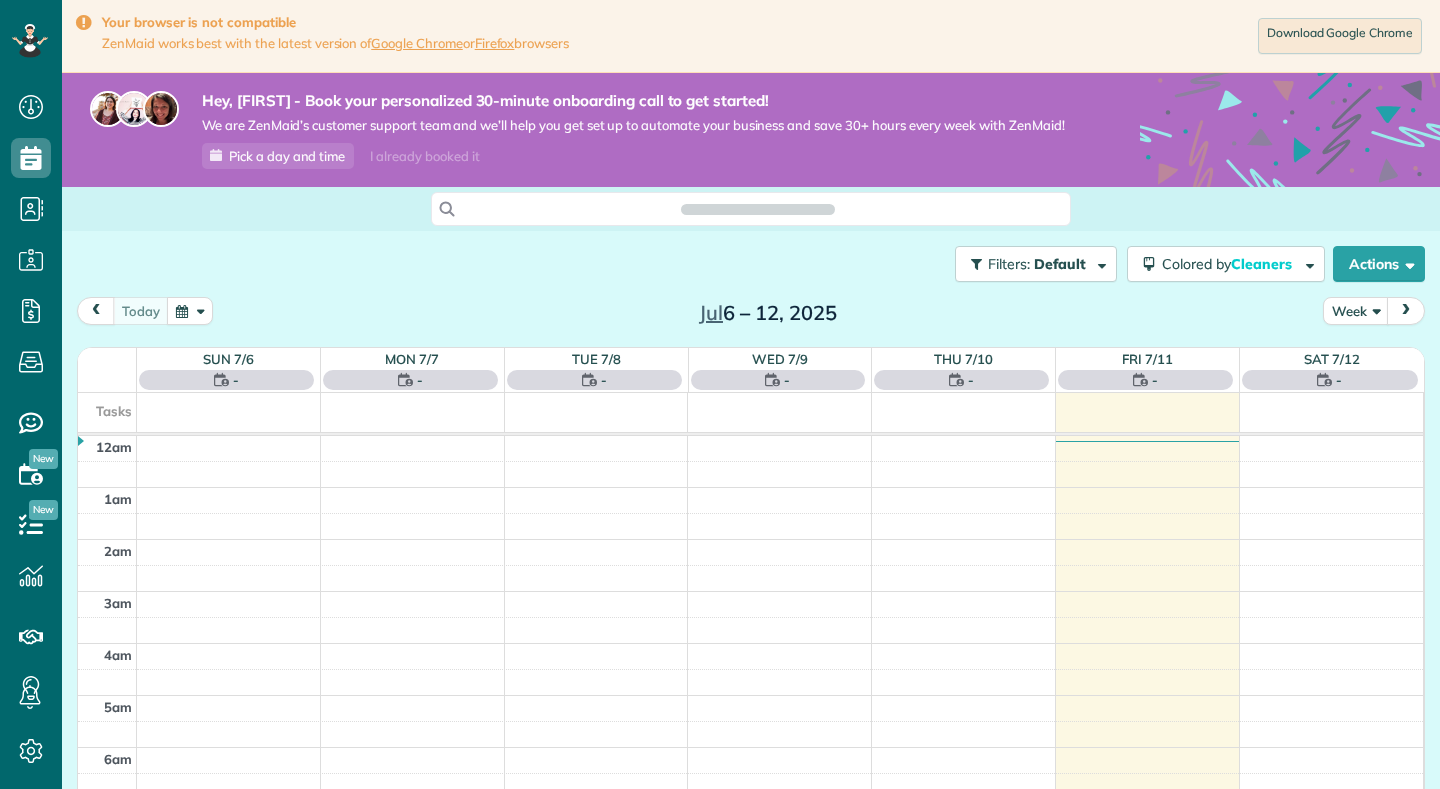 scroll, scrollTop: 0, scrollLeft: 0, axis: both 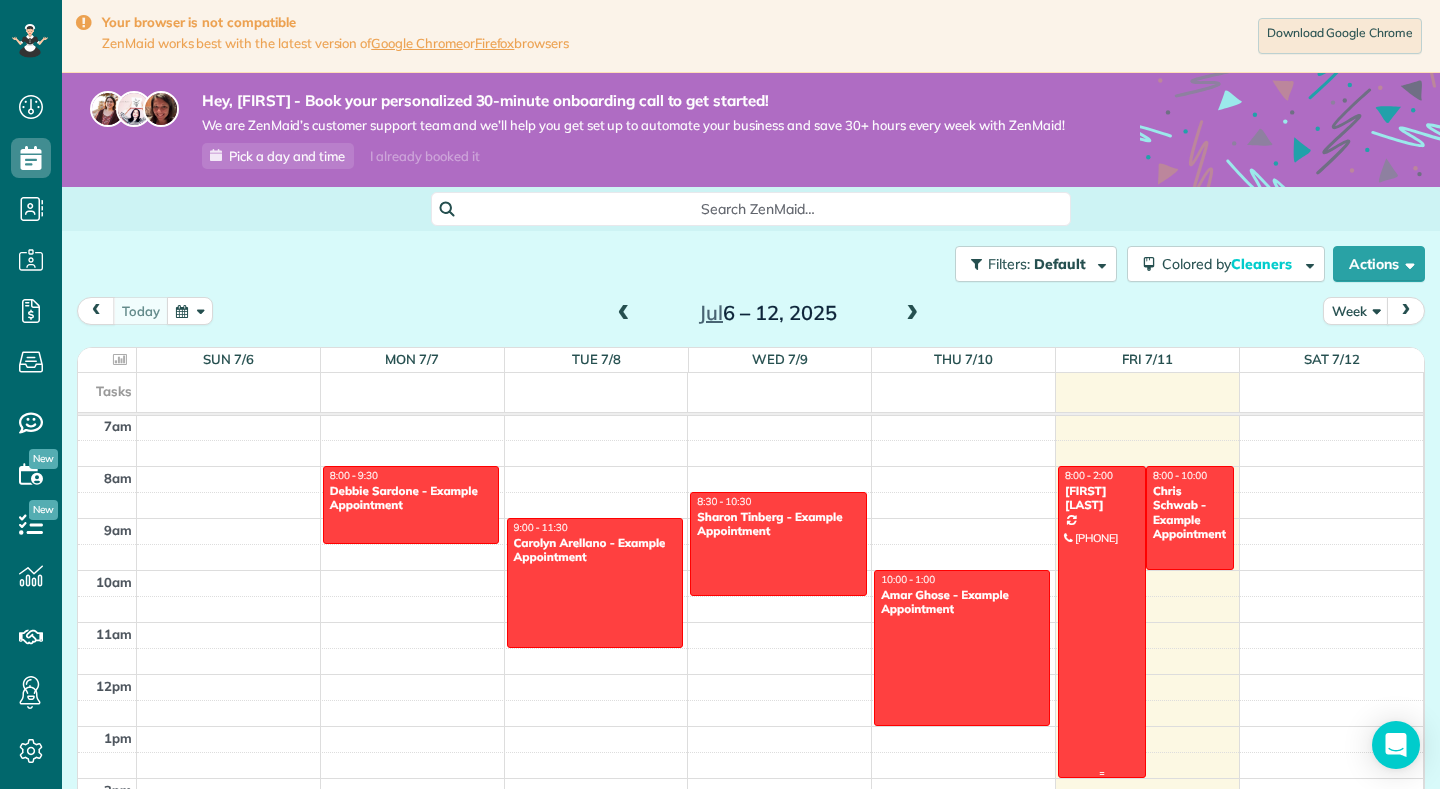 click on "Courtney Wilbanks" at bounding box center [1102, 498] 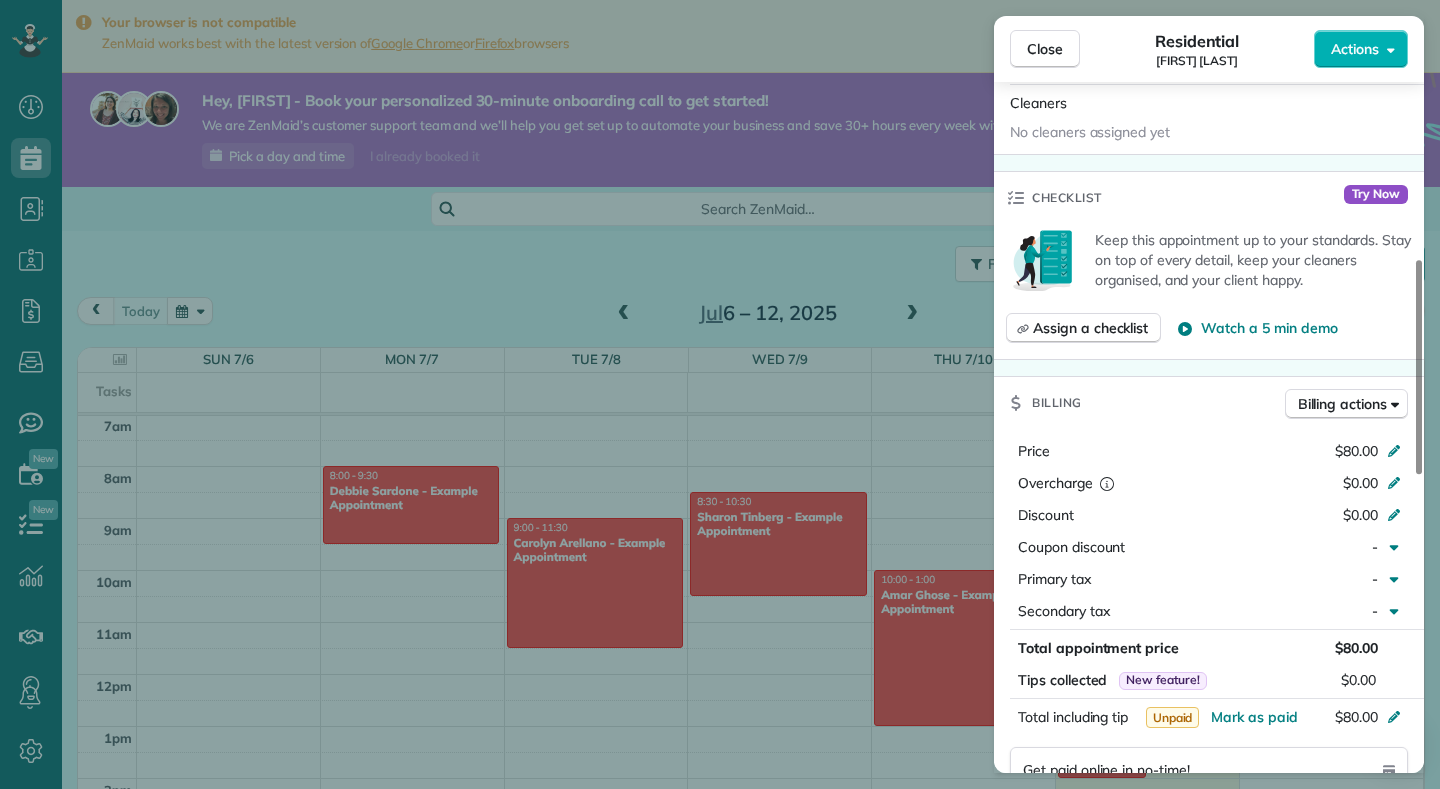 scroll, scrollTop: 621, scrollLeft: 0, axis: vertical 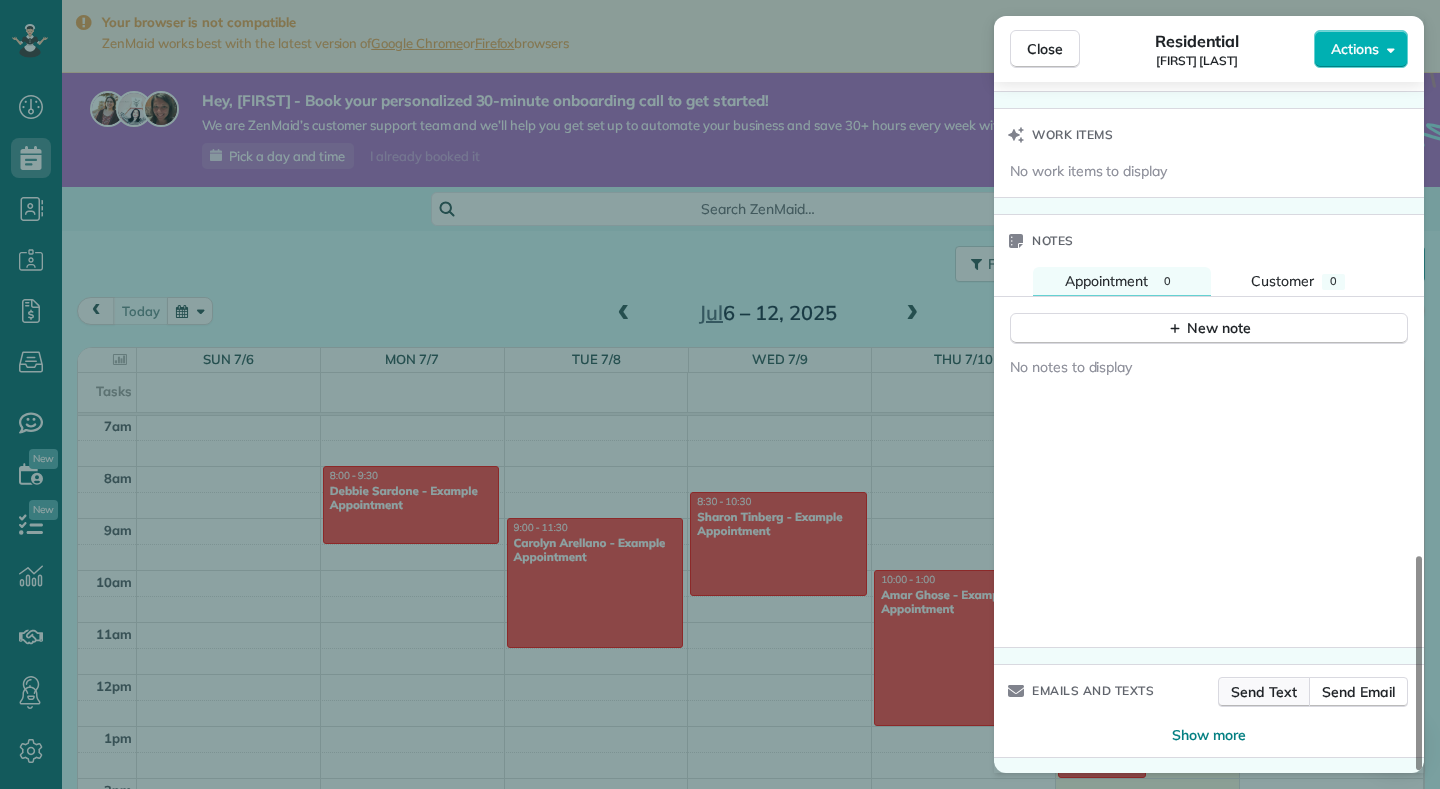 click on "Send Text" at bounding box center [1264, 692] 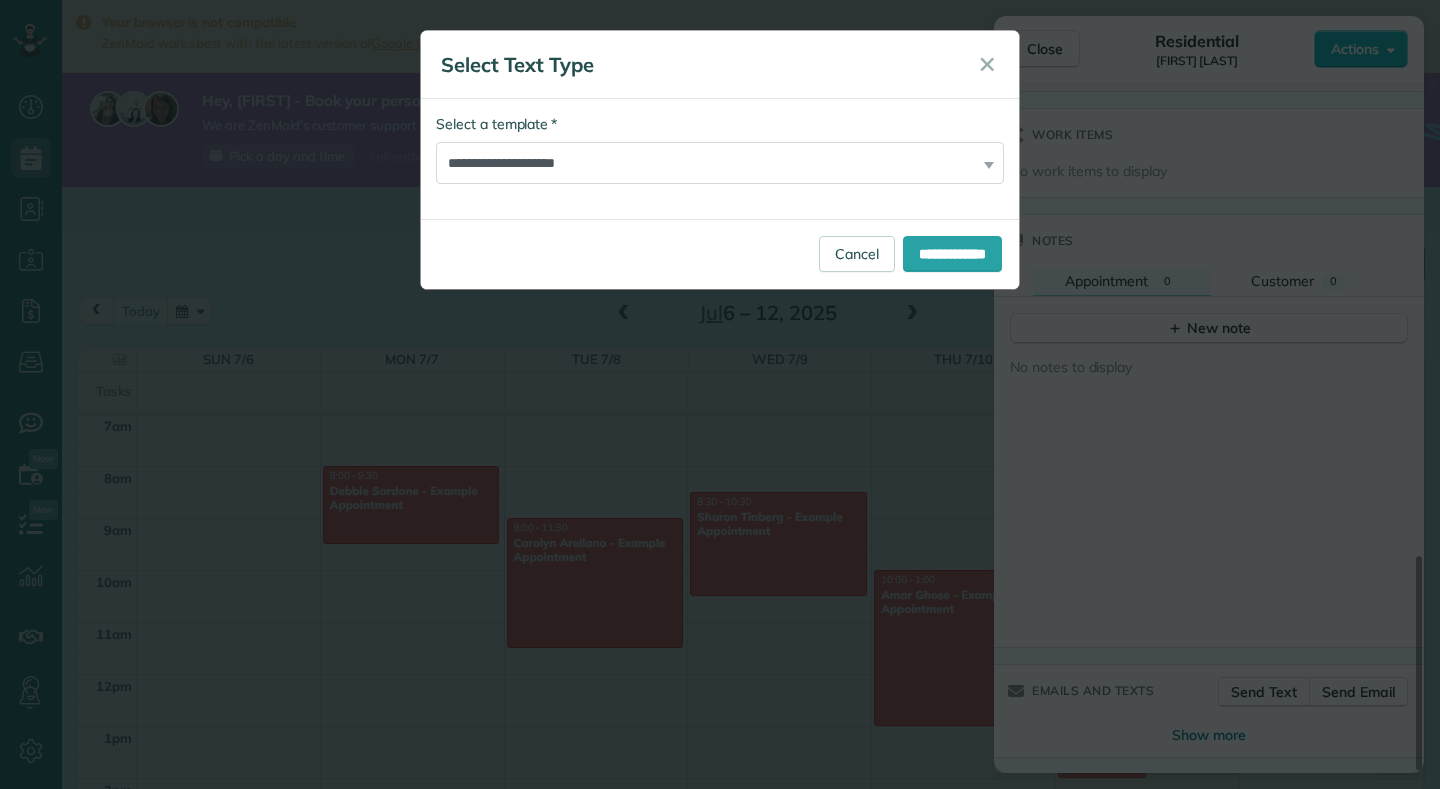 click on "**********" at bounding box center (720, 149) 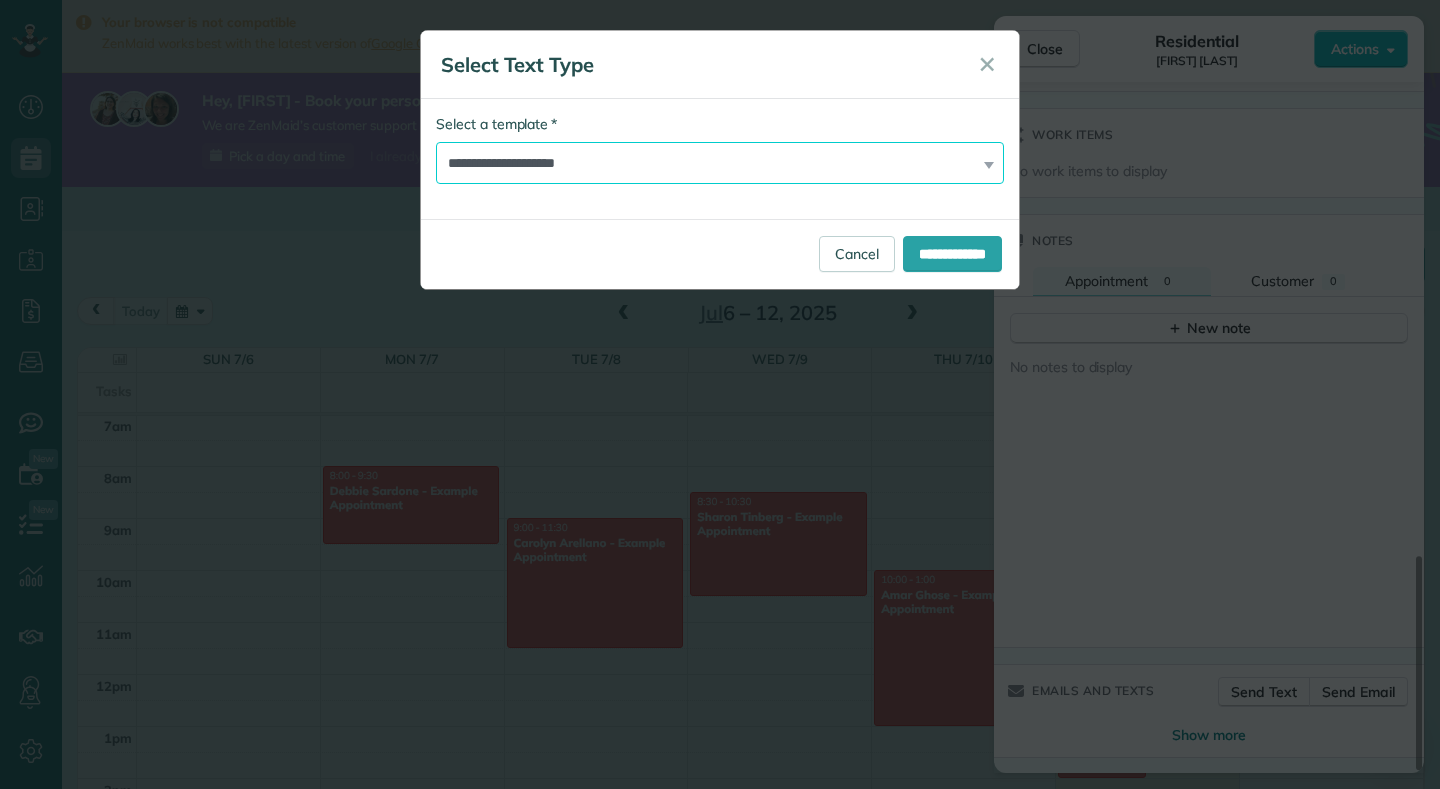 click on "**********" at bounding box center [720, 163] 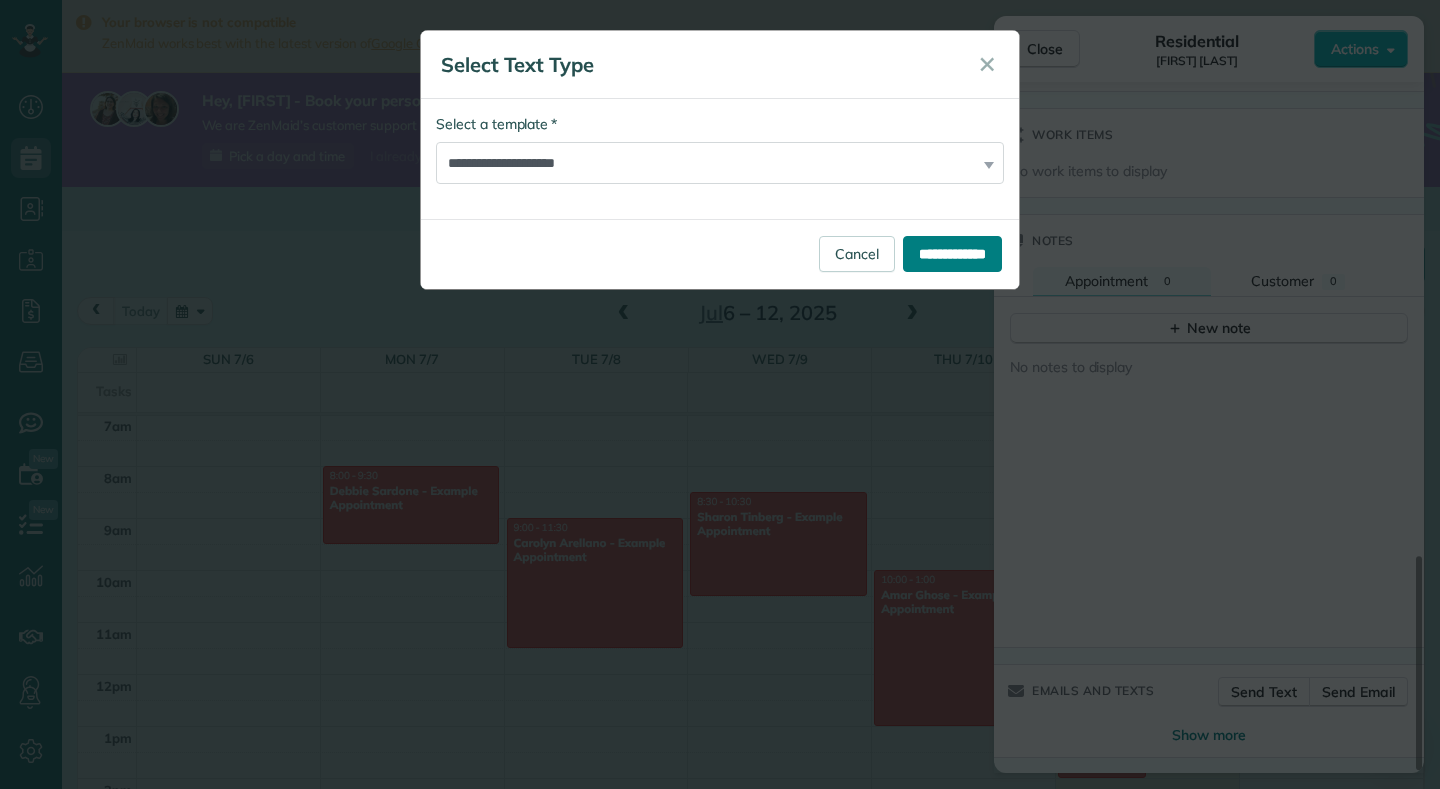 click on "**********" at bounding box center [952, 254] 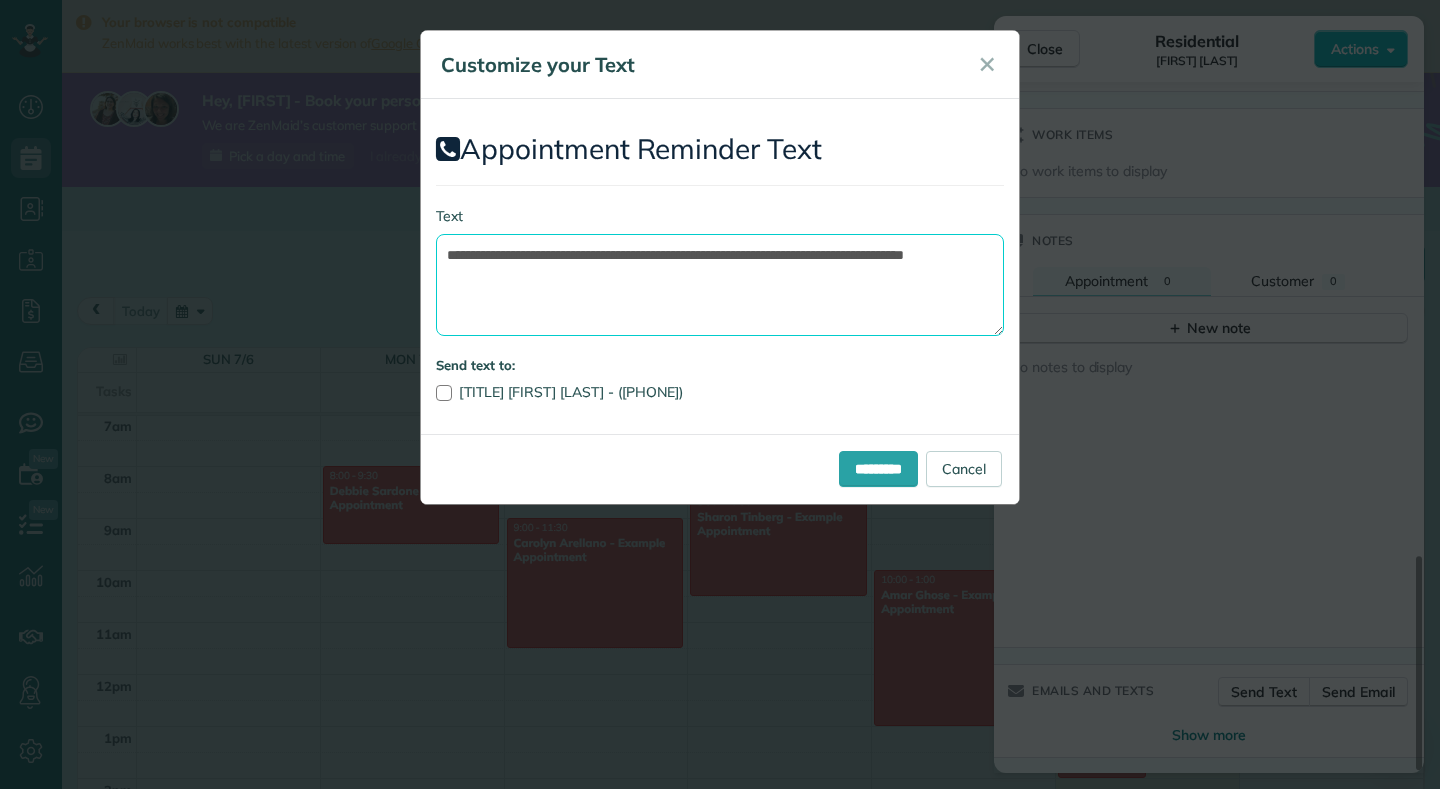 click on "**********" at bounding box center [720, 285] 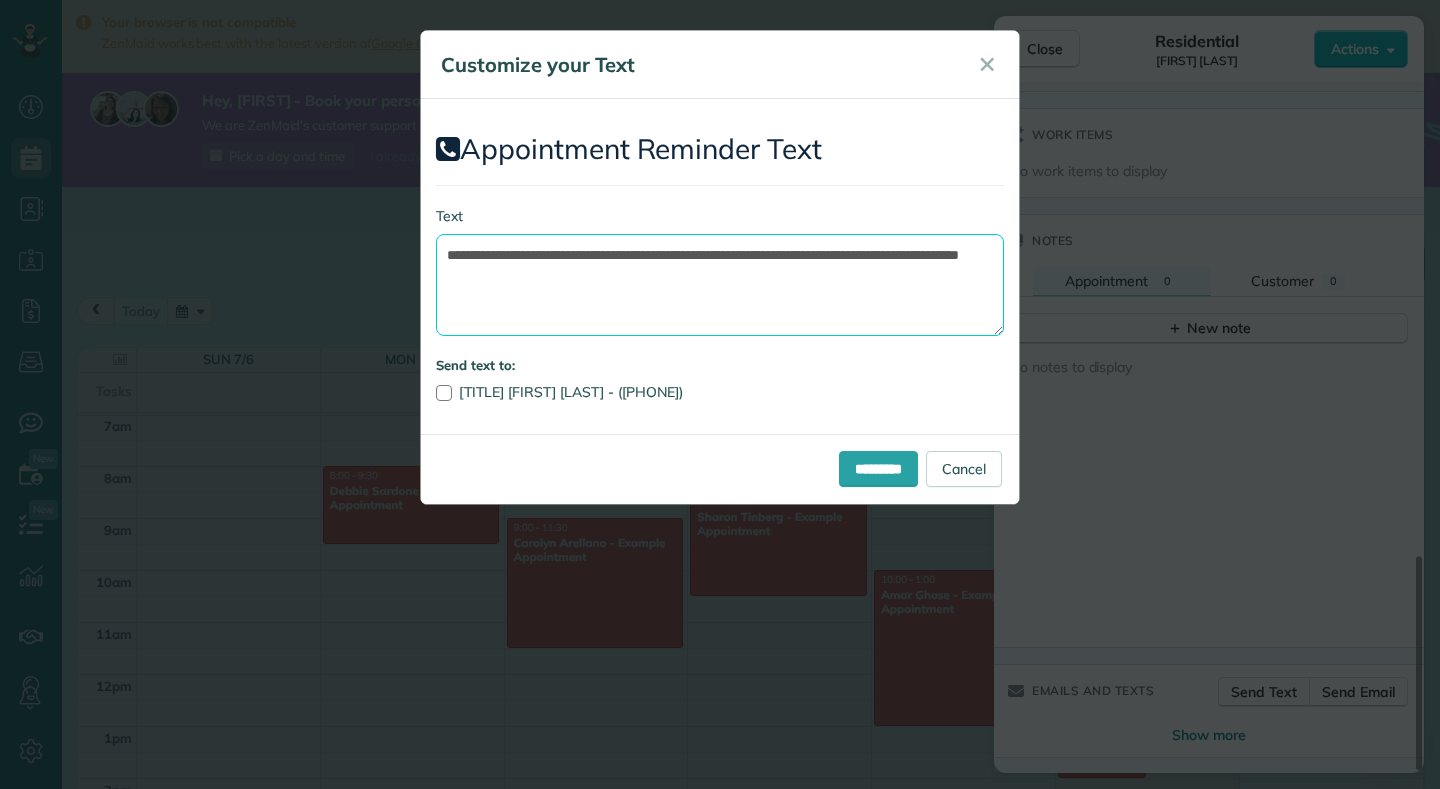 type on "**********" 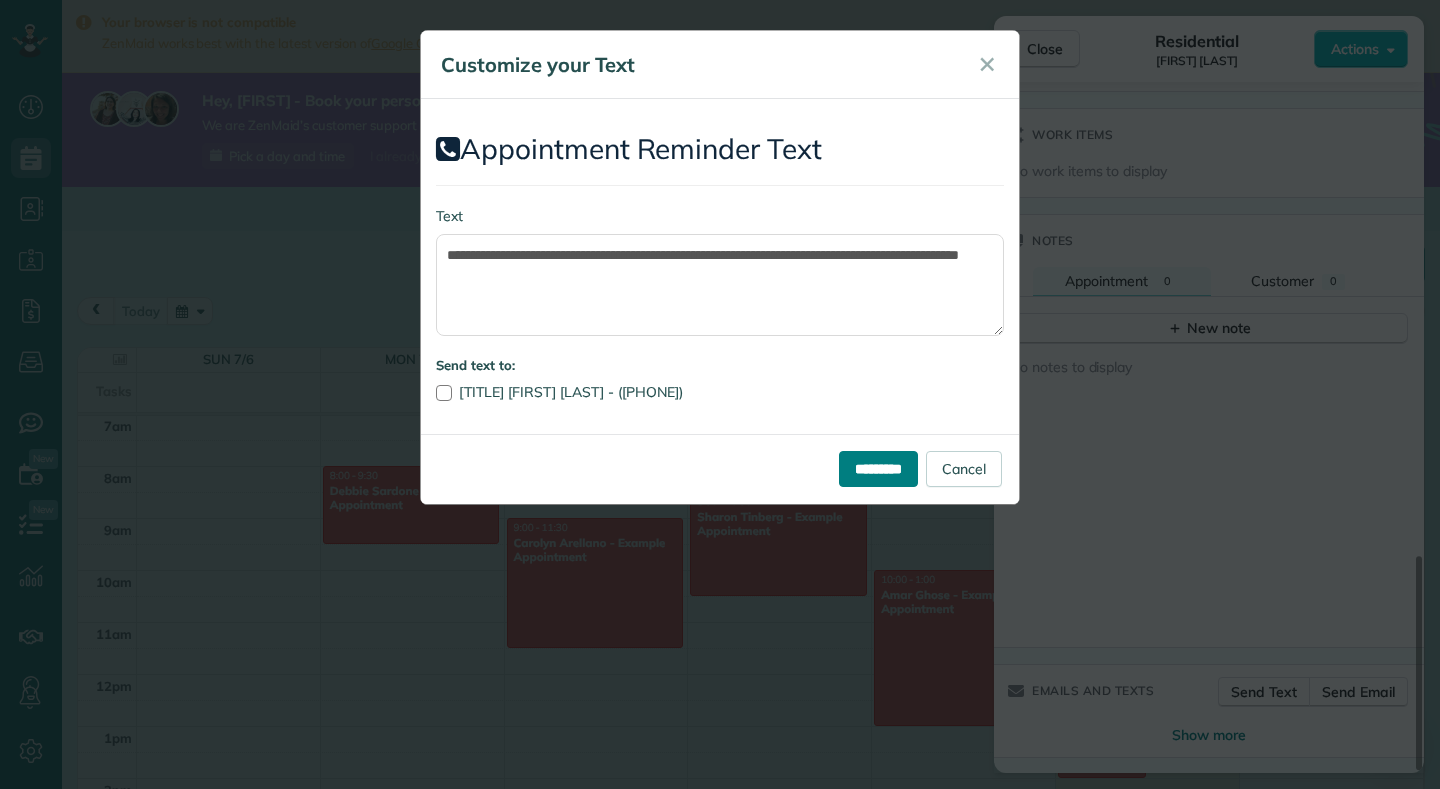 click on "*********" at bounding box center (878, 469) 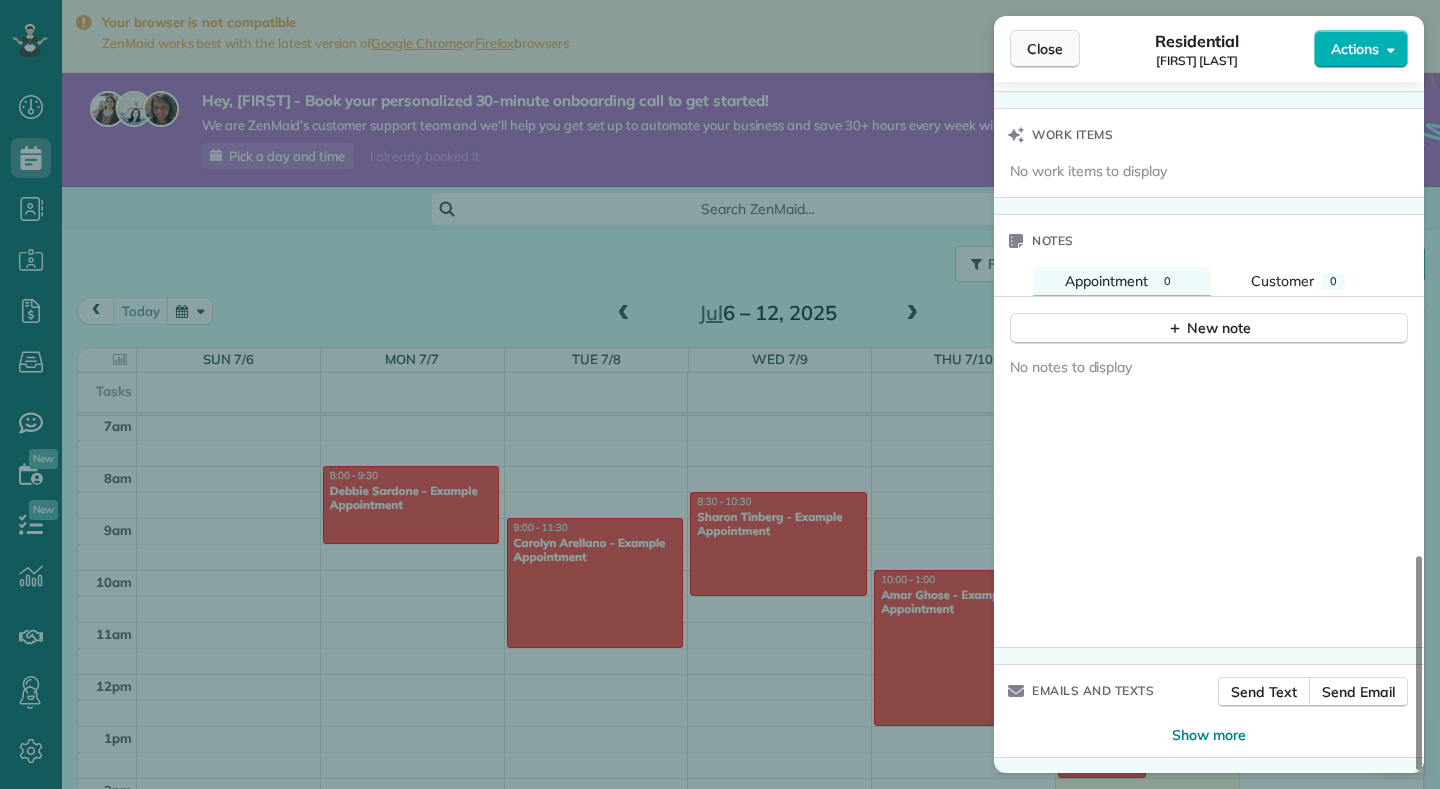 click on "Close" at bounding box center [1045, 49] 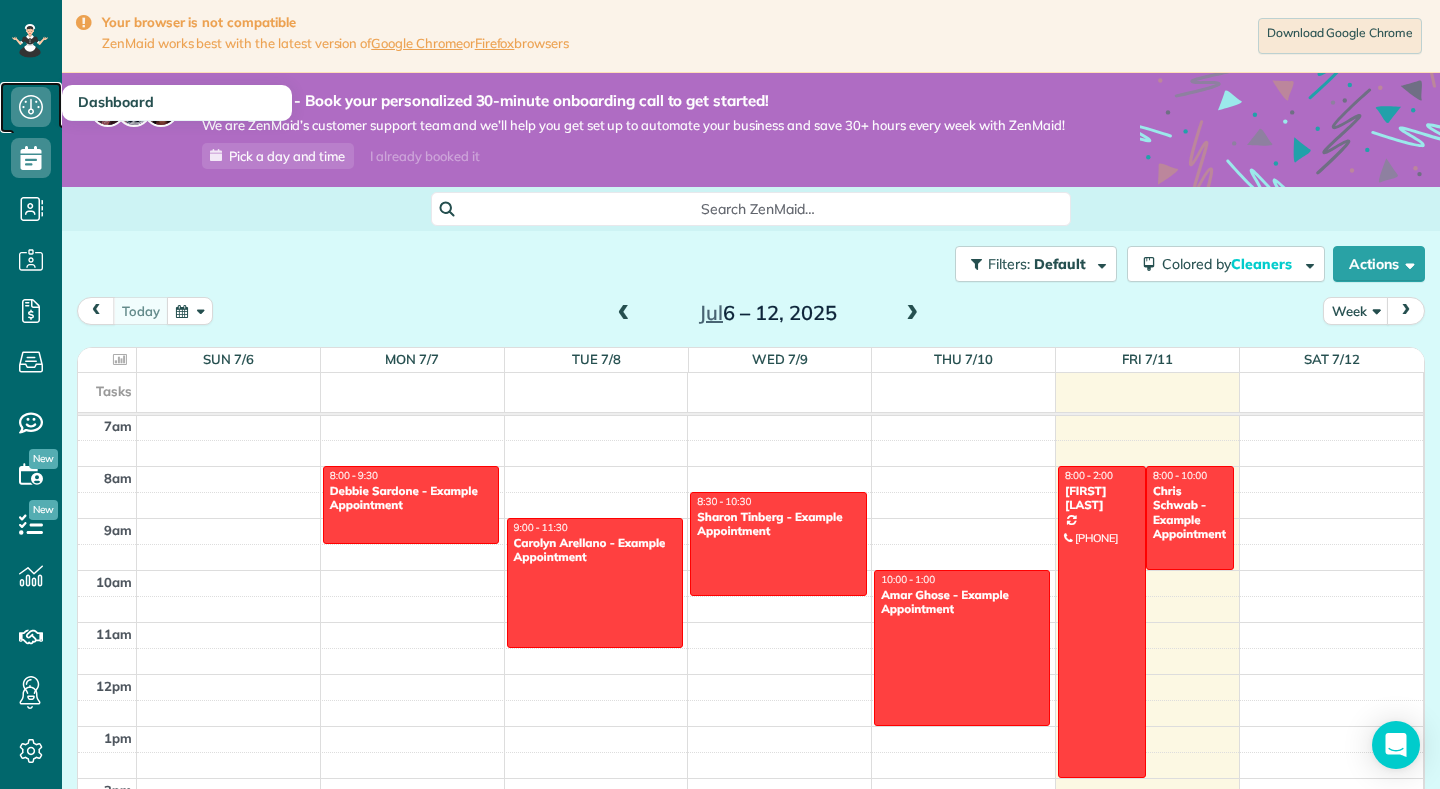 click 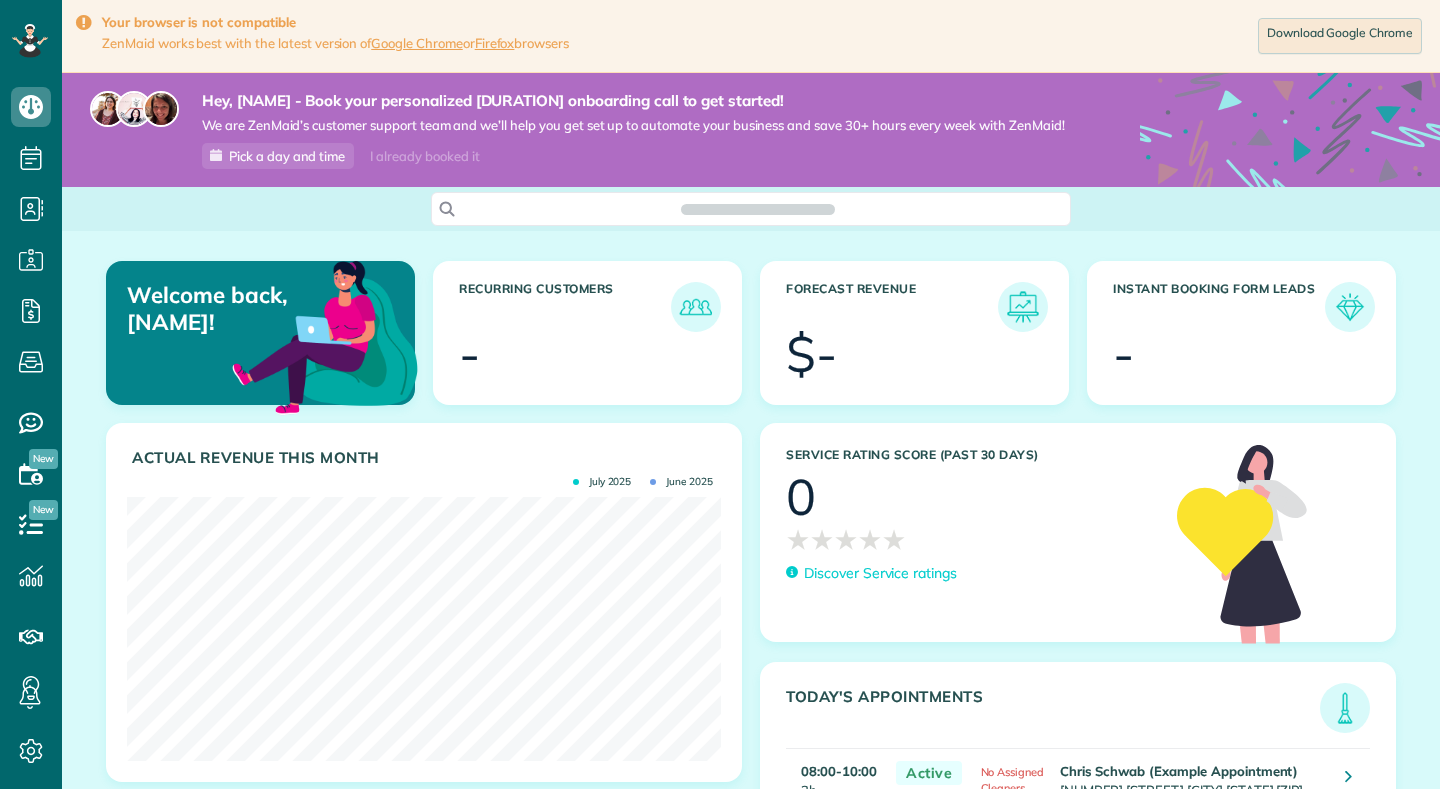 scroll, scrollTop: 0, scrollLeft: 0, axis: both 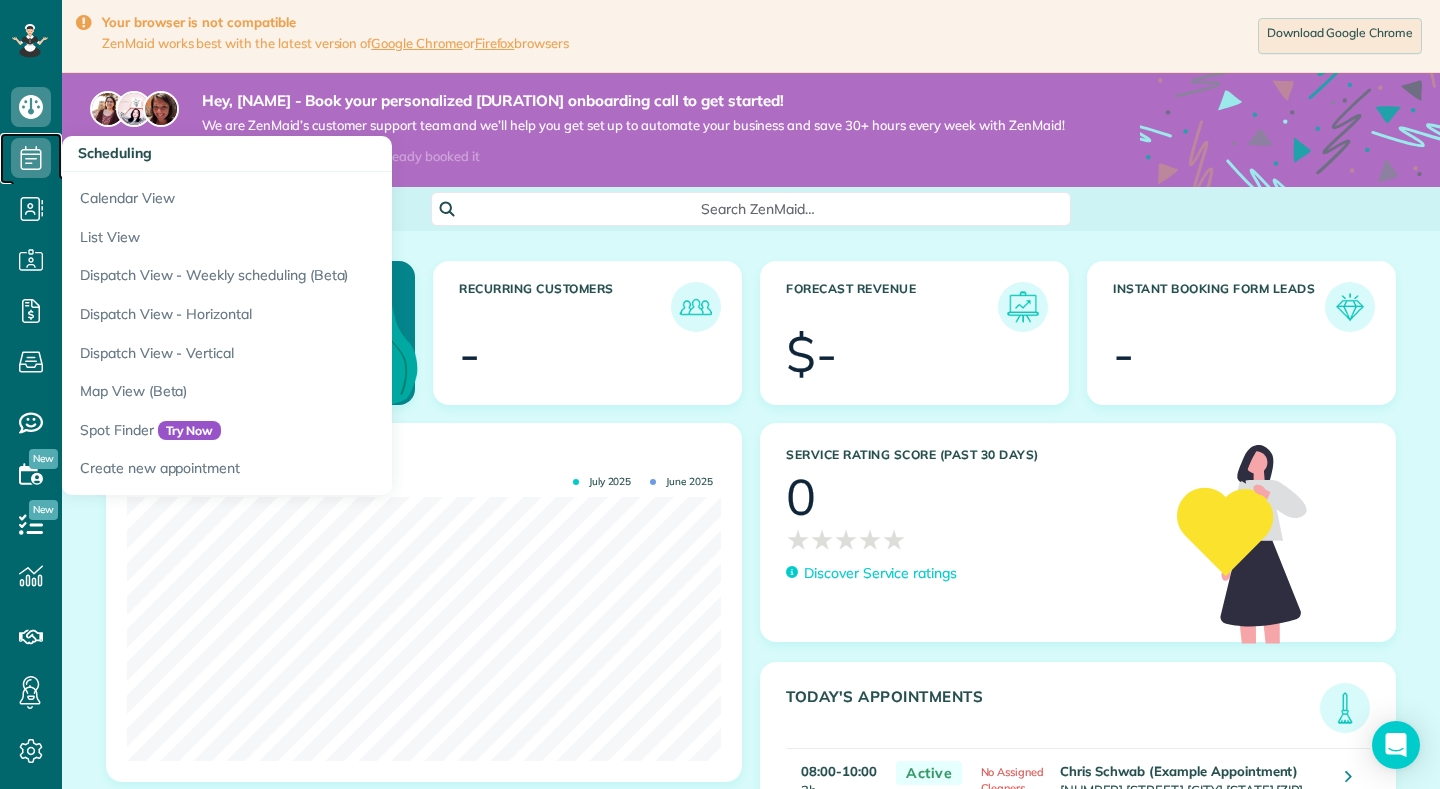 click 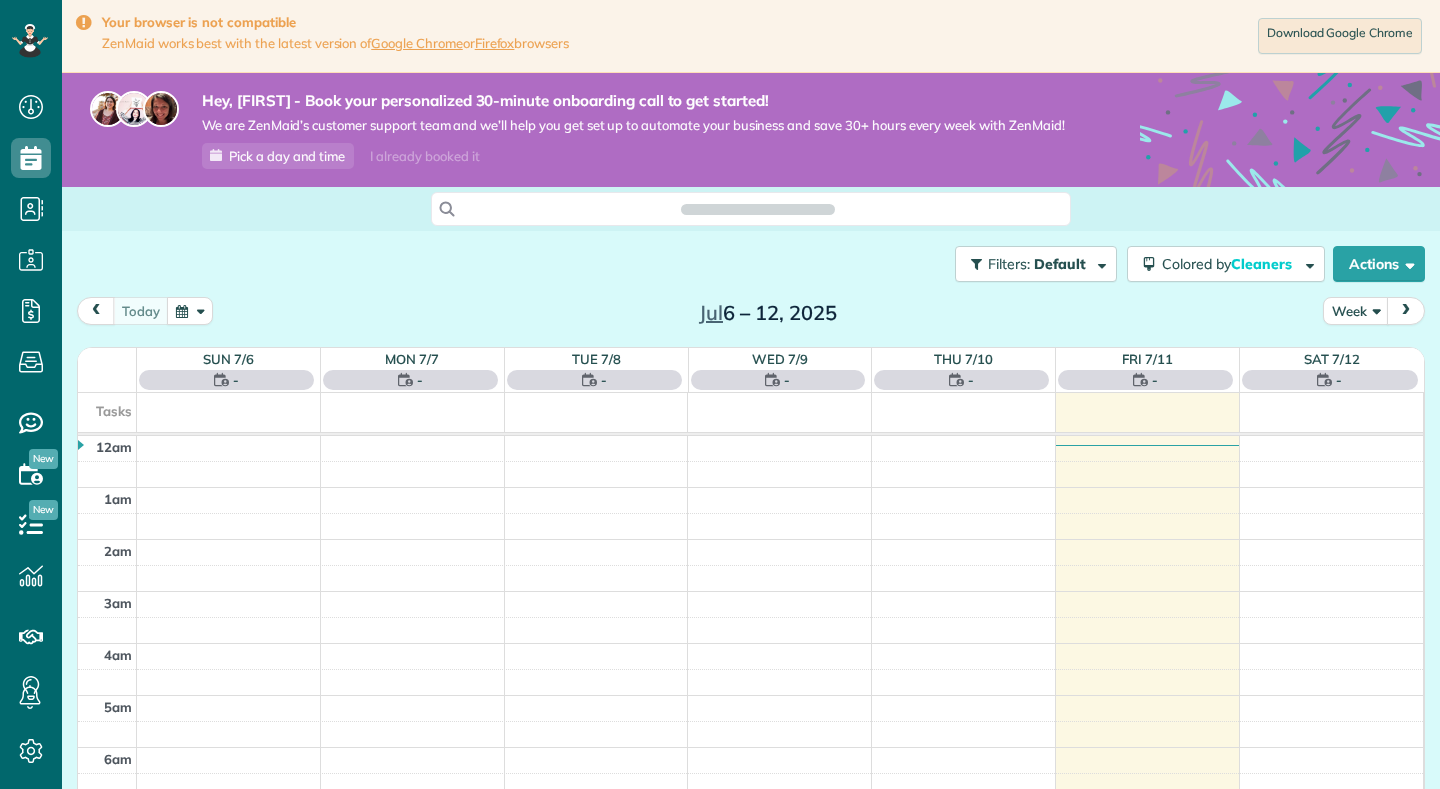 scroll, scrollTop: 0, scrollLeft: 0, axis: both 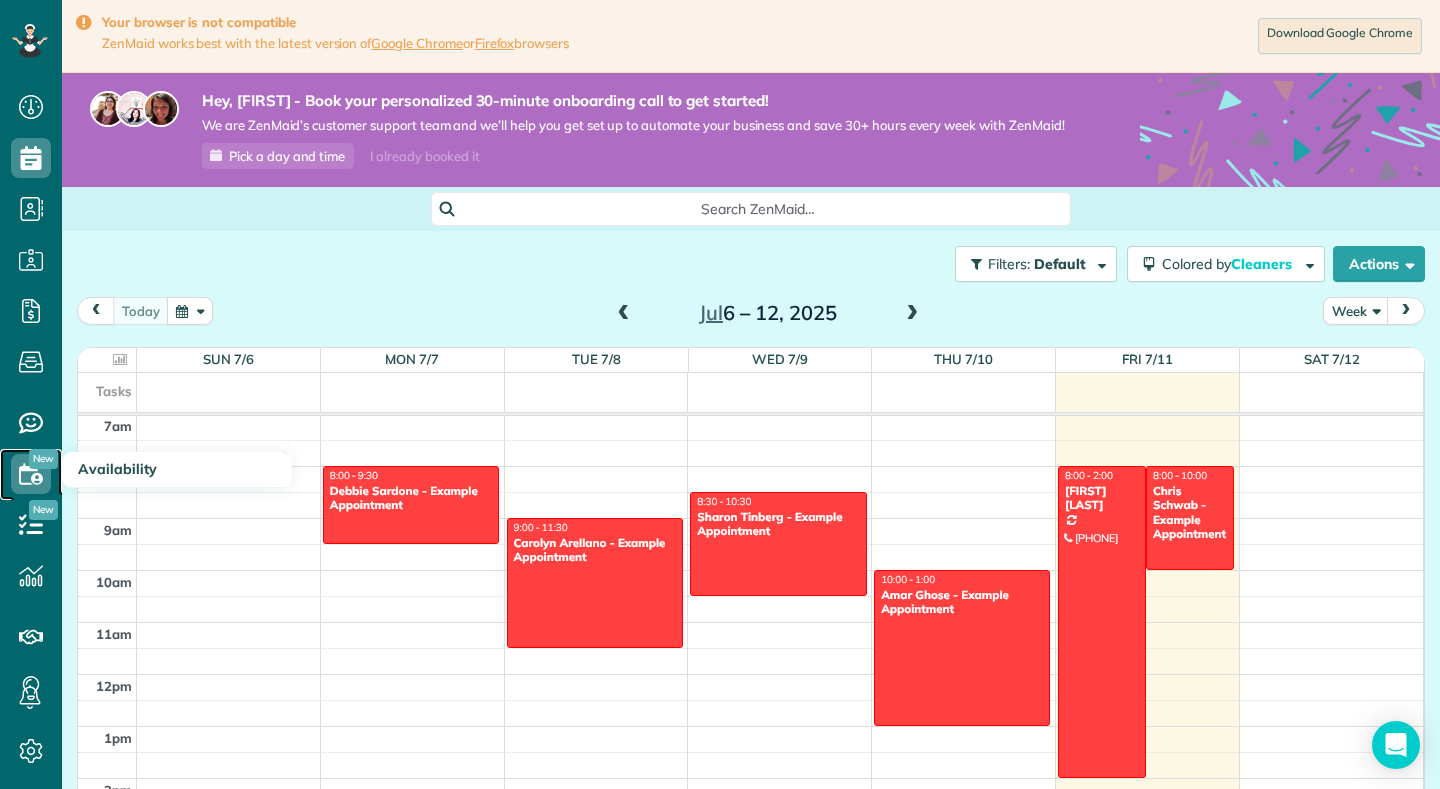 click 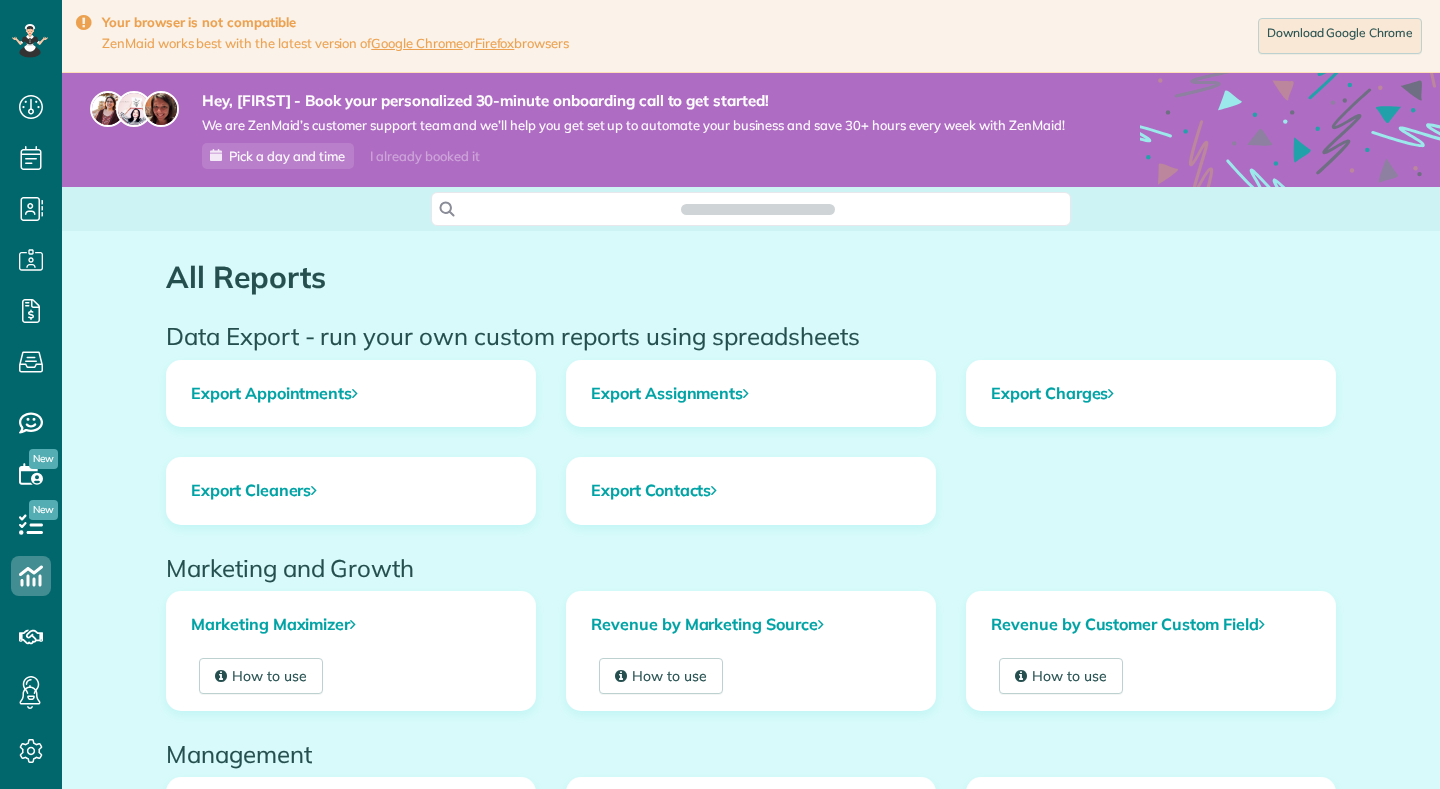 scroll, scrollTop: 0, scrollLeft: 0, axis: both 